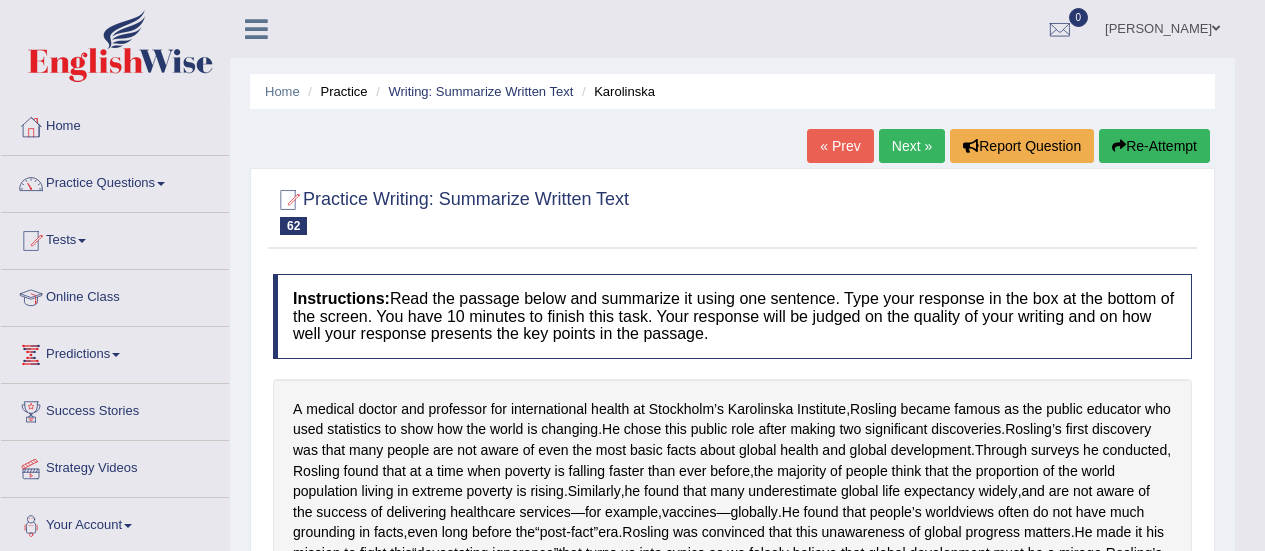 scroll, scrollTop: 357, scrollLeft: 0, axis: vertical 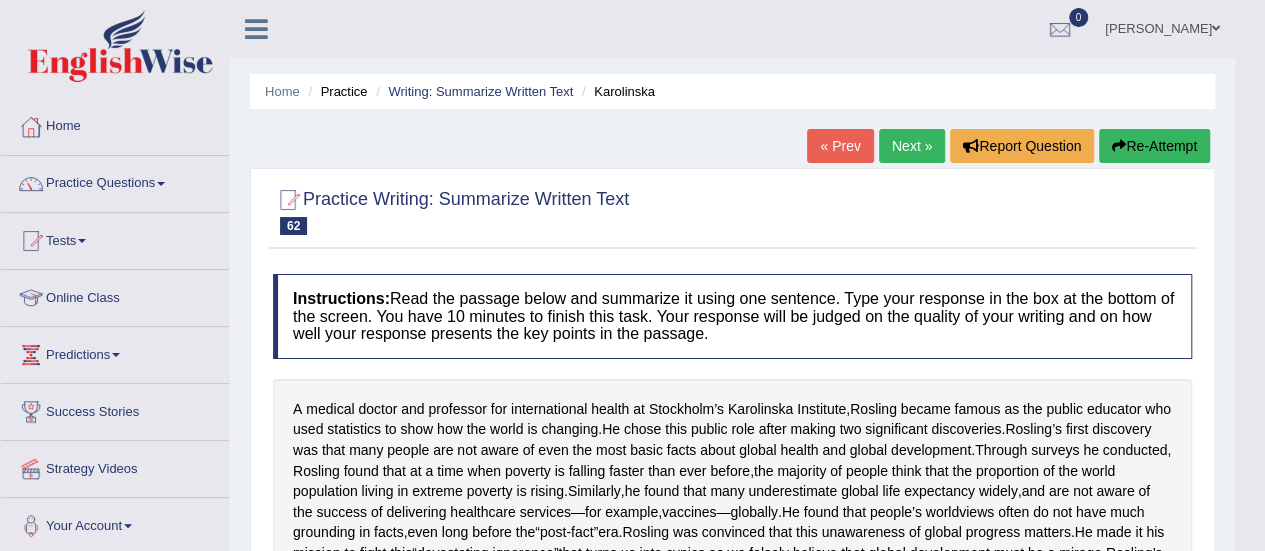 click on "Next »" at bounding box center (912, 146) 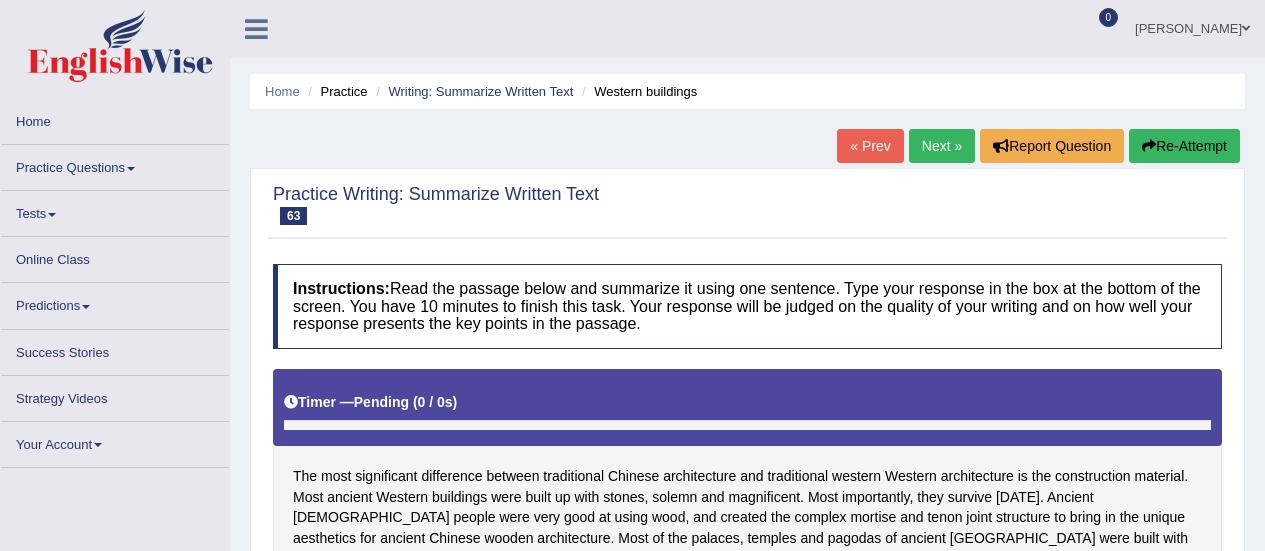 scroll, scrollTop: 0, scrollLeft: 0, axis: both 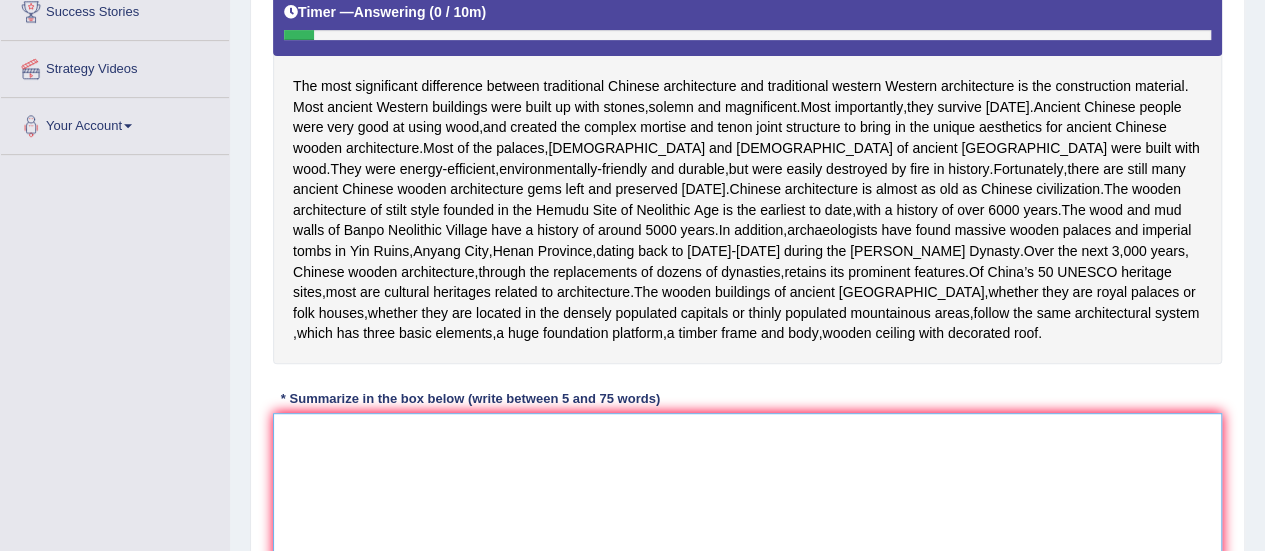 click at bounding box center [747, 510] 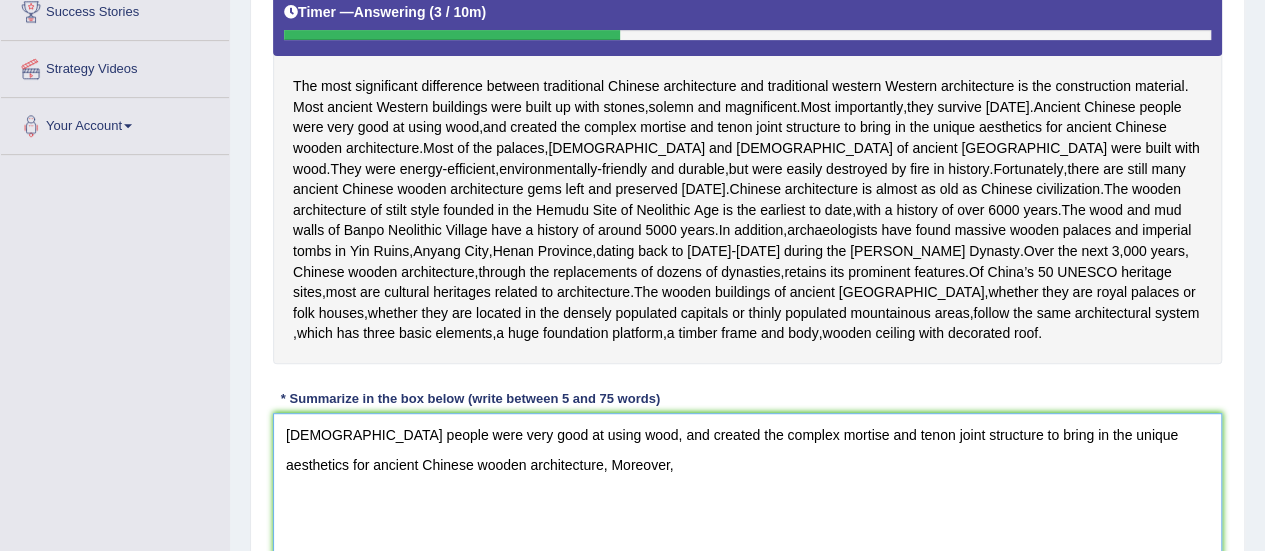 click on "Ancient Chinese people were very good at using wood, and created the complex mortise and tenon joint structure to bring in the unique aesthetics for ancient Chinese wooden architecture, Moreover," at bounding box center (747, 510) 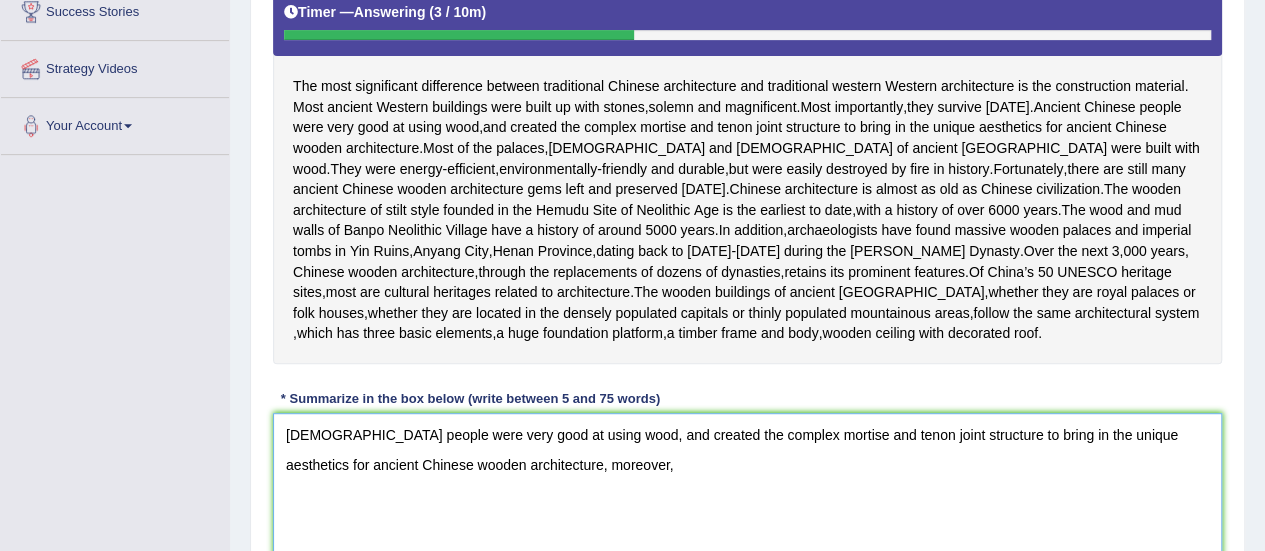 click on "Ancient Chinese people were very good at using wood, and created the complex mortise and tenon joint structure to bring in the unique aesthetics for ancient Chinese wooden architecture, moreover," at bounding box center (747, 510) 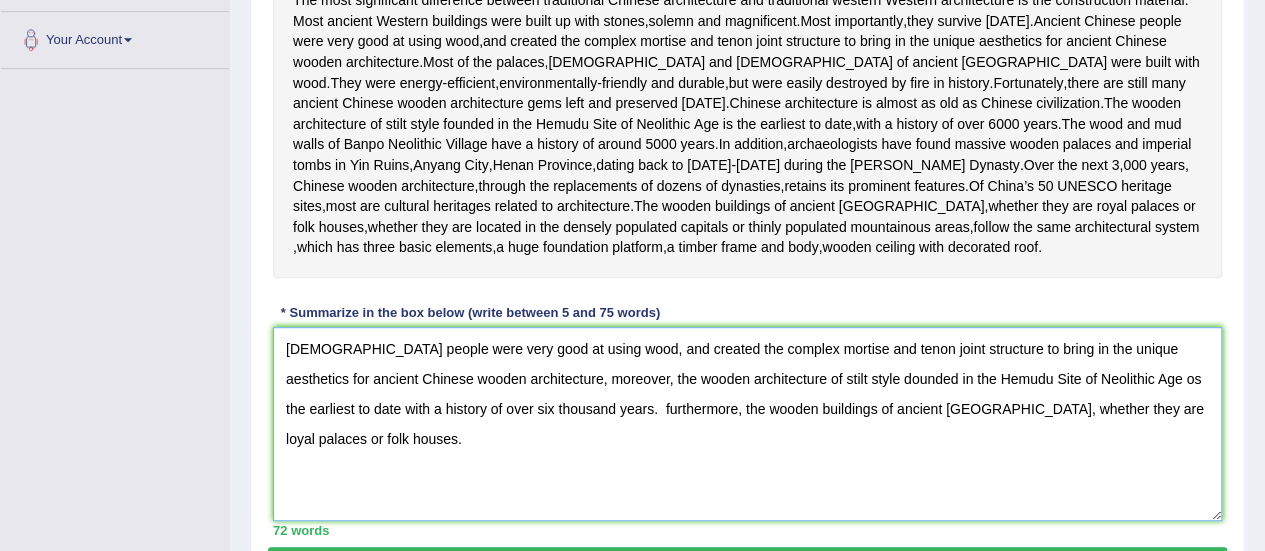 scroll, scrollTop: 485, scrollLeft: 0, axis: vertical 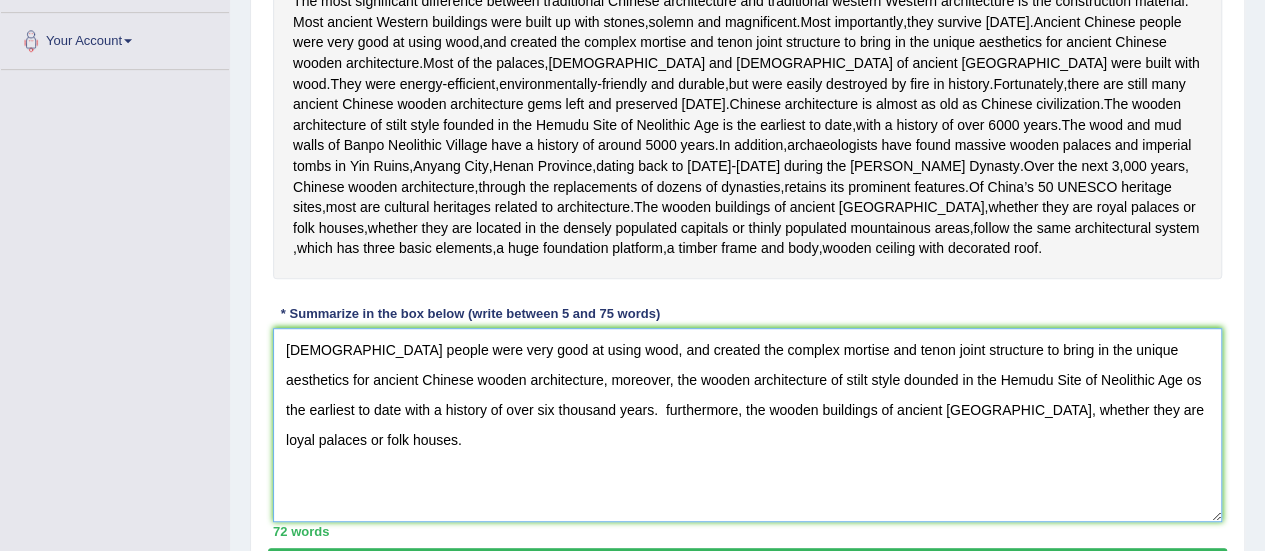 click on "Ancient Chinese people were very good at using wood, and created the complex mortise and tenon joint structure to bring in the unique aesthetics for ancient Chinese wooden architecture, moreover, the wooden architecture of stilt style dounded in the Hemudu Site of Neolithic Age os the earliest to date with a history of over six thousand years.  furthermore, the wooden buildings of ancient China, whether they are loyal palaces or folk houses." at bounding box center [747, 425] 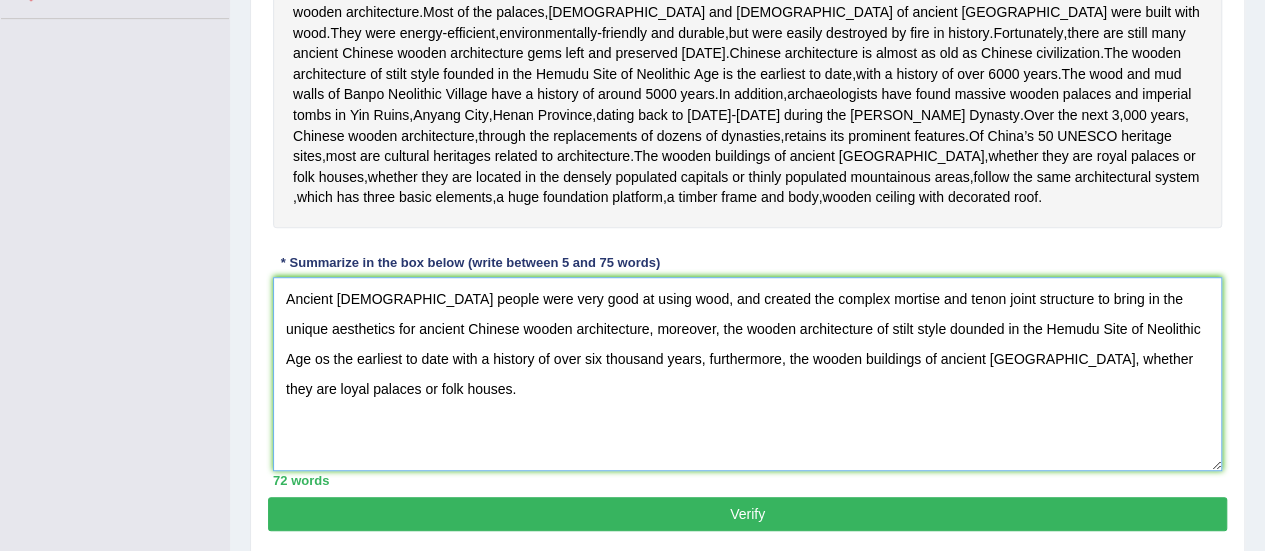 scroll, scrollTop: 544, scrollLeft: 0, axis: vertical 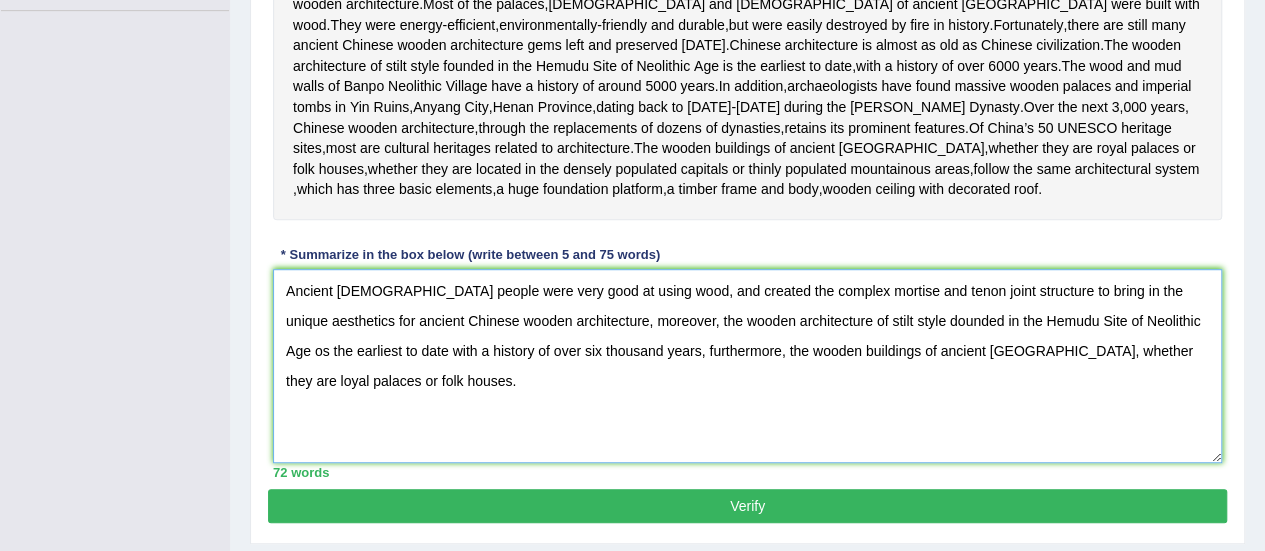 click on "Ancient Chinese people were very good at using wood, and created the complex mortise and tenon joint structure to bring in the unique aesthetics for ancient Chinese wooden architecture, moreover, the wooden architecture of stilt style dounded in the Hemudu Site of Neolithic Age os the earliest to date with a history of over six thousand years, furthermore, the wooden buildings of ancient China, whether they are loyal palaces or folk houses." at bounding box center [747, 366] 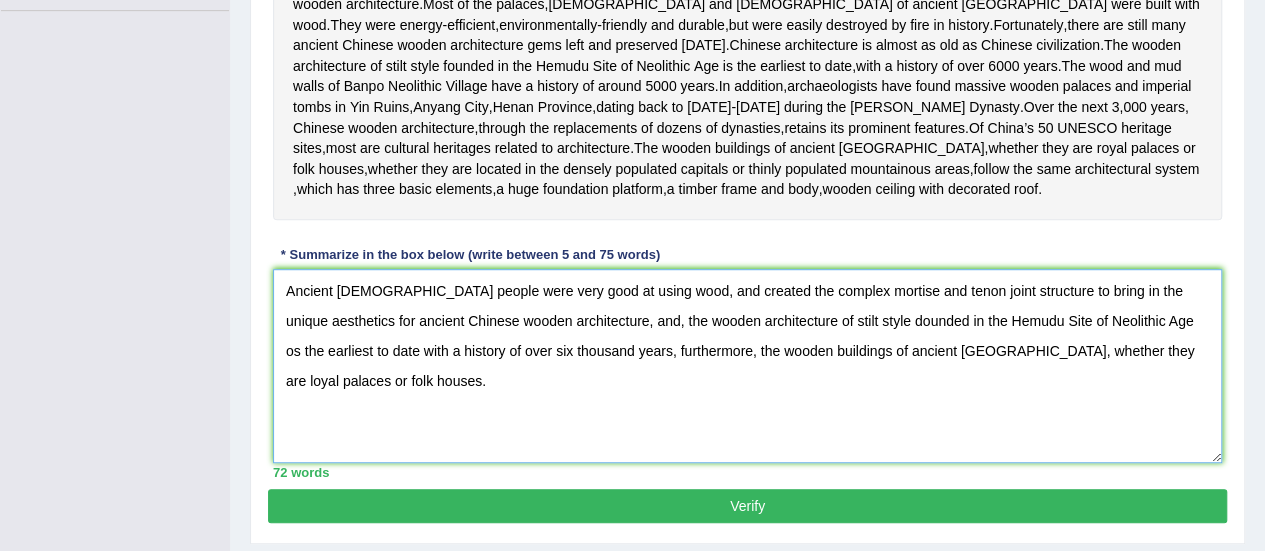 click on "Ancient Chinese people were very good at using wood, and created the complex mortise and tenon joint structure to bring in the unique aesthetics for ancient Chinese wooden architecture, and, the wooden architecture of stilt style dounded in the Hemudu Site of Neolithic Age os the earliest to date with a history of over six thousand years, furthermore, the wooden buildings of ancient China, whether they are loyal palaces or folk houses." at bounding box center (747, 366) 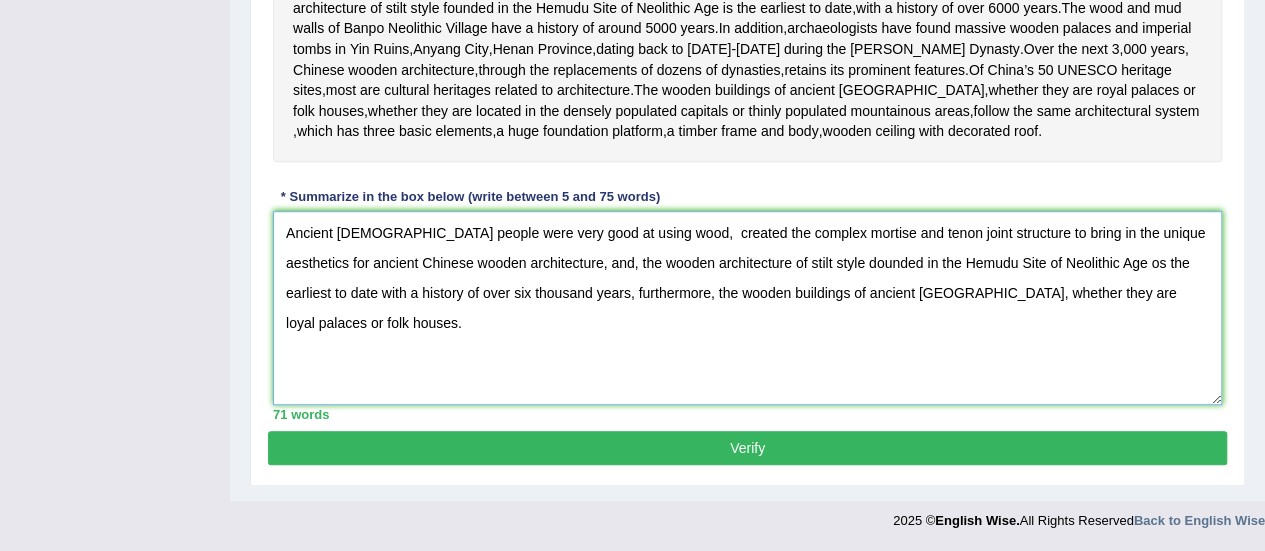 scroll, scrollTop: 605, scrollLeft: 0, axis: vertical 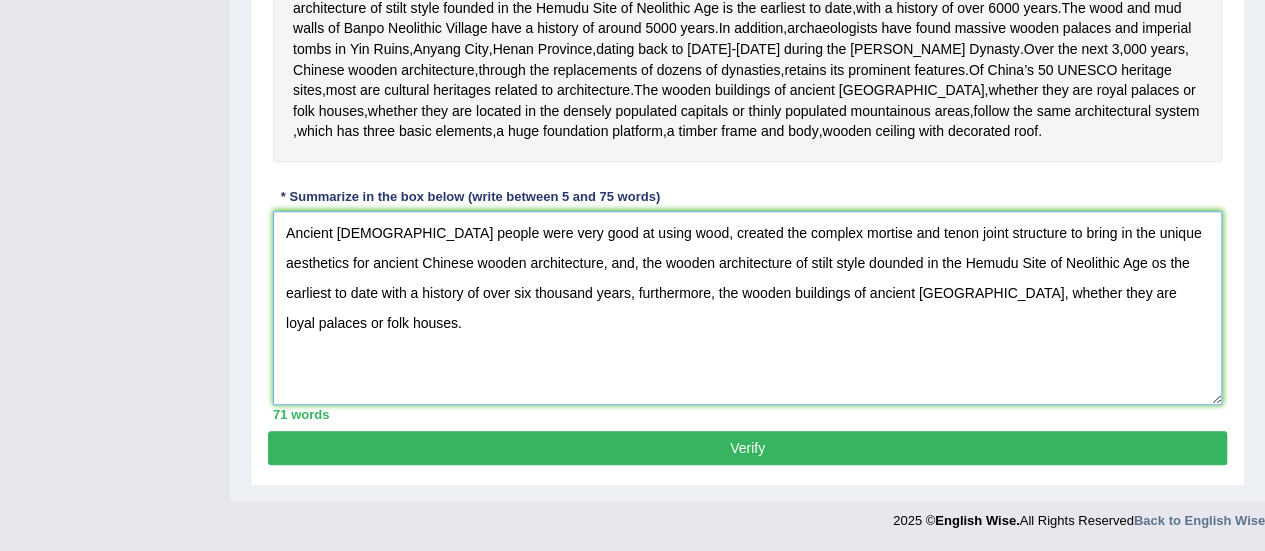 type on "Ancient Chinese people were very good at using wood, created the complex mortise and tenon joint structure to bring in the unique aesthetics for ancient Chinese wooden architecture, and, the wooden architecture of stilt style dounded in the Hemudu Site of Neolithic Age os the earliest to date with a history of over six thousand years, furthermore, the wooden buildings of ancient China, whether they are loyal palaces or folk houses." 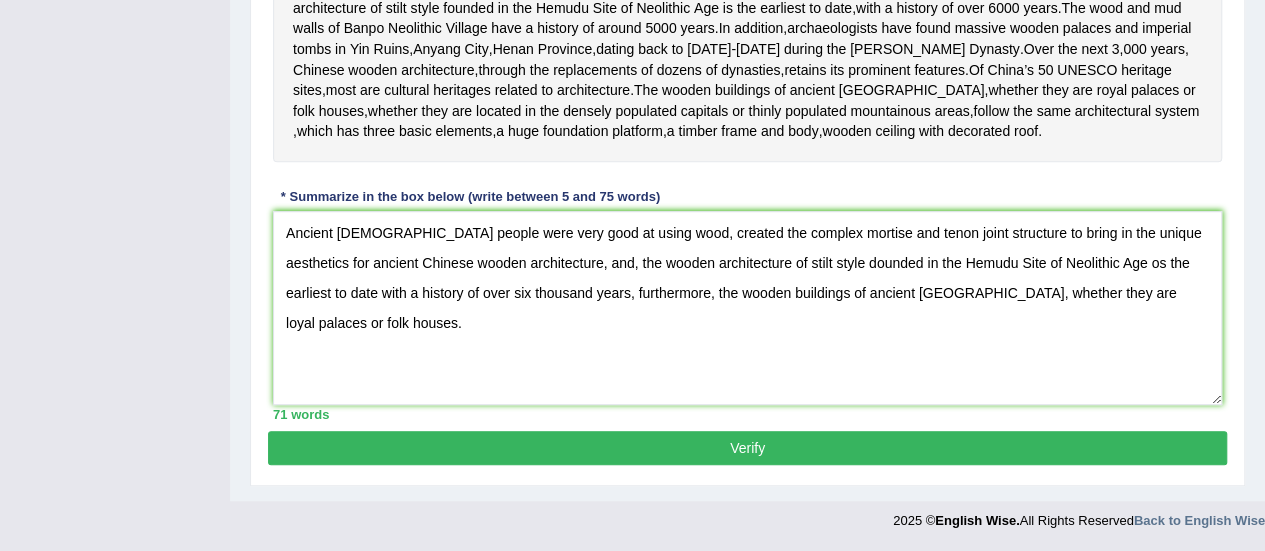 click on "Verify" at bounding box center (747, 448) 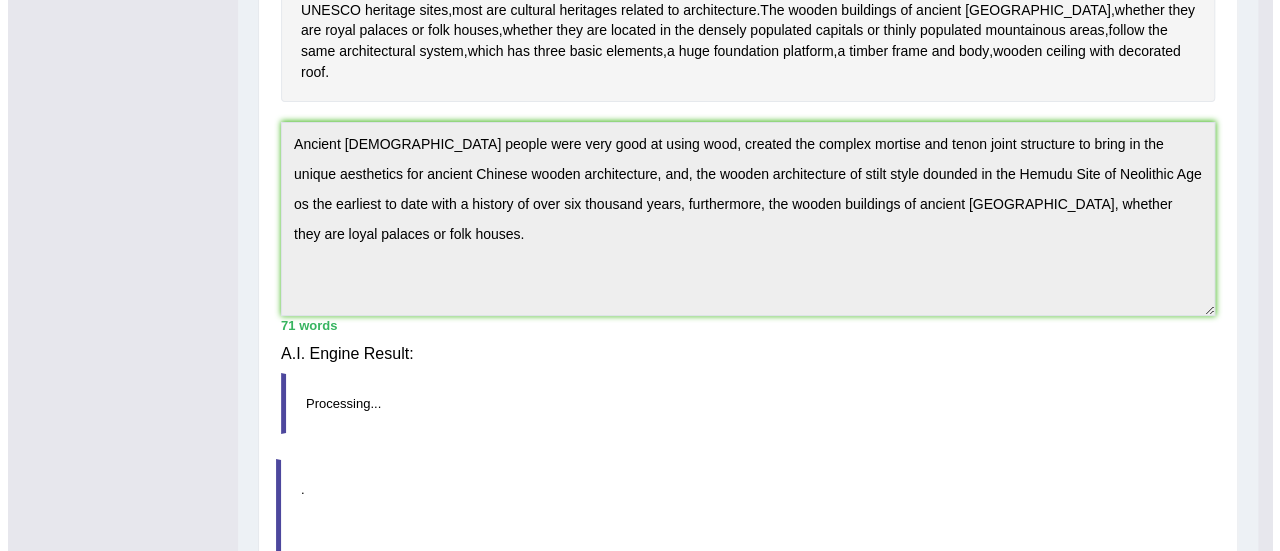 scroll, scrollTop: 528, scrollLeft: 0, axis: vertical 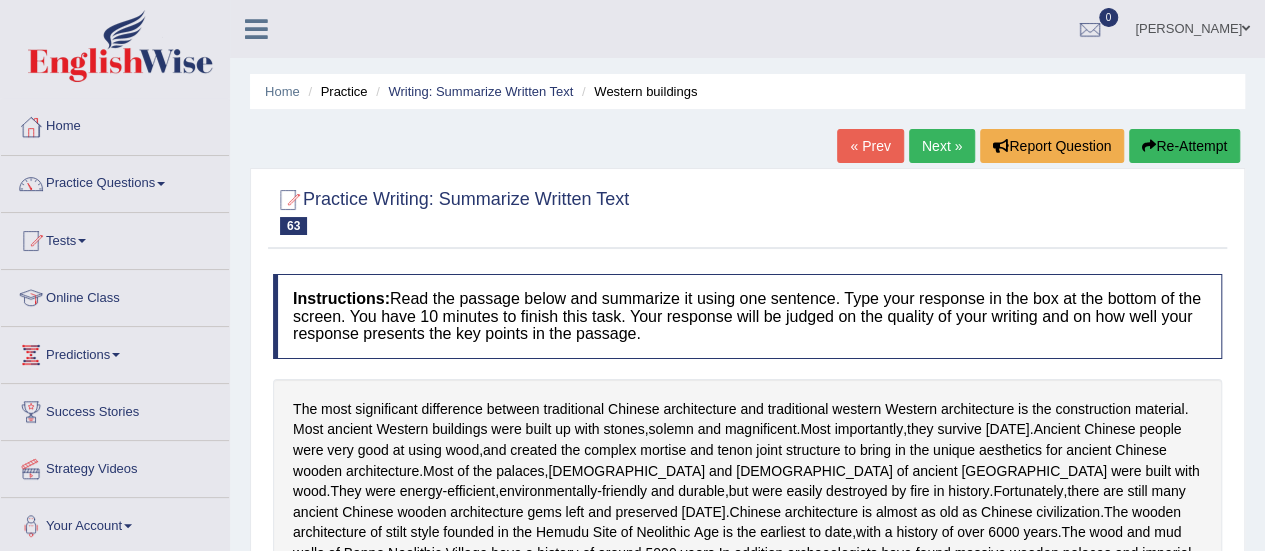 click on "Next »" at bounding box center (942, 146) 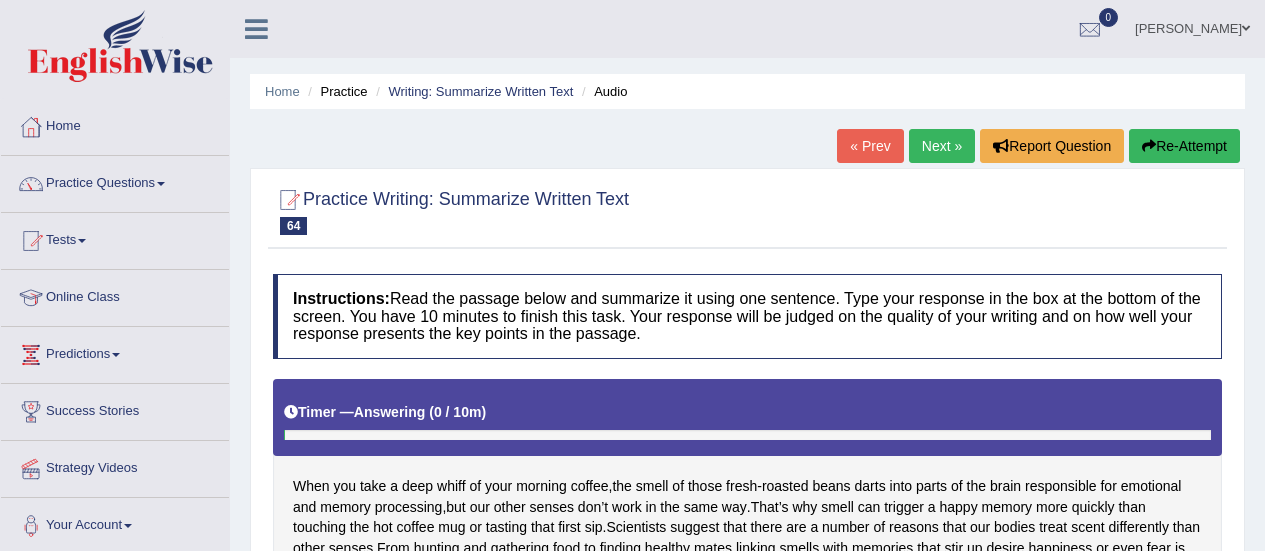 scroll, scrollTop: 0, scrollLeft: 0, axis: both 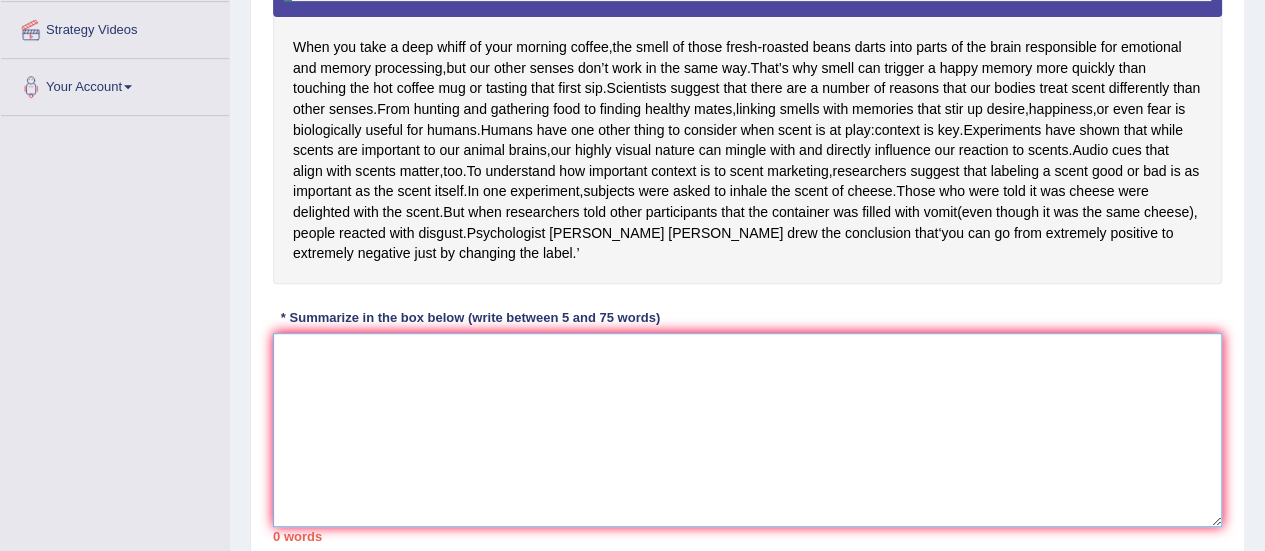 click at bounding box center (747, 430) 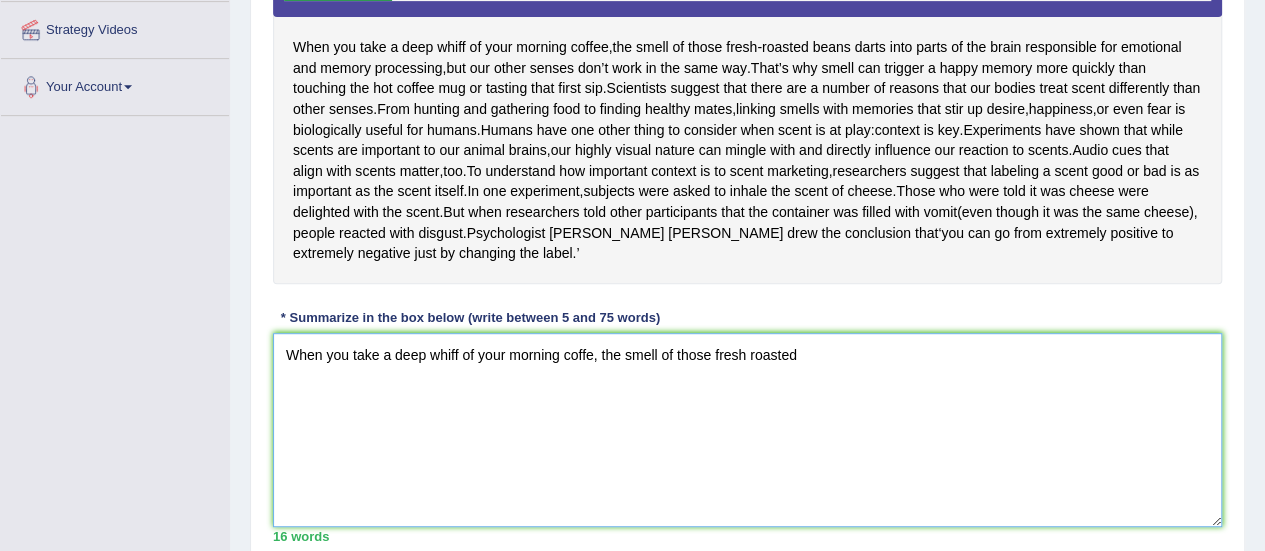 click on "When you take a deep whiff of your morning coffe, the smell of those fresh roasted" at bounding box center (747, 430) 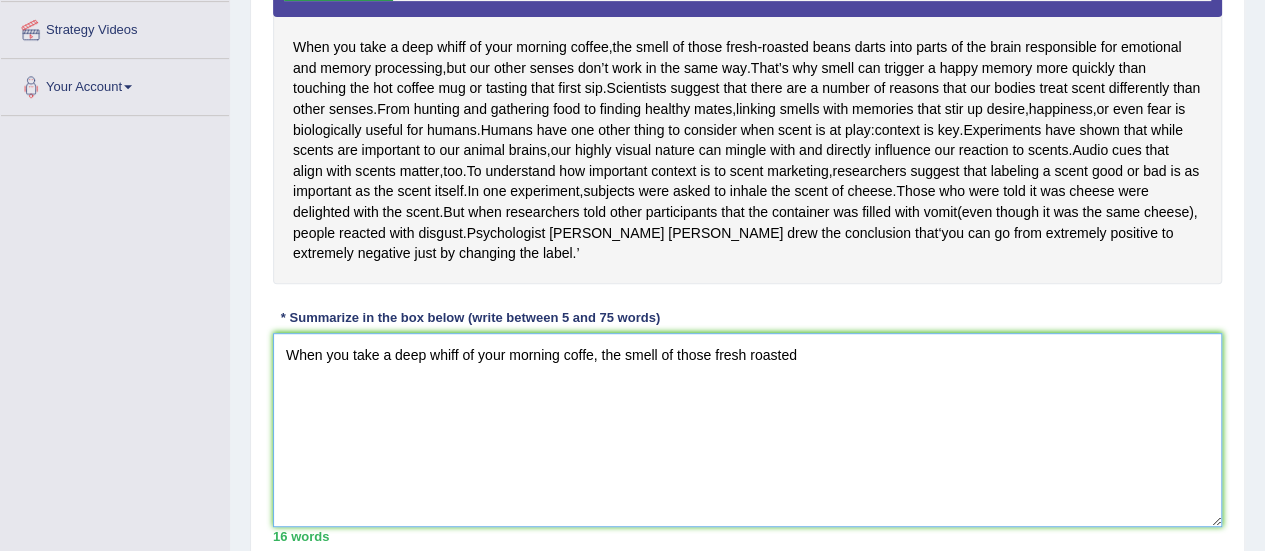 click on "When you take a deep whiff of your morning coffe, the smell of those fresh roasted" at bounding box center [747, 430] 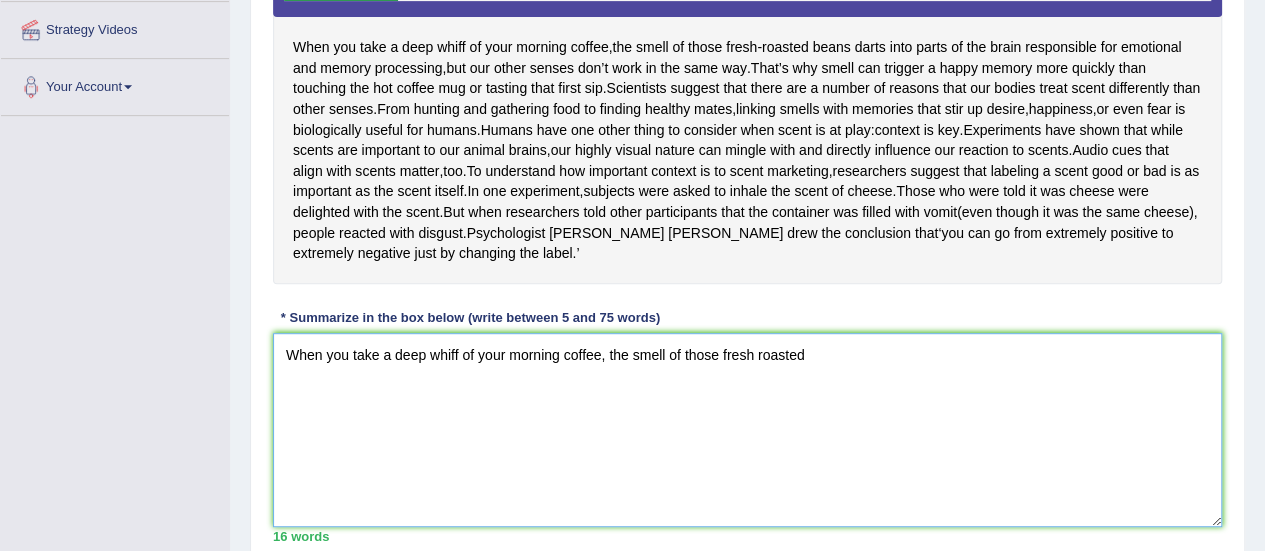 click on "When you take a deep whiff of your morning coffee, the smell of those fresh roasted" at bounding box center [747, 430] 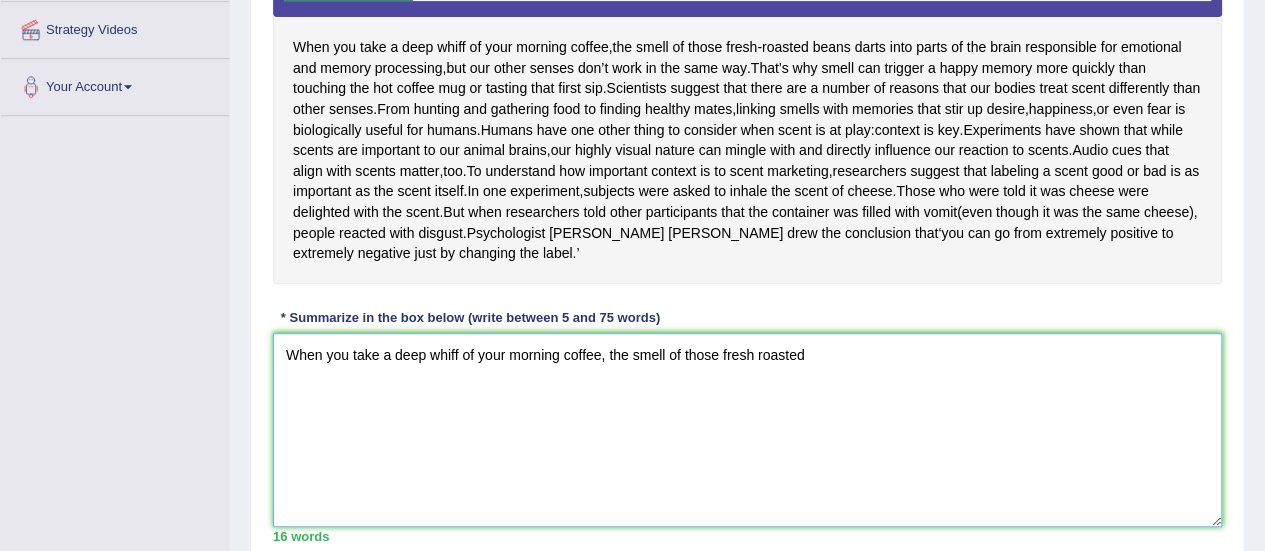 click on "When you take a deep whiff of your morning coffee, the smell of those fresh roasted" at bounding box center (747, 430) 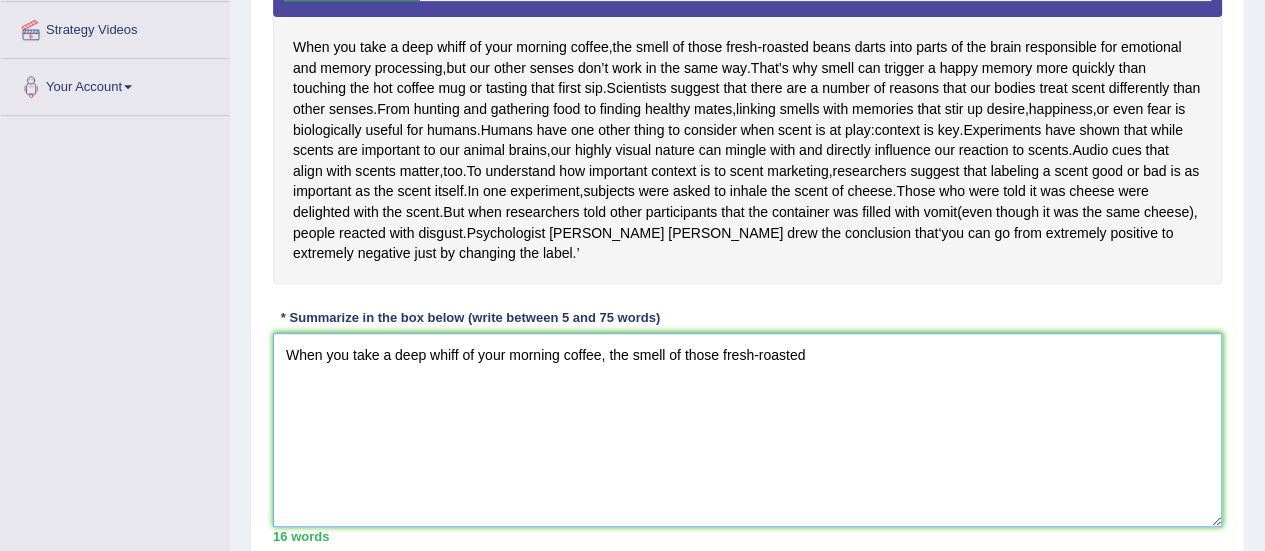 click on "When you take a deep whiff of your morning coffee, the smell of those fresh-roasted" at bounding box center (747, 430) 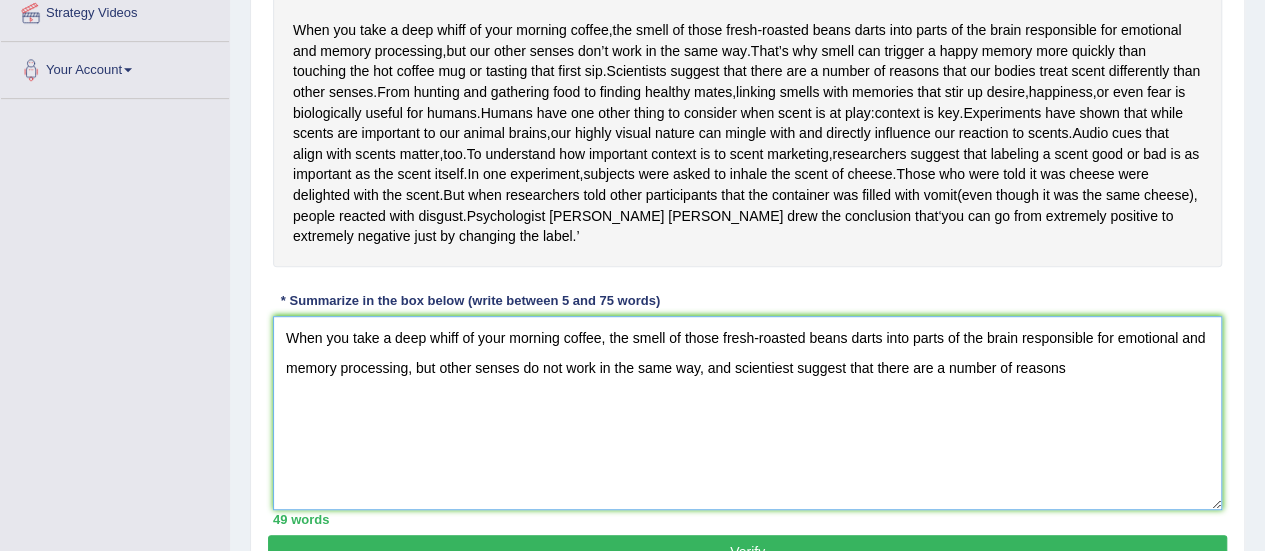 scroll, scrollTop: 460, scrollLeft: 0, axis: vertical 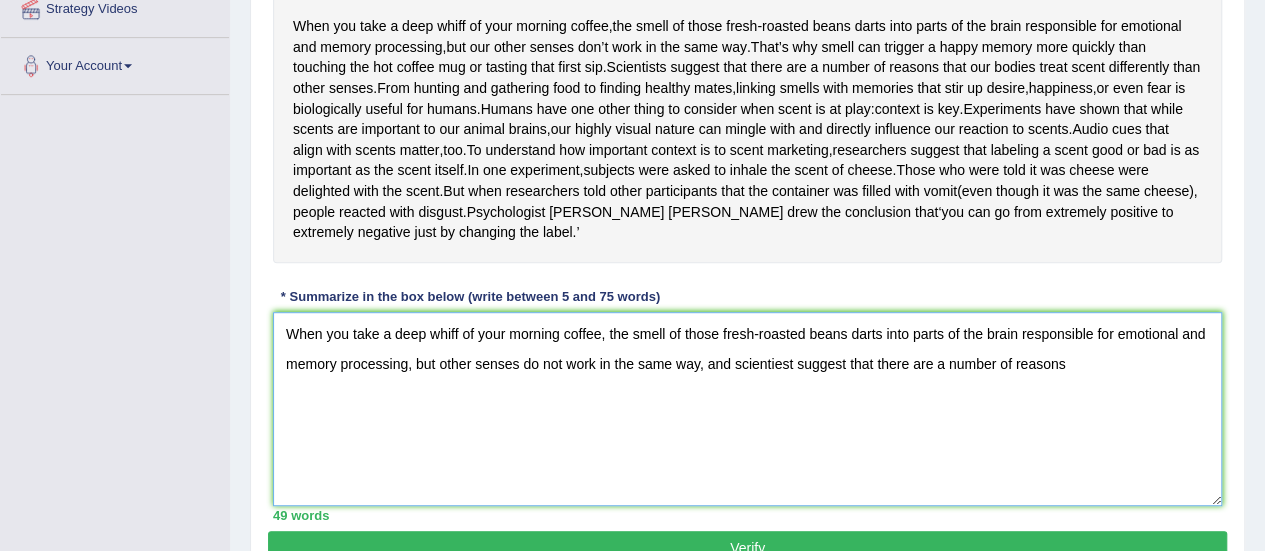 click on "When you take a deep whiff of your morning coffee, the smell of those fresh-roasted beans darts into parts of the brain responsible for emotional and memory processing, but other senses do not work in the same way, and scientiest suggest that there are a number of reasons" at bounding box center [747, 409] 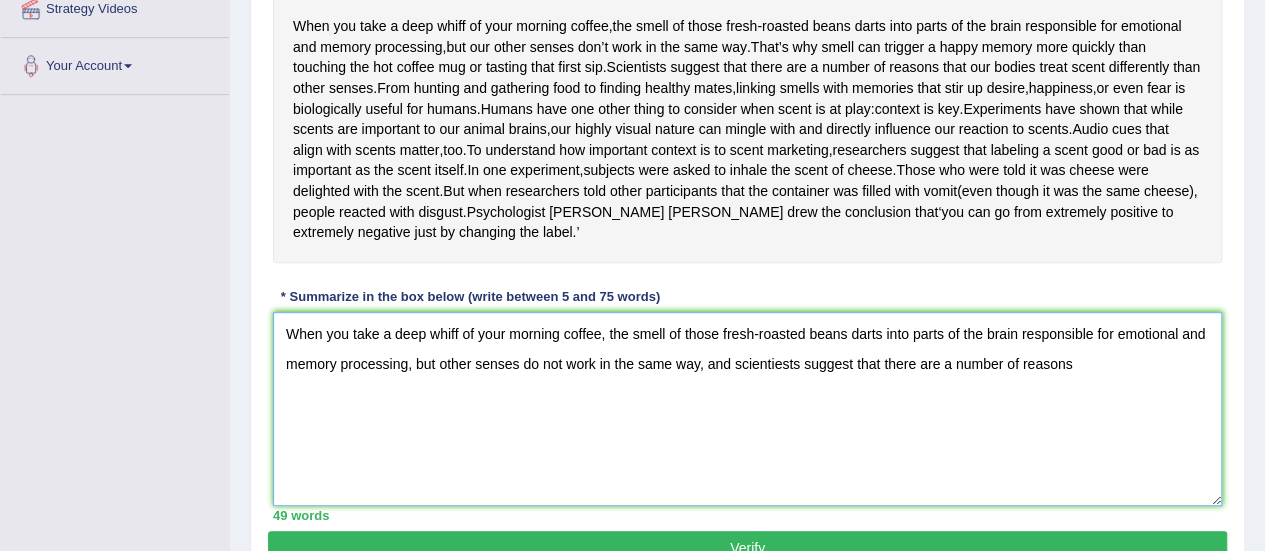 click on "When you take a deep whiff of your morning coffee, the smell of those fresh-roasted beans darts into parts of the brain responsible for emotional and memory processing, but other senses do not work in the same way, and scientiests suggest that there are a number of reasons" at bounding box center (747, 409) 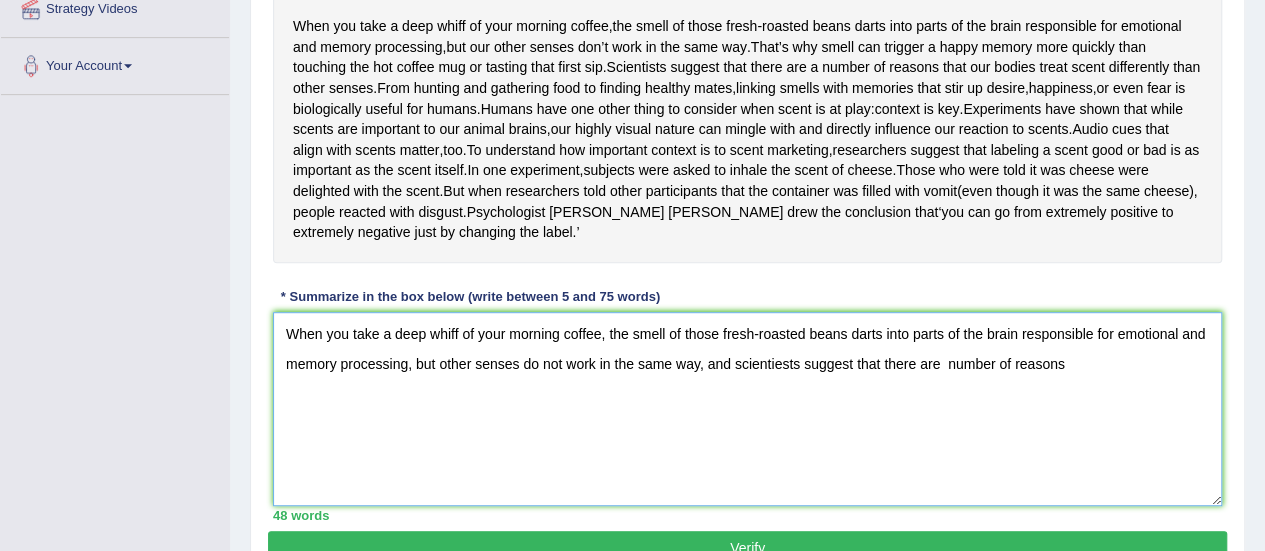 click on "When you take a deep whiff of your morning coffee, the smell of those fresh-roasted beans darts into parts of the brain responsible for emotional and memory processing, but other senses do not work in the same way, and scientiests suggest that there are  number of reasons" at bounding box center [747, 409] 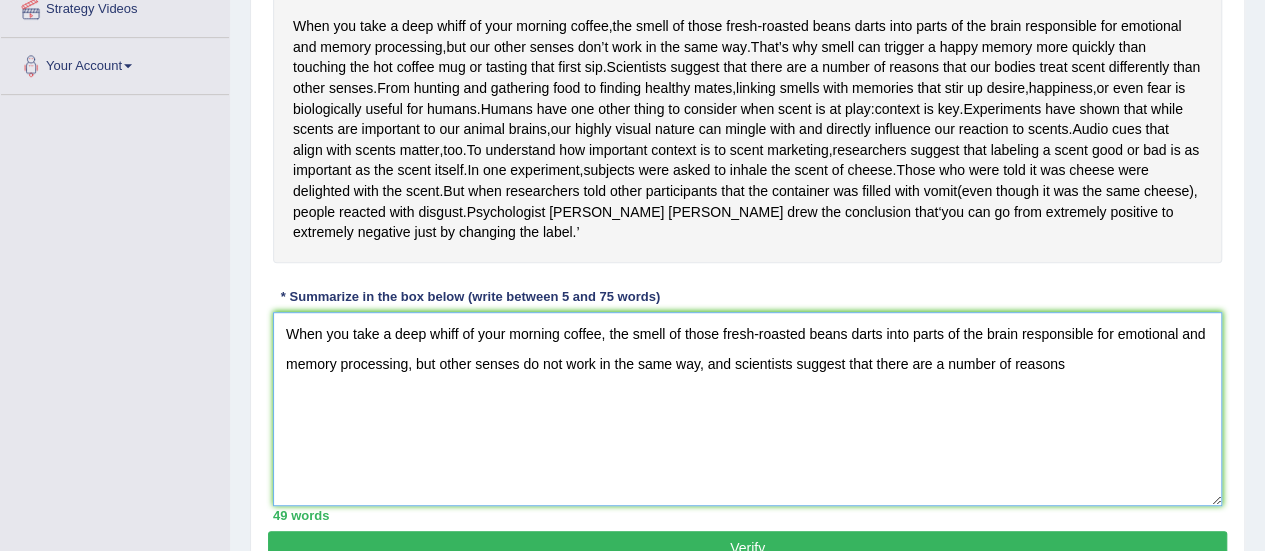 click on "When you take a deep whiff of your morning coffee, the smell of those fresh-roasted beans darts into parts of the brain responsible for emotional and memory processing, but other senses do not work in the same way, and scientists suggest that there are a number of reasons" at bounding box center [747, 409] 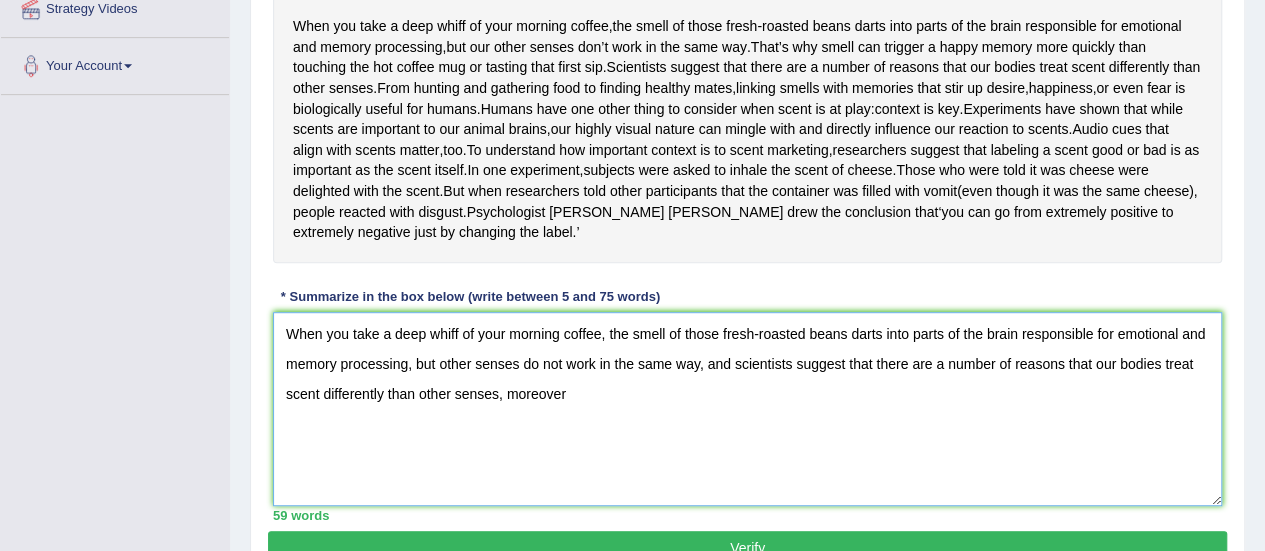 click on "When you take a deep whiff of your morning coffee, the smell of those fresh-roasted beans darts into parts of the brain responsible for emotional and memory processing, but other senses do not work in the same way, and scientists suggest that there are a number of reasons that our bodies treat scent differently than other senses, moreover" at bounding box center (747, 409) 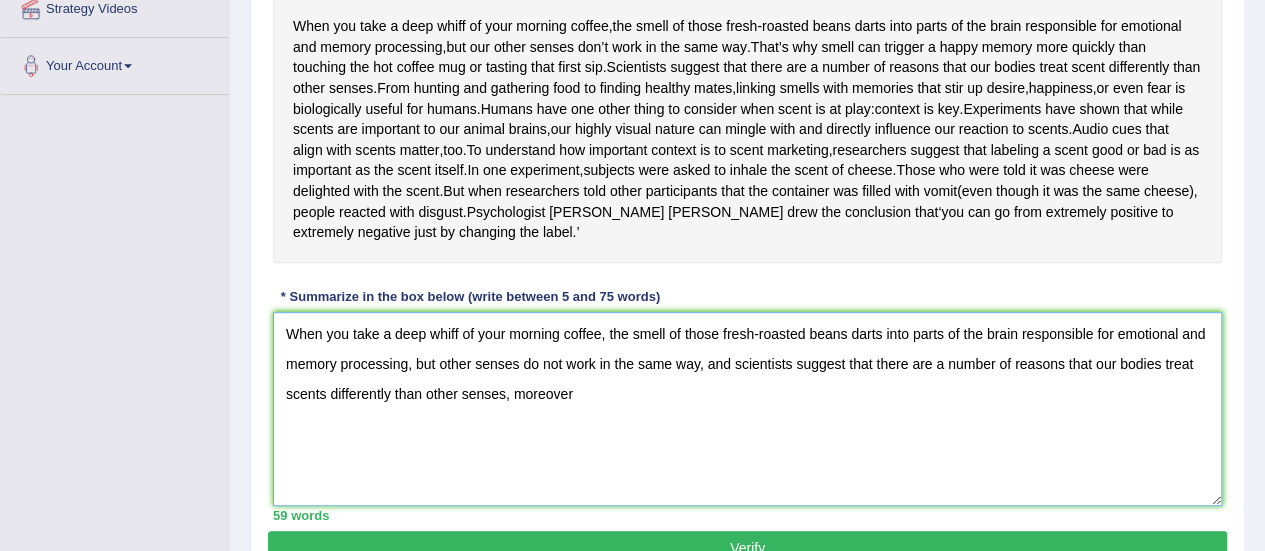click on "When you take a deep whiff of your morning coffee, the smell of those fresh-roasted beans darts into parts of the brain responsible for emotional and memory processing, but other senses do not work in the same way, and scientists suggest that there are a number of reasons that our bodies treat scents differently than other senses, moreover" at bounding box center [747, 409] 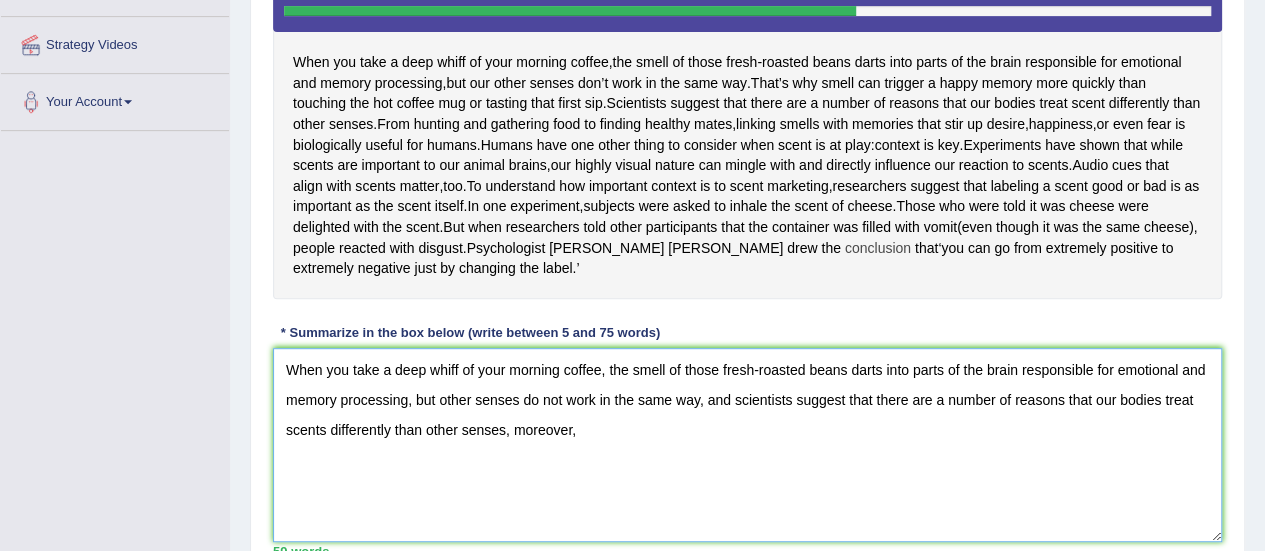 scroll, scrollTop: 422, scrollLeft: 0, axis: vertical 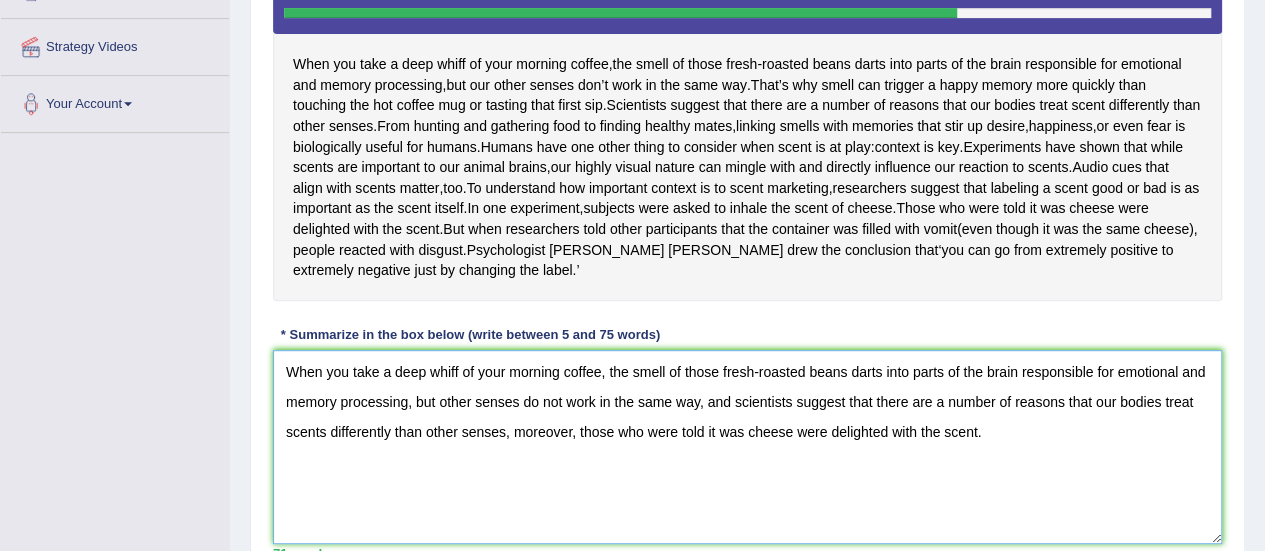 click on "When you take a deep whiff of your morning coffee, the smell of those fresh-roasted beans darts into parts of the brain responsible for emotional and memory processing, but other senses do not work in the same way, and scientists suggest that there are a number of reasons that our bodies treat scents differently than other senses, moreover, those who were told it was cheese were delighted with the scent." at bounding box center [747, 447] 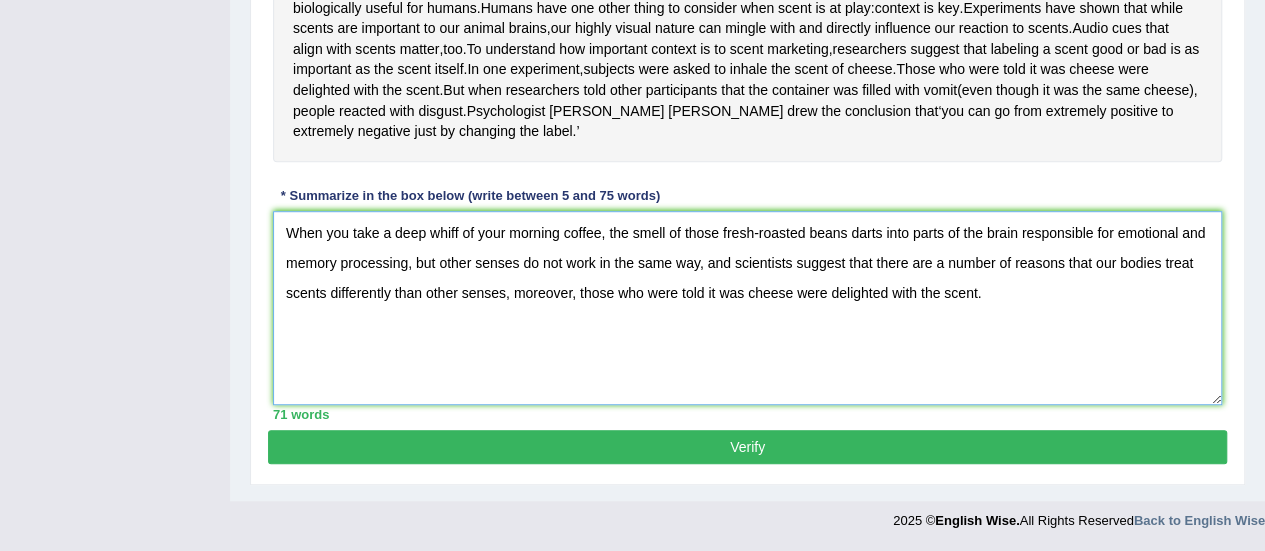 scroll, scrollTop: 597, scrollLeft: 0, axis: vertical 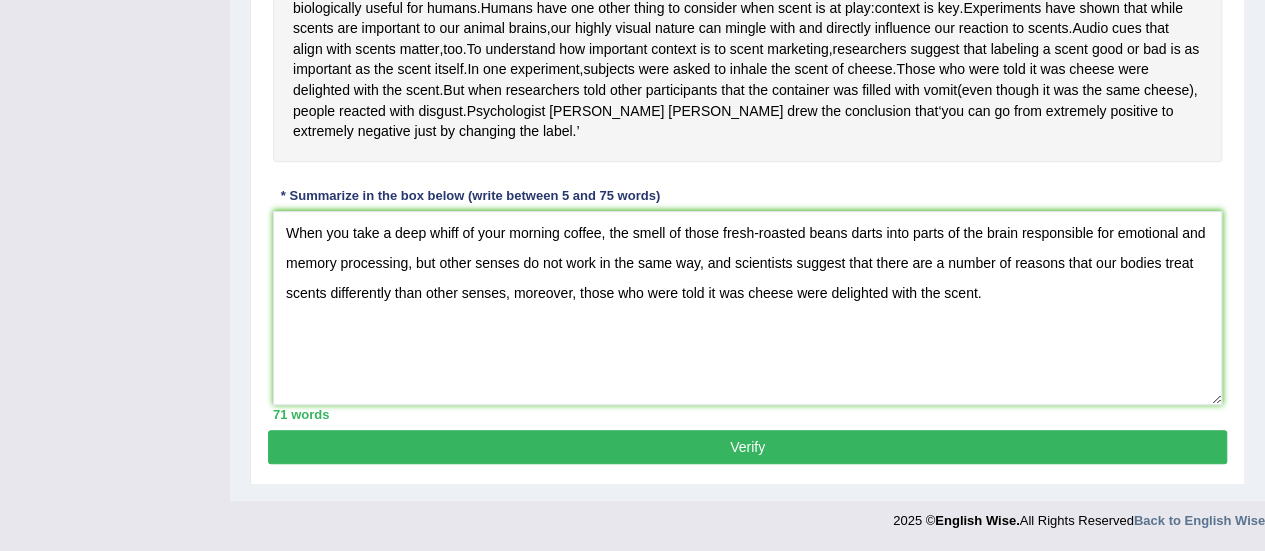 click on "Verify" at bounding box center [747, 447] 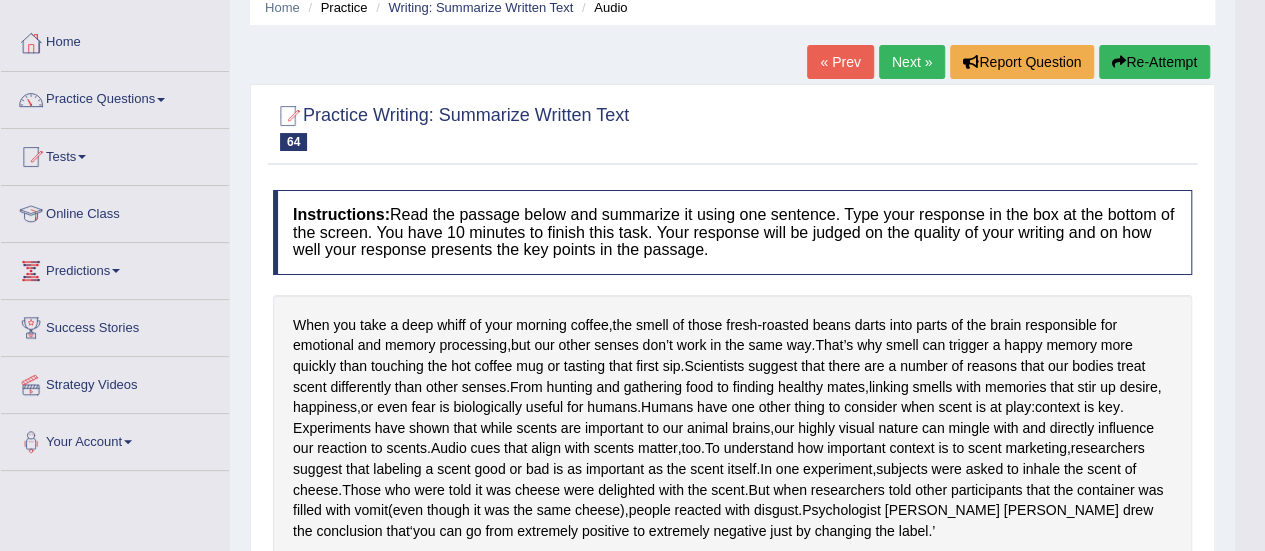 scroll, scrollTop: 0, scrollLeft: 0, axis: both 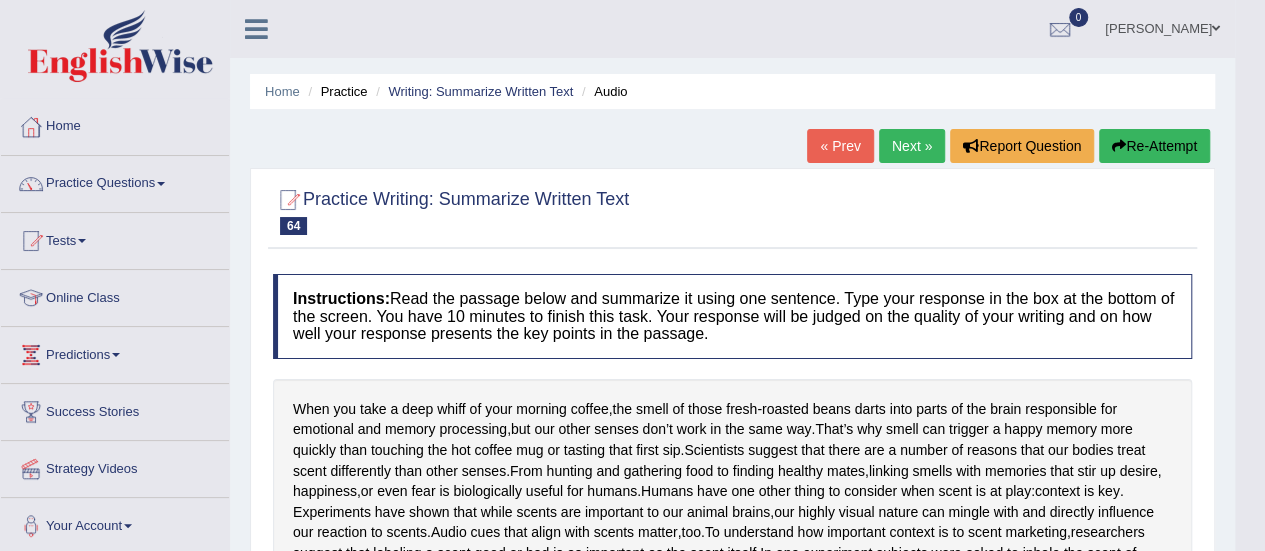 click on "Next »" at bounding box center (912, 146) 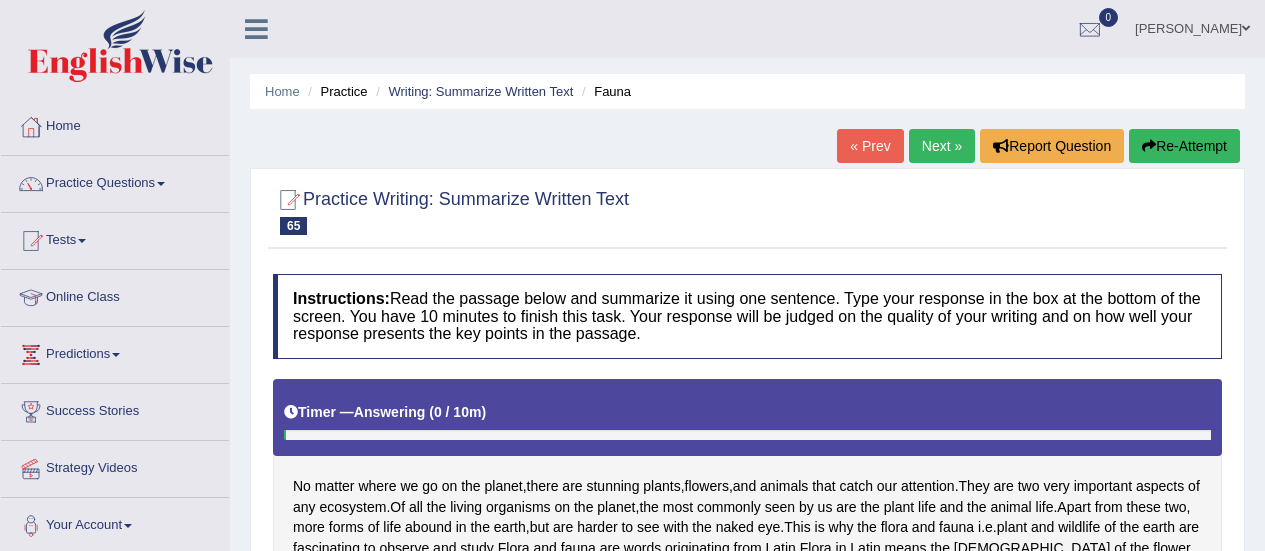scroll, scrollTop: 147, scrollLeft: 0, axis: vertical 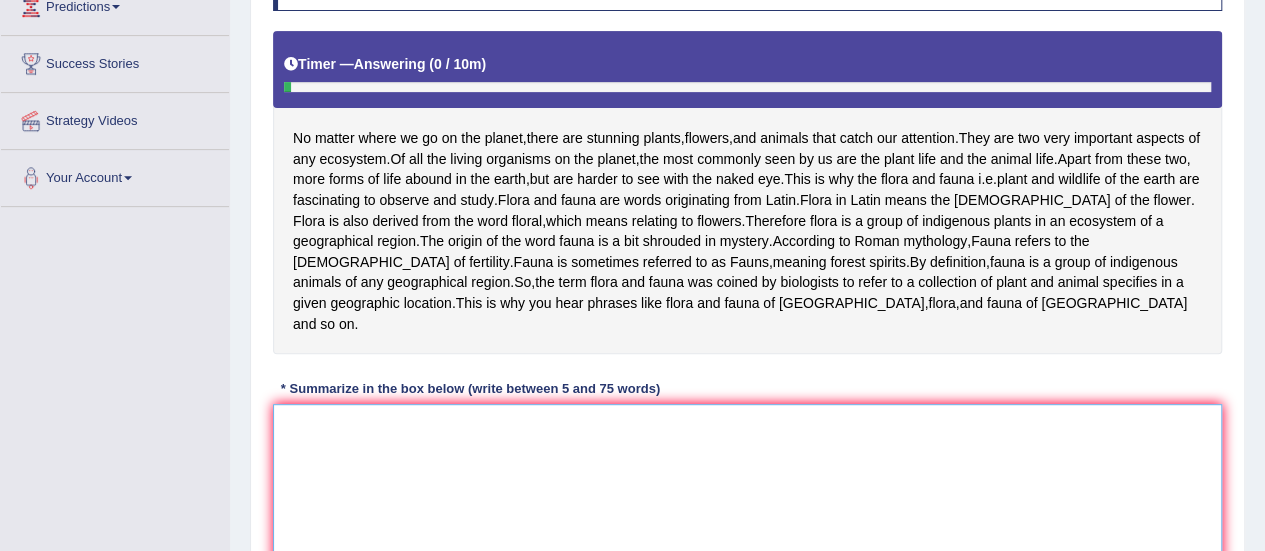 click at bounding box center [747, 501] 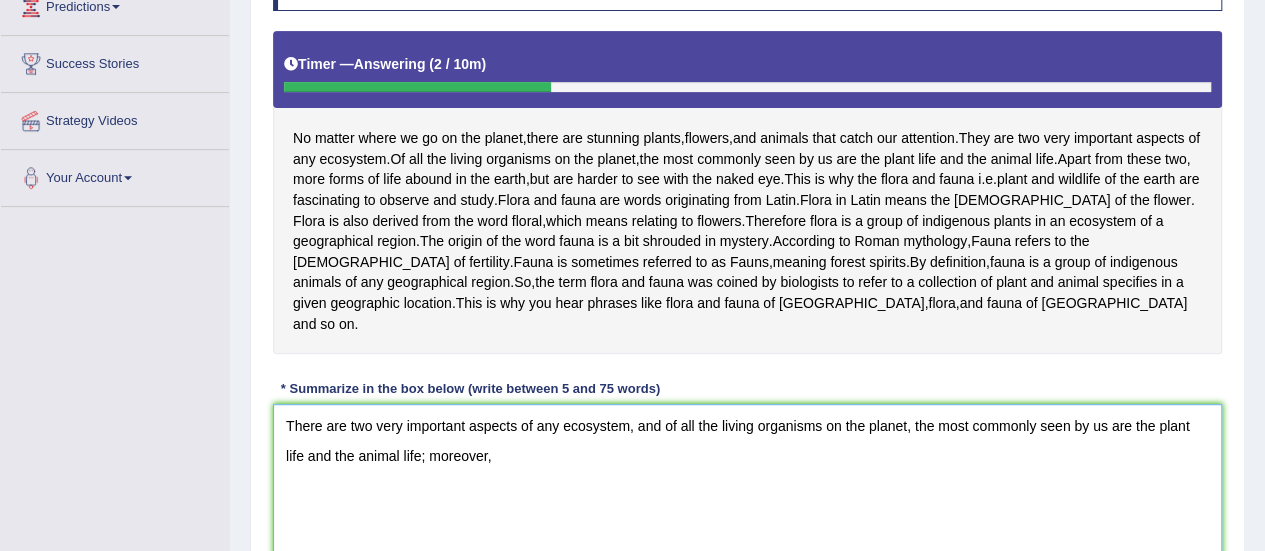 click on "There are two very important aspects of any ecosystem, and of all the living organisms on the planet, the most commonly seen by us are the plant life and the animal life; moreover," at bounding box center (747, 501) 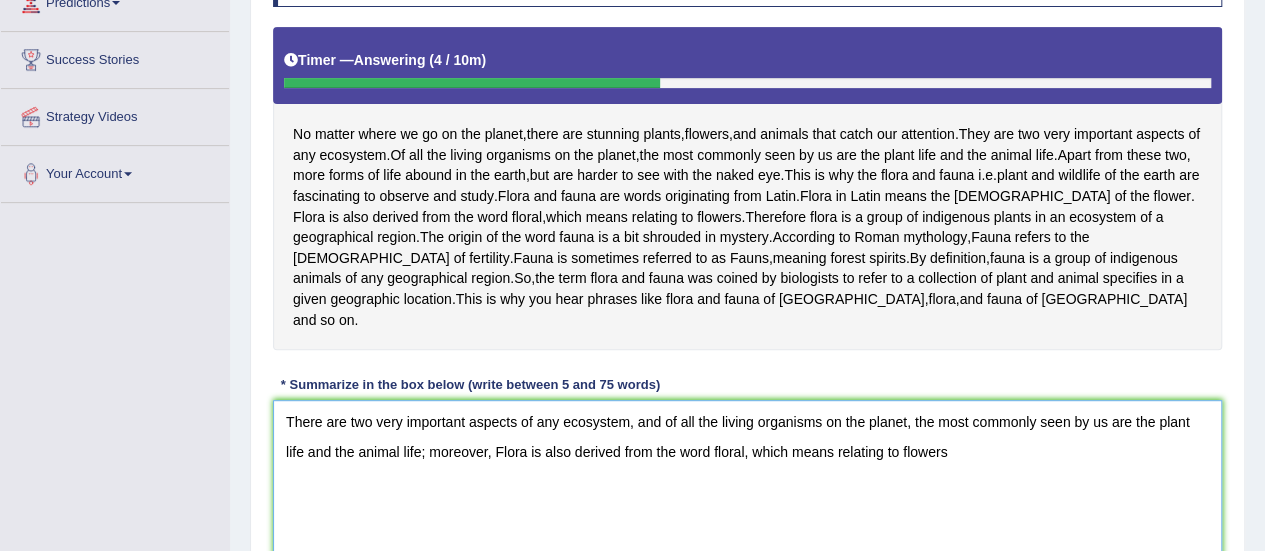 scroll, scrollTop: 351, scrollLeft: 0, axis: vertical 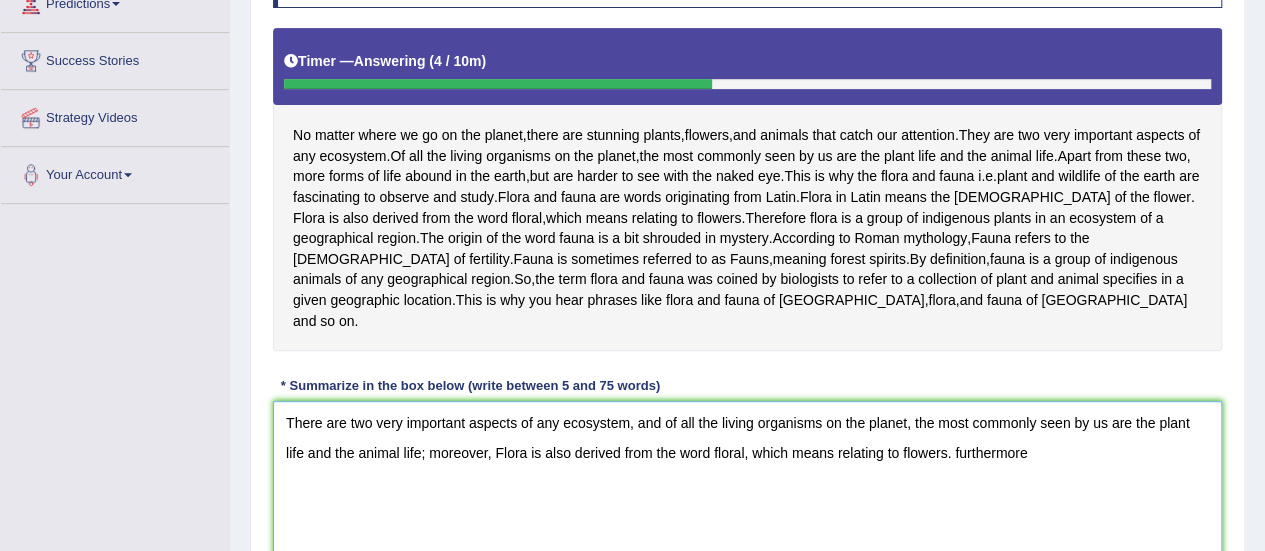 click on "There are two very important aspects of any ecosystem, and of all the living organisms on the planet, the most commonly seen by us are the plant life and the animal life; moreover, Flora is also derived from the word floral, which means relating to flowers. furthermore" at bounding box center (747, 498) 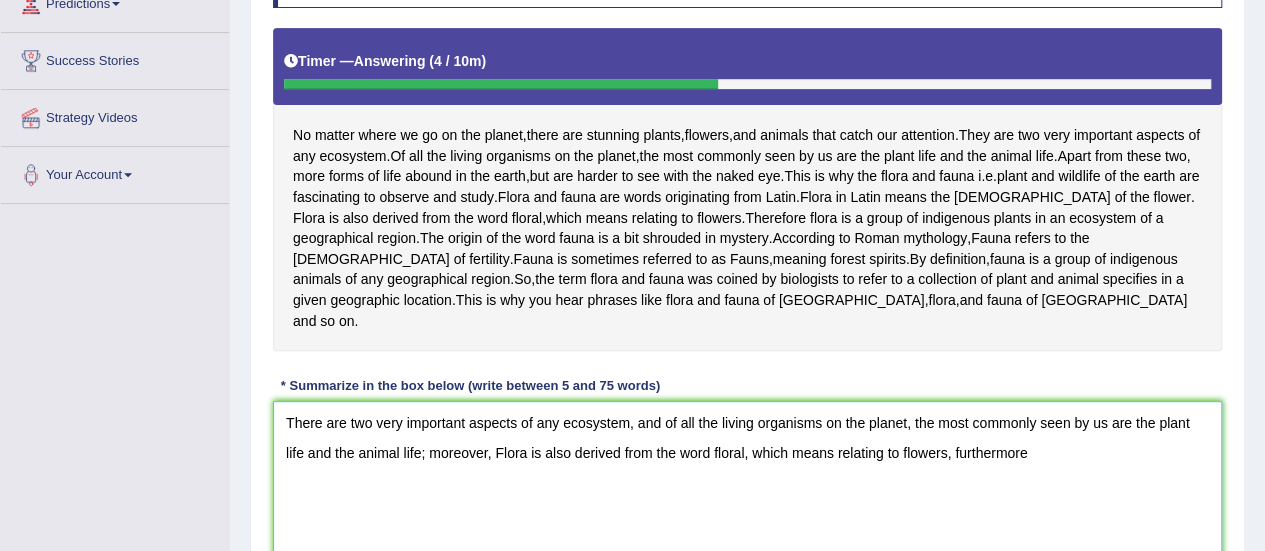click on "There are two very important aspects of any ecosystem, and of all the living organisms on the planet, the most commonly seen by us are the plant life and the animal life; moreover, Flora is also derived from the word floral, which means relating to flowers, furthermore" at bounding box center [747, 498] 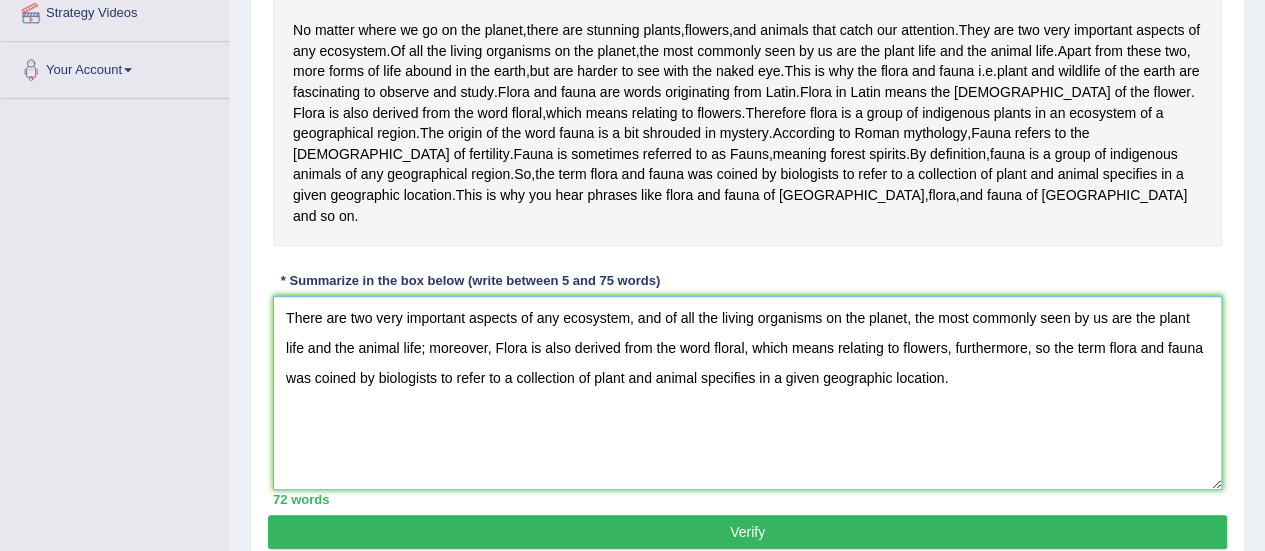 scroll, scrollTop: 471, scrollLeft: 0, axis: vertical 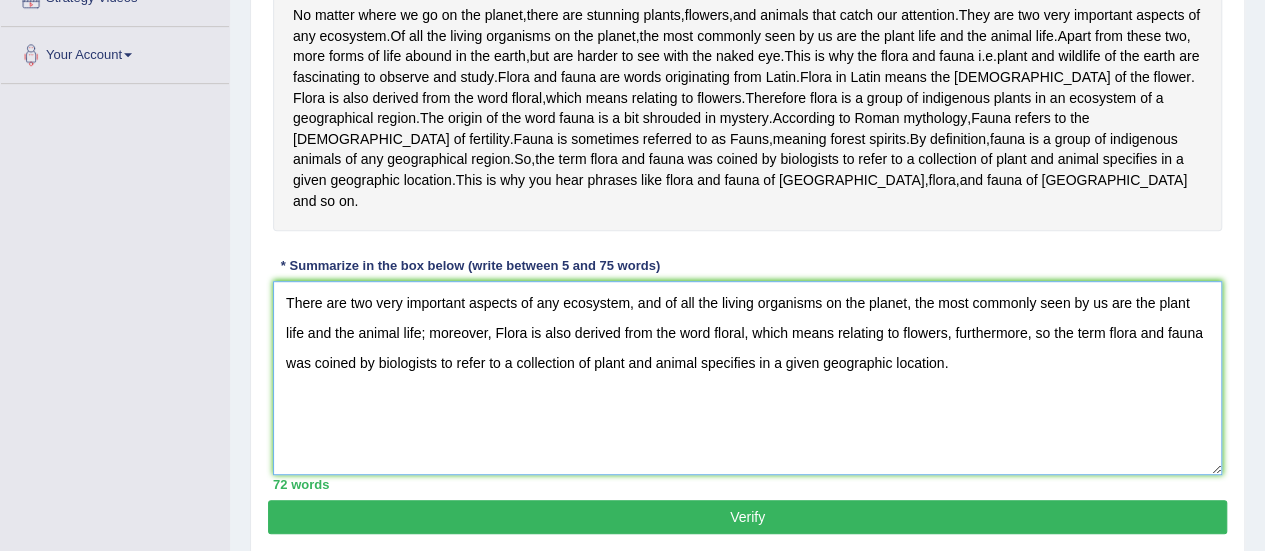 click on "There are two very important aspects of any ecosystem, and of all the living organisms on the planet, the most commonly seen by us are the plant life and the animal life; moreover, Flora is also derived from the word floral, which means relating to flowers, furthermore, so the term flora and fauna was coined by biologists to refer to a collection of plant and animal specifies in a given geographic location." at bounding box center (747, 378) 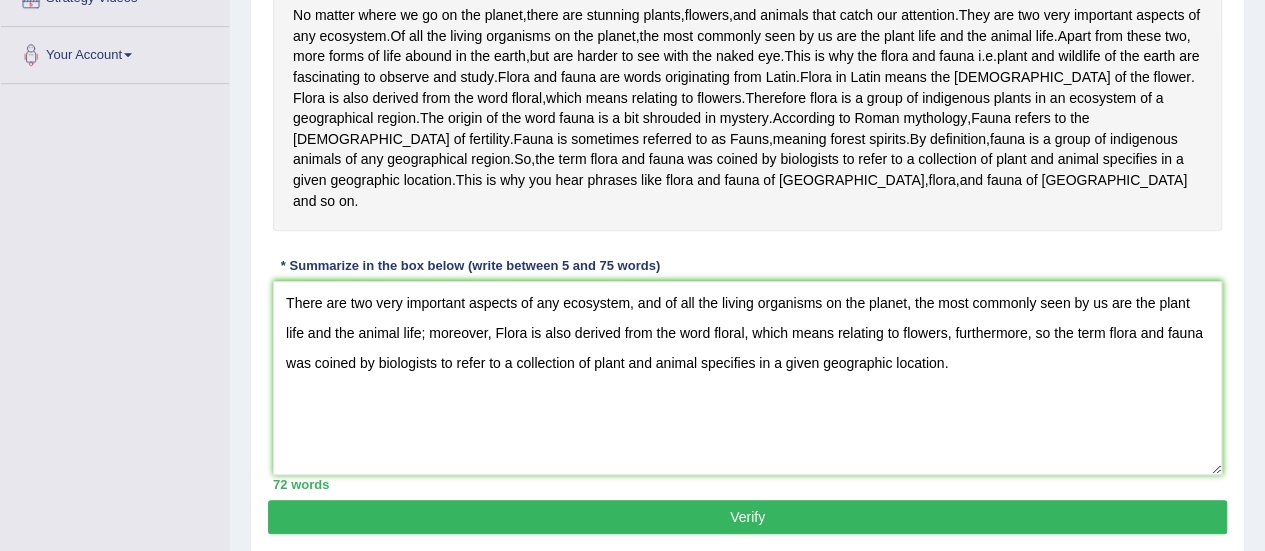 click on "Verify" at bounding box center (747, 517) 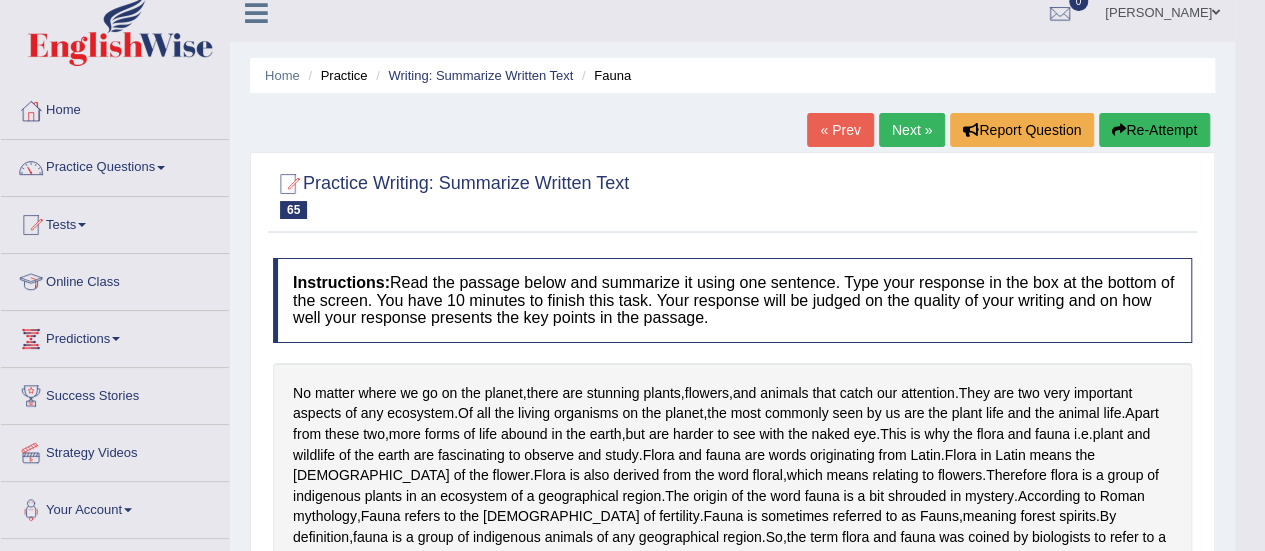 scroll, scrollTop: 16, scrollLeft: 0, axis: vertical 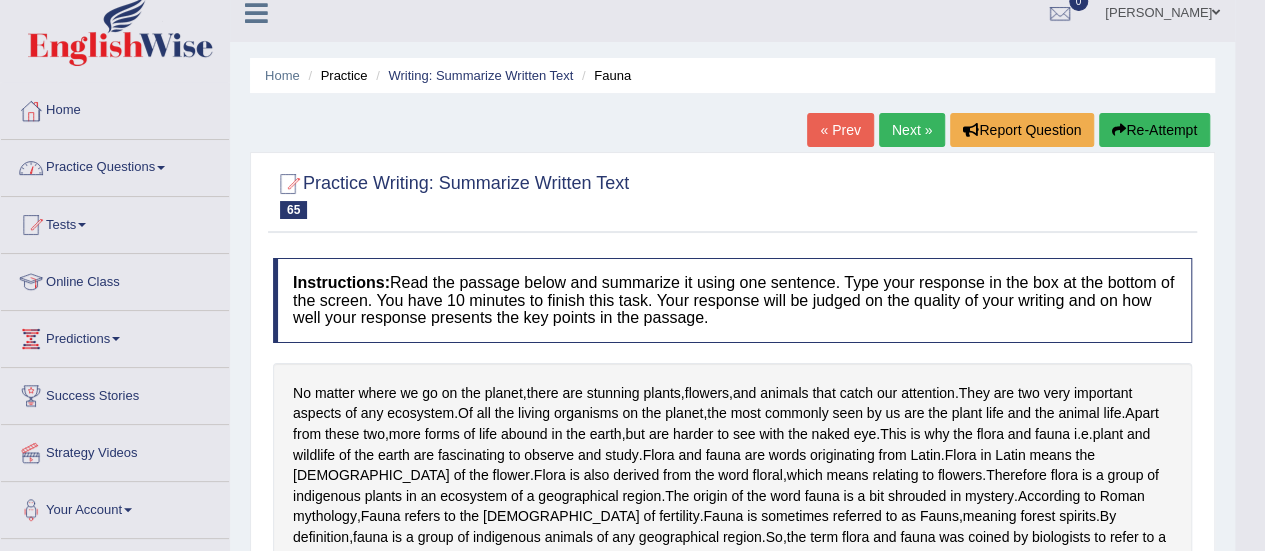 click at bounding box center [161, 168] 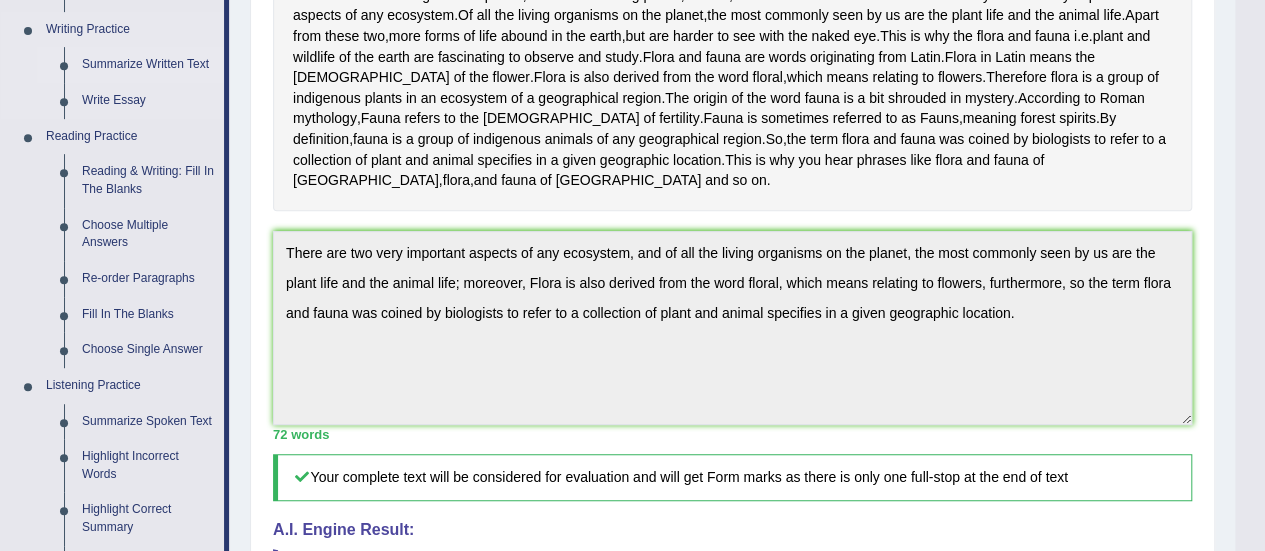 scroll, scrollTop: 420, scrollLeft: 0, axis: vertical 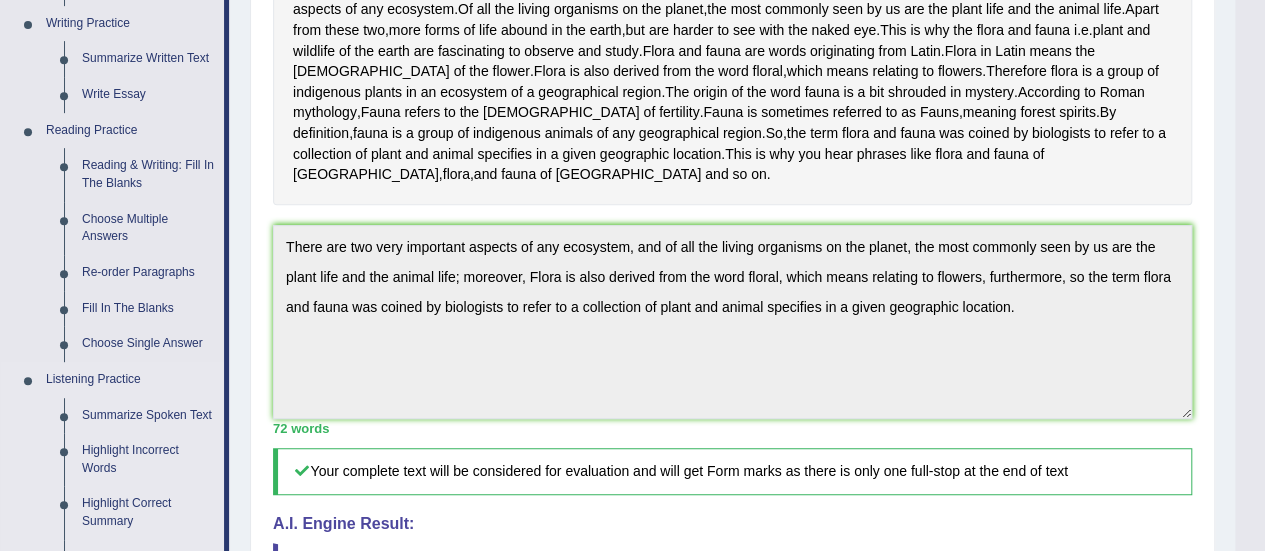click on "Listening Practice" at bounding box center (130, 380) 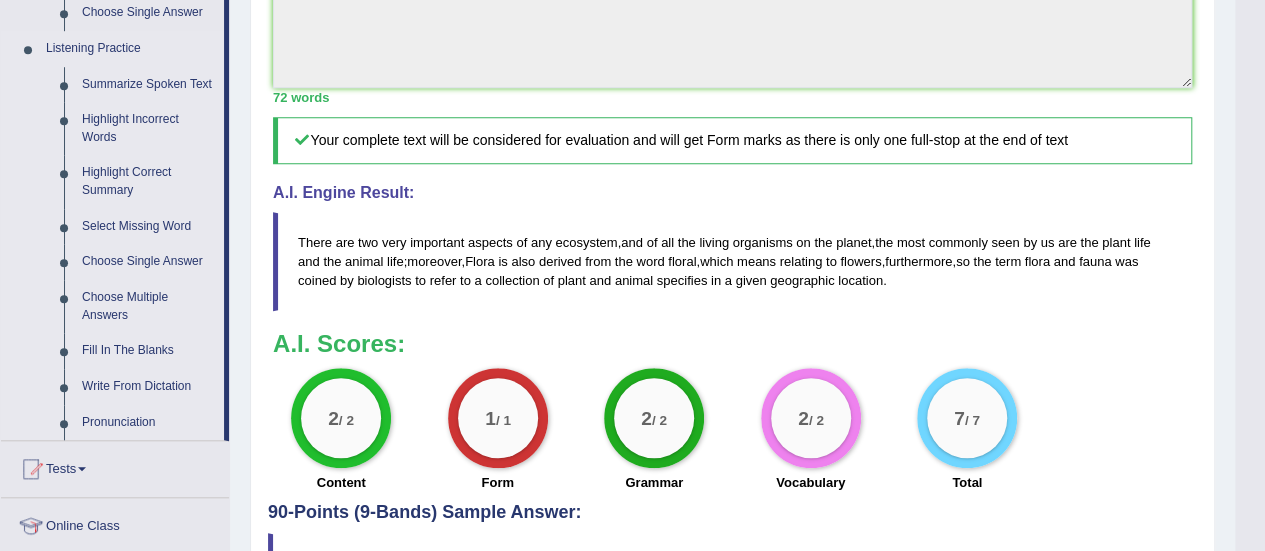 scroll, scrollTop: 750, scrollLeft: 0, axis: vertical 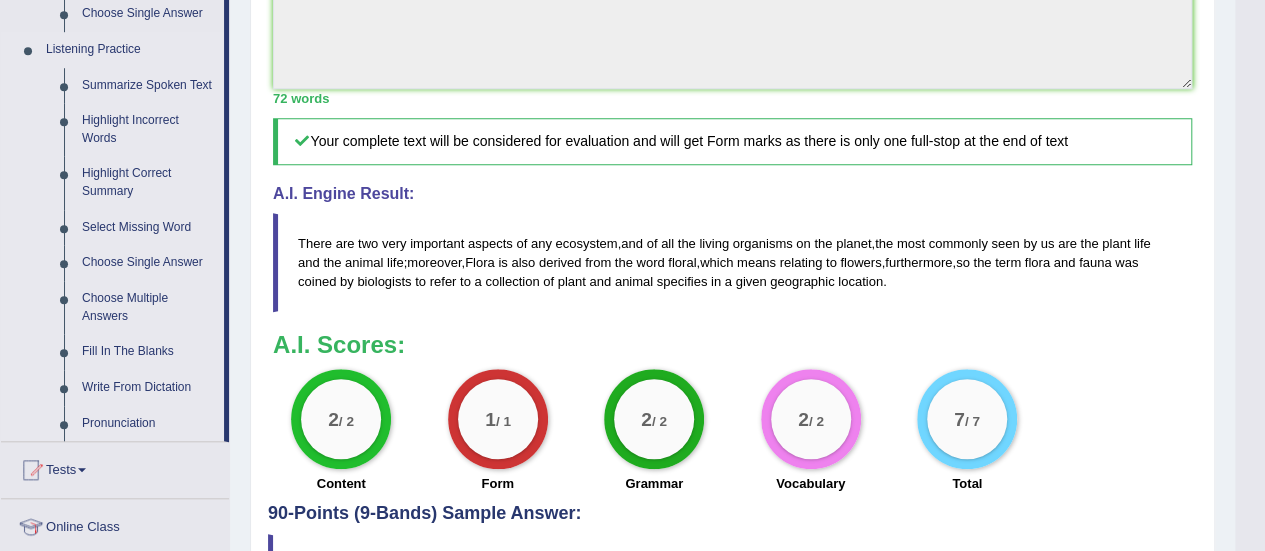 click on "Listening Practice" at bounding box center (130, 50) 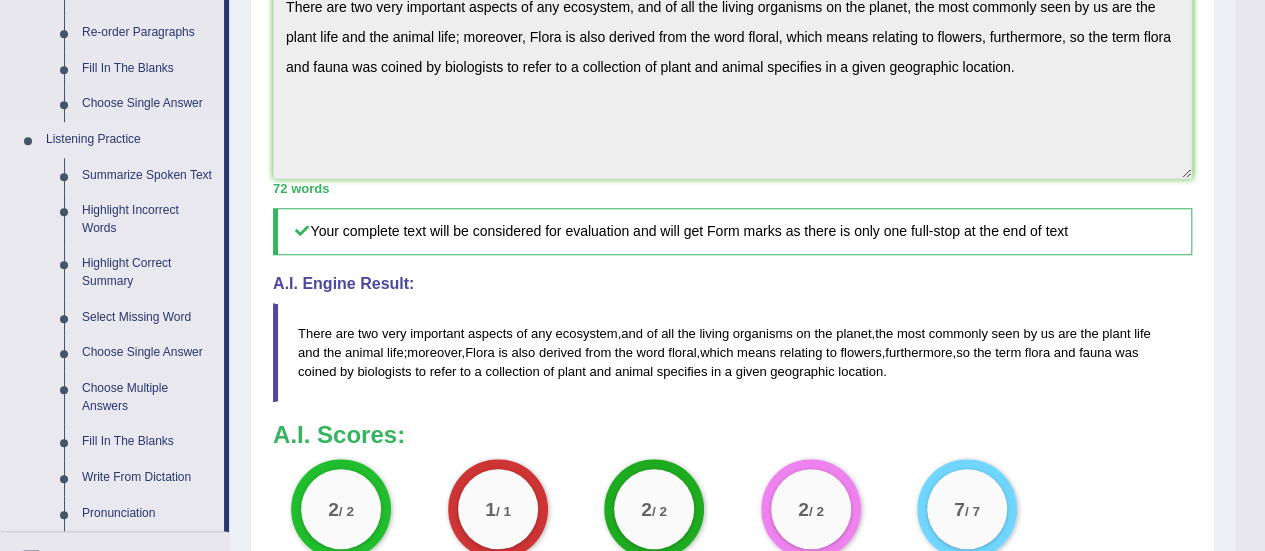 scroll, scrollTop: 661, scrollLeft: 0, axis: vertical 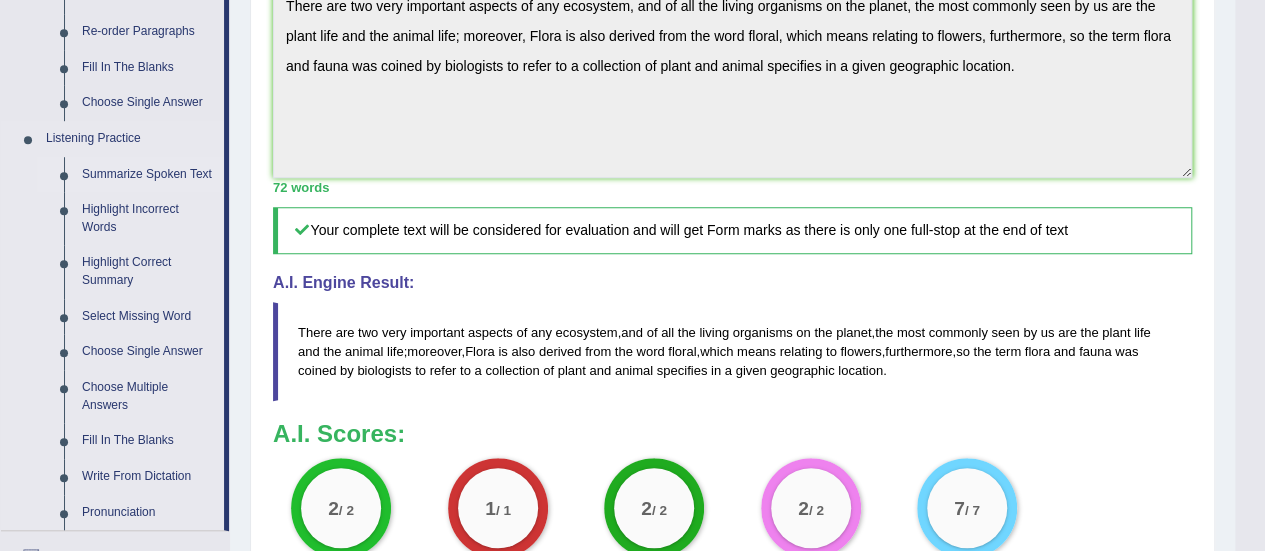 click on "Summarize Spoken Text" at bounding box center [148, 175] 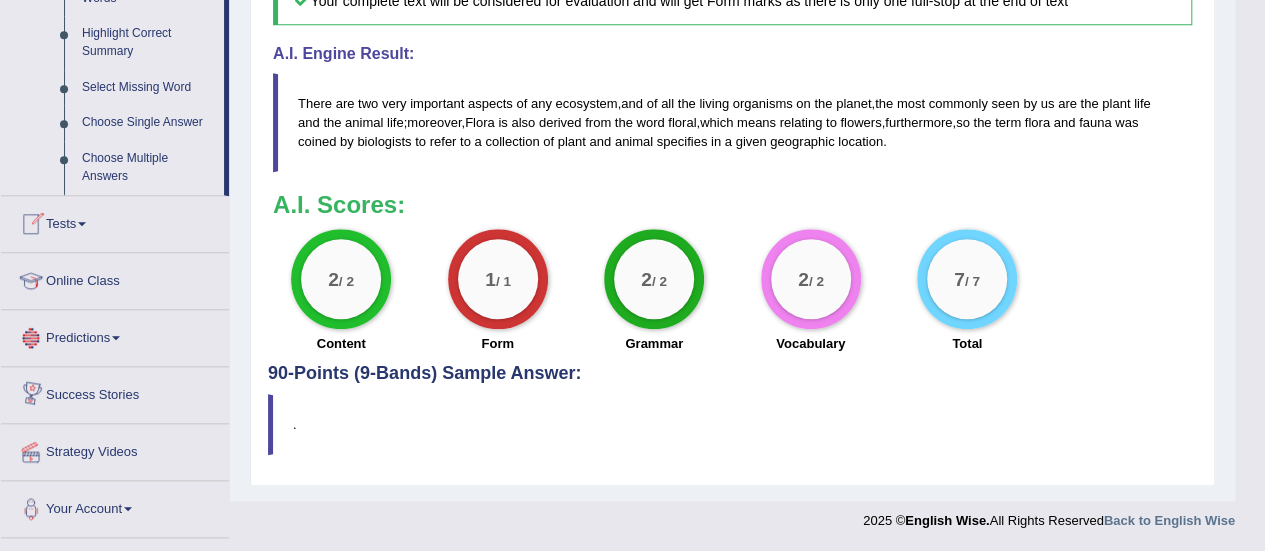 scroll, scrollTop: 980, scrollLeft: 0, axis: vertical 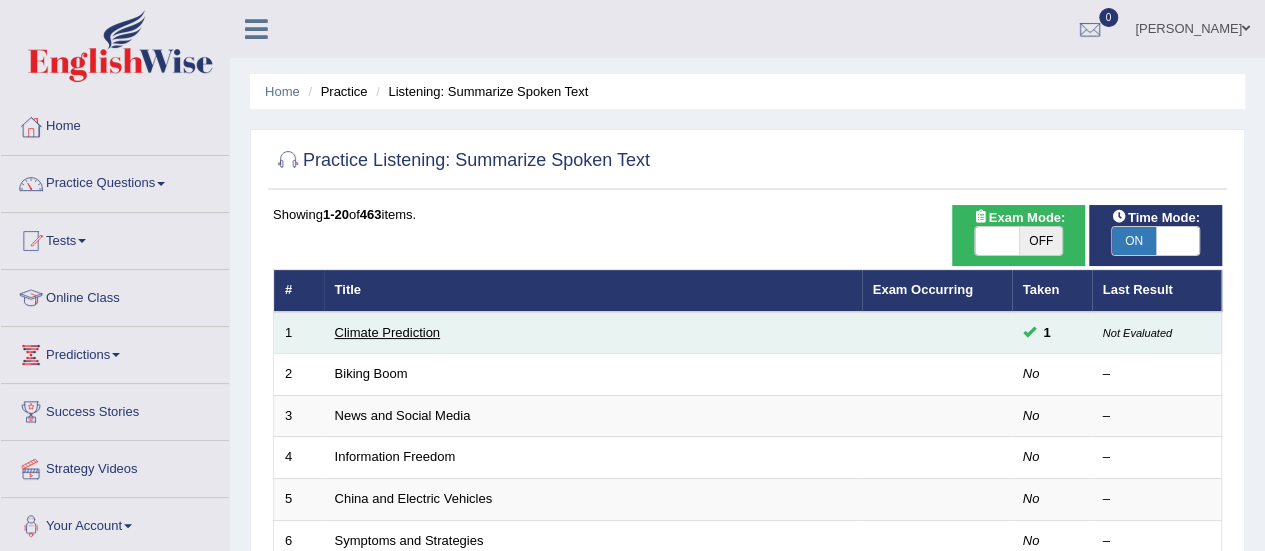 click on "Climate Prediction" at bounding box center [388, 332] 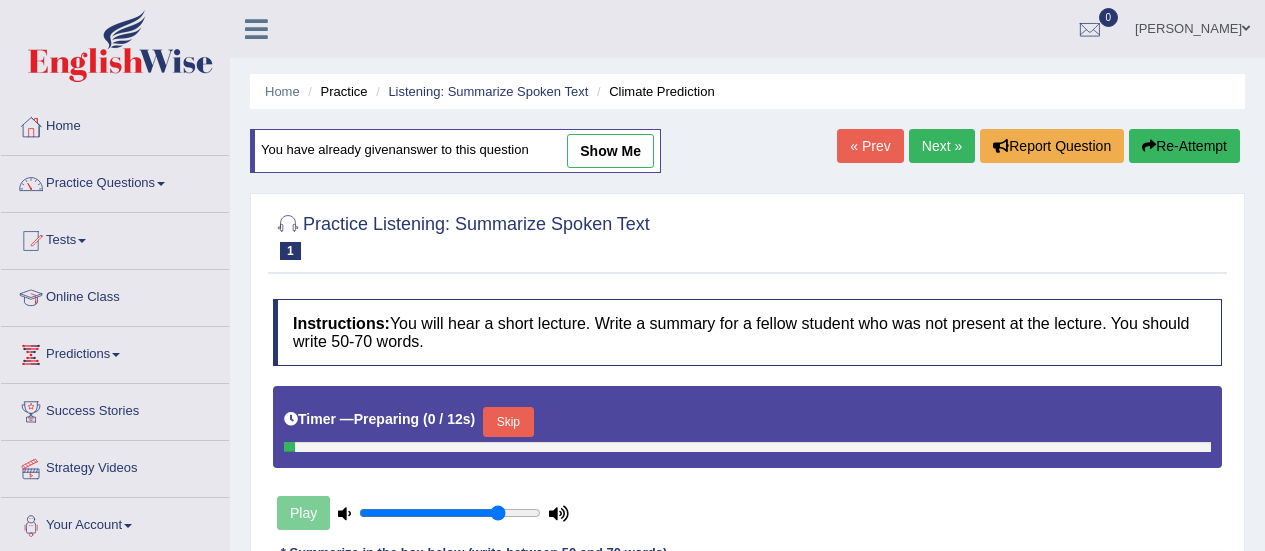 scroll, scrollTop: 0, scrollLeft: 0, axis: both 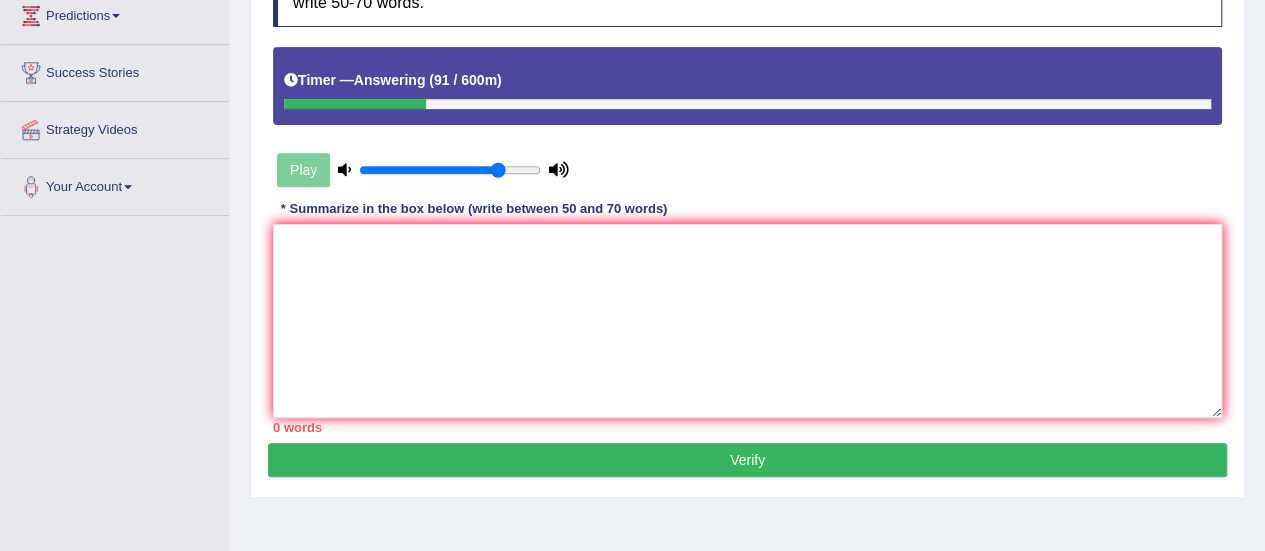 click on "Verify" at bounding box center [747, 460] 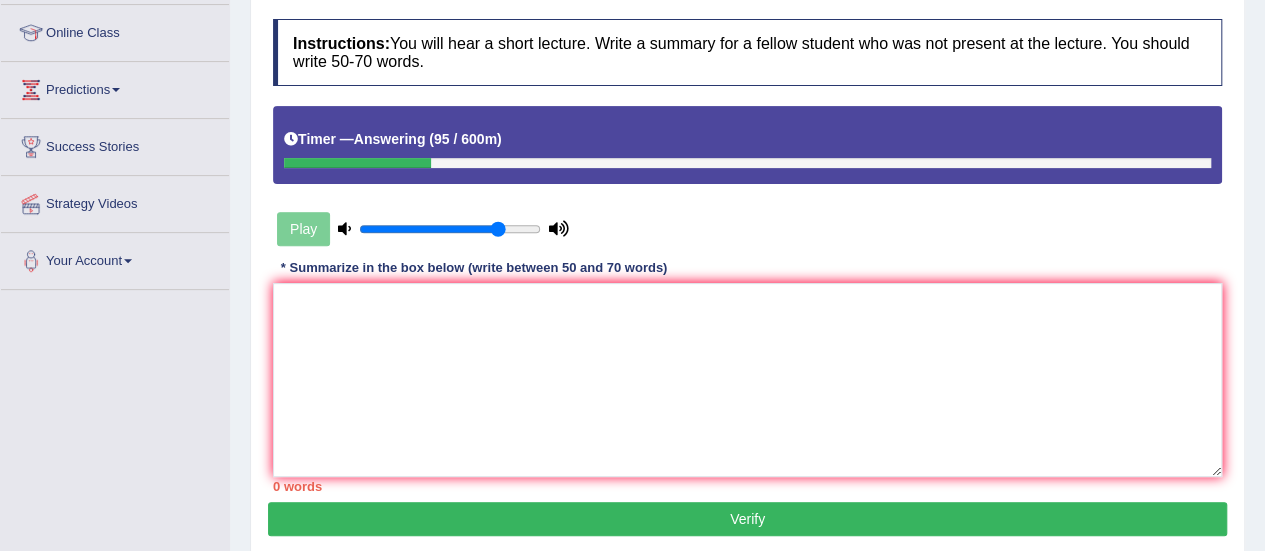 scroll, scrollTop: 240, scrollLeft: 0, axis: vertical 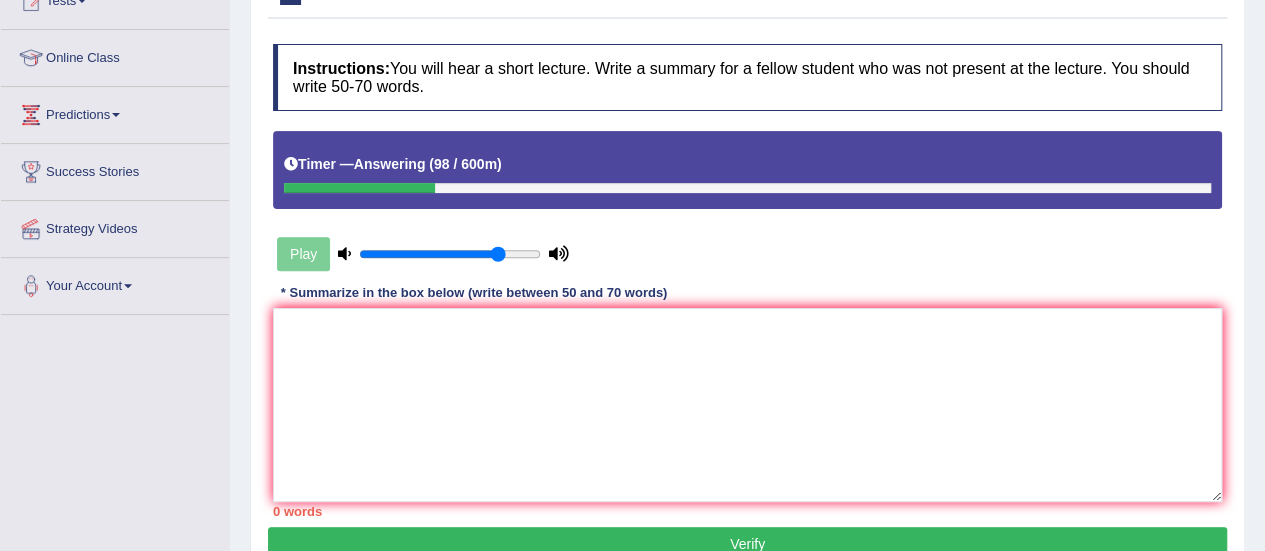 click on "Play" at bounding box center [423, 254] 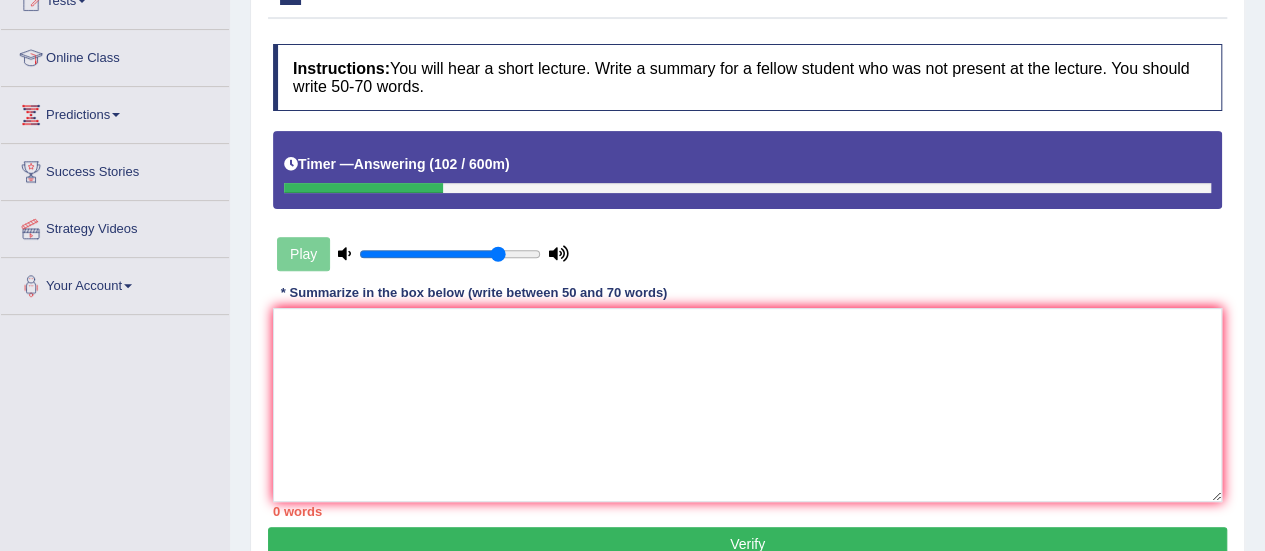 click on "Play" at bounding box center (423, 254) 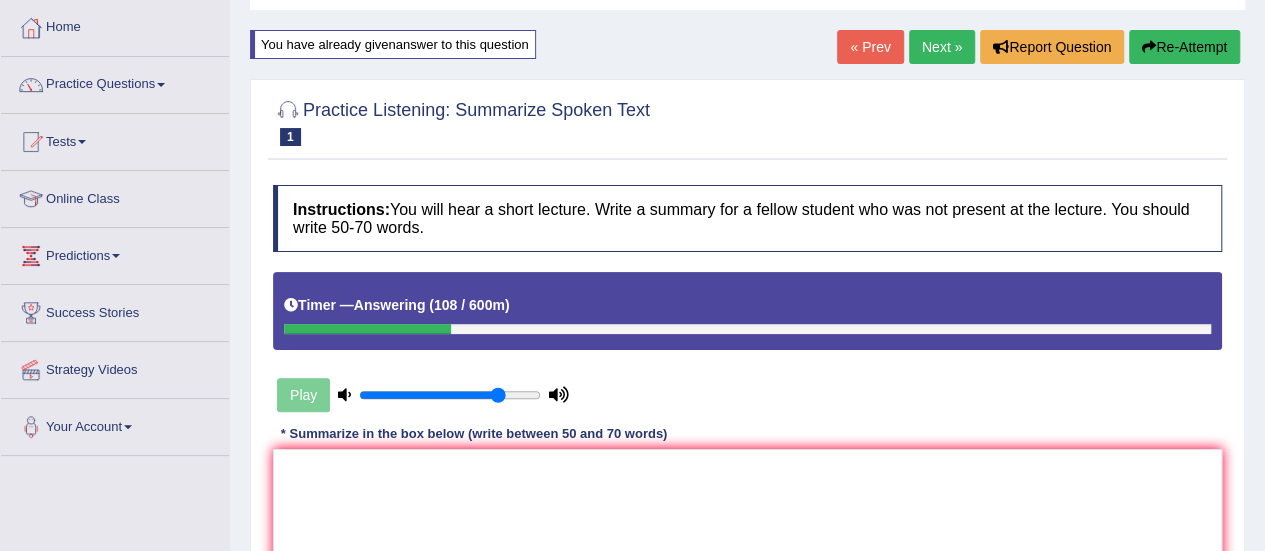 scroll, scrollTop: 98, scrollLeft: 0, axis: vertical 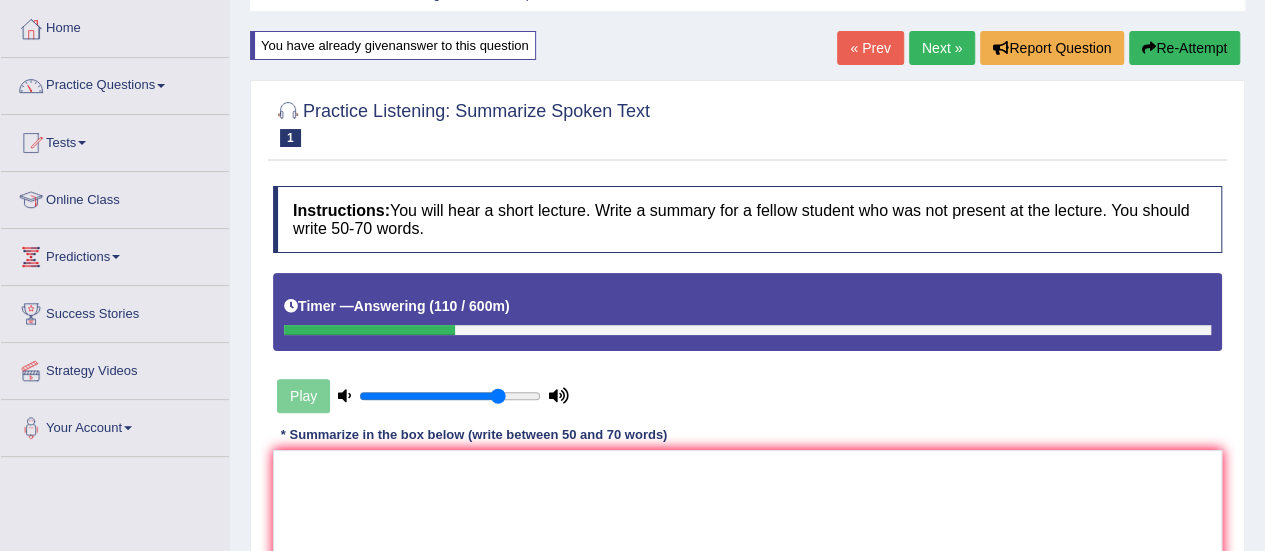 click on "Next »" at bounding box center [942, 48] 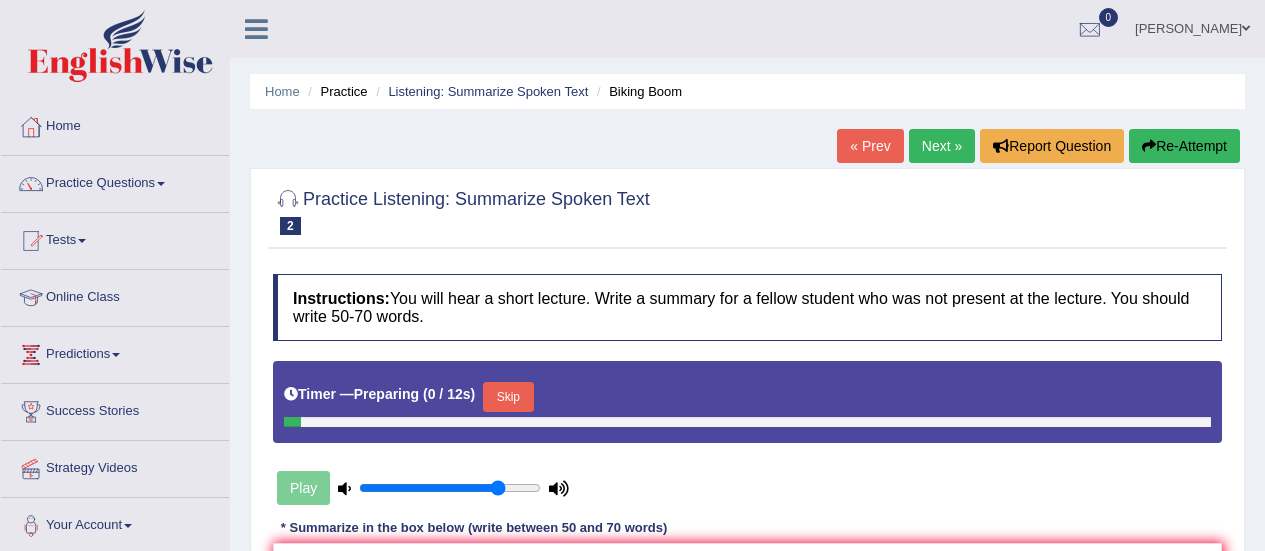 scroll, scrollTop: 0, scrollLeft: 0, axis: both 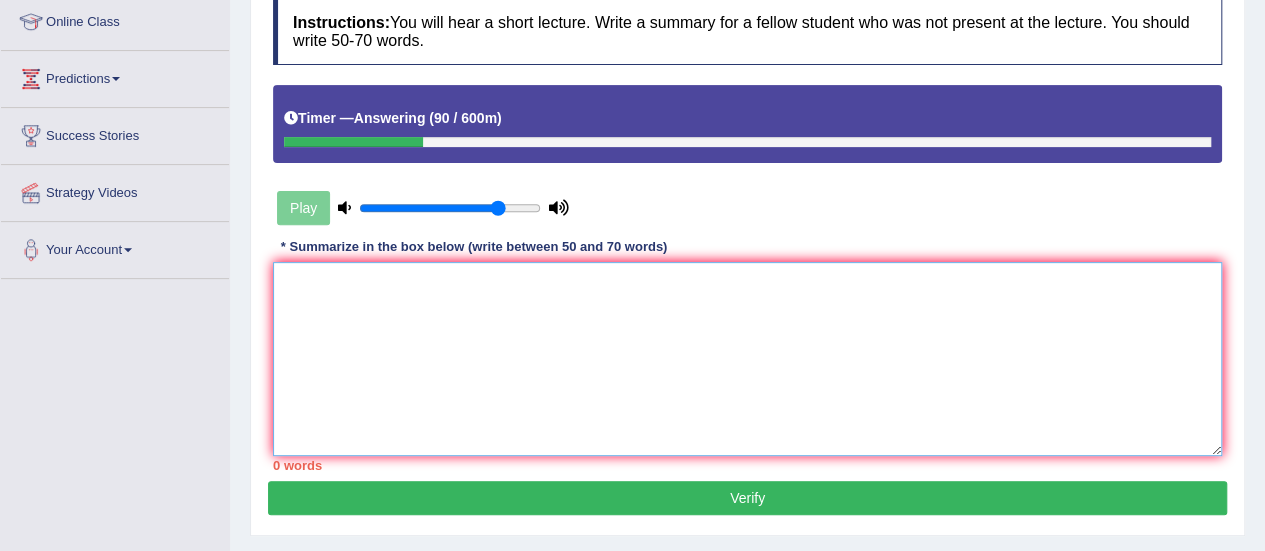 click at bounding box center (747, 359) 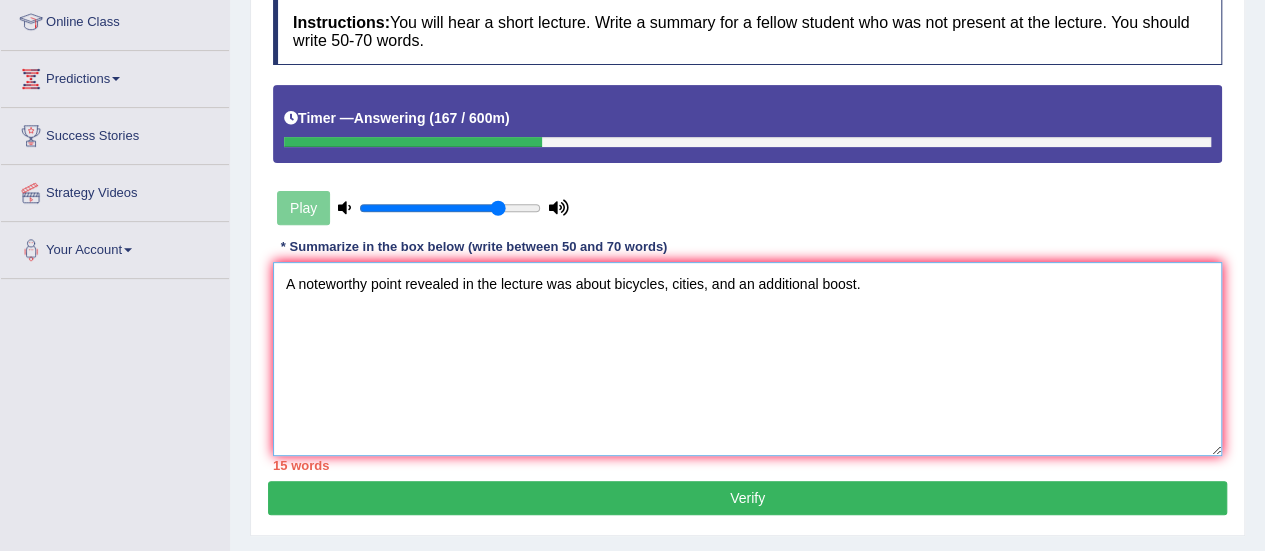 click on "A noteworthy point revealed in the lecture was about bicycles, cities, and an additional boost." at bounding box center (747, 359) 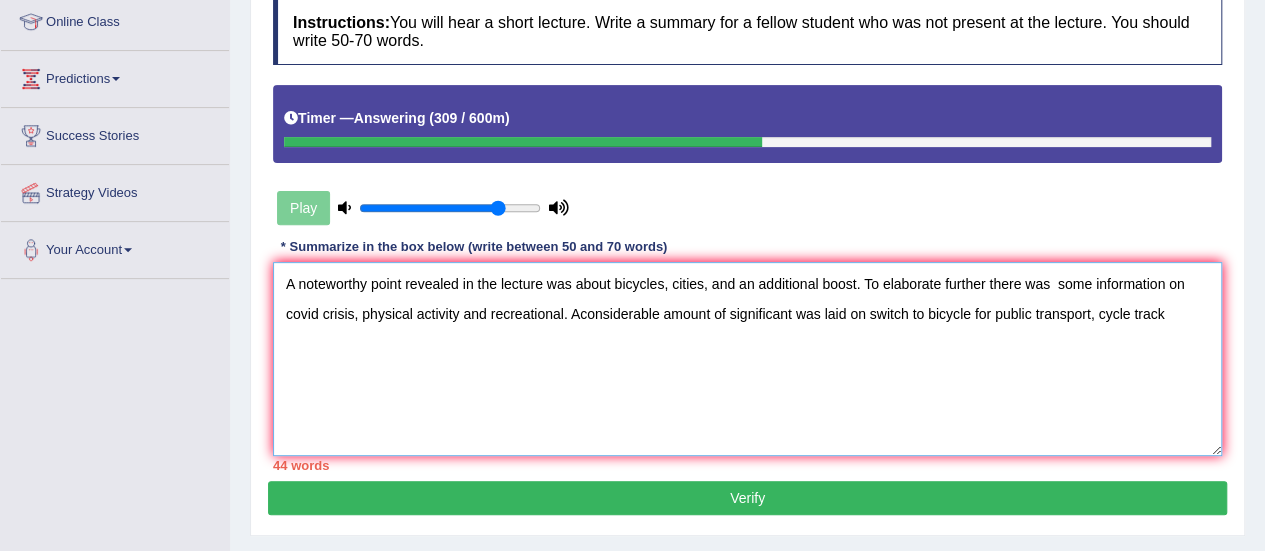 click on "A noteworthy point revealed in the lecture was about bicycles, cities, and an additional boost. To elaborate further there was  some information on covid crisis, physical activity and recreational. Aconsiderable amount of significant was laid on switch to bicycle for public transport, cycle track" at bounding box center [747, 359] 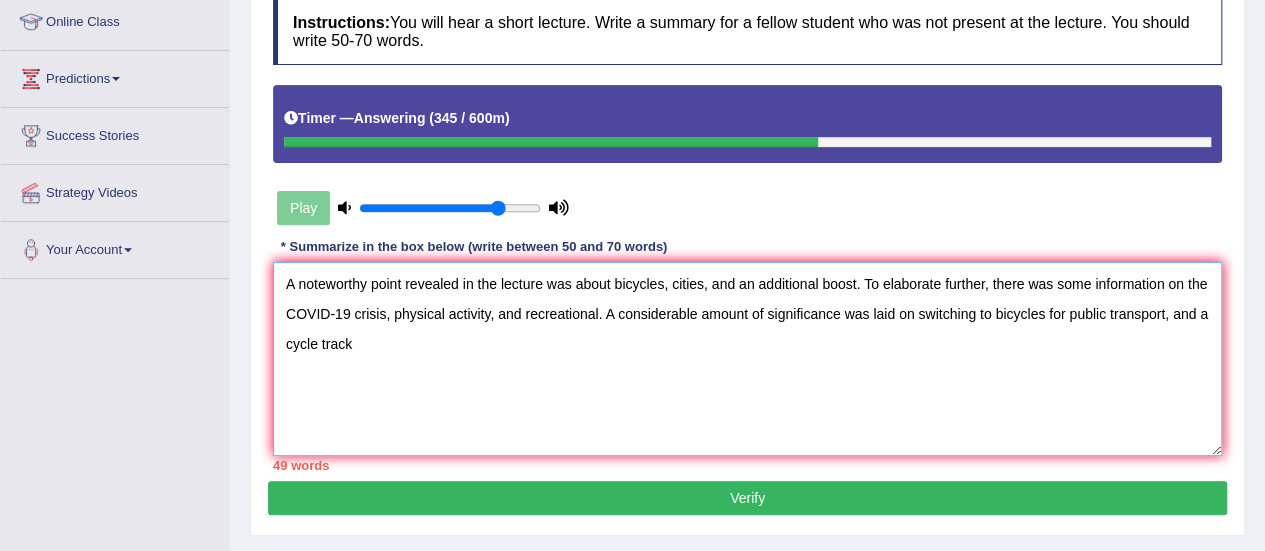 click on "A noteworthy point revealed in the lecture was about bicycles, cities, and an additional boost. To elaborate further, there was some information on the COVID-19 crisis, physical activity, and recreational. A considerable amount of significance was laid on switching to bicycles for public transport, and a cycle track" at bounding box center (747, 359) 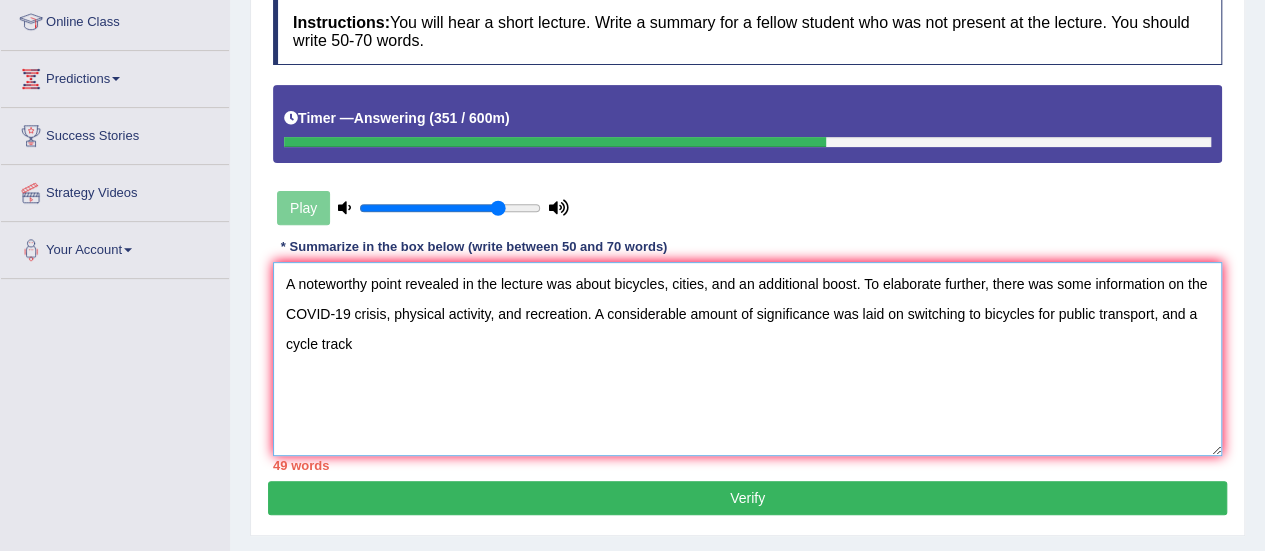 click on "A noteworthy point revealed in the lecture was about bicycles, cities, and an additional boost. To elaborate further, there was some information on the COVID-19 crisis, physical activity, and recreation. A considerable amount of significance was laid on switching to bicycles for public transport, and a cycle track" at bounding box center [747, 359] 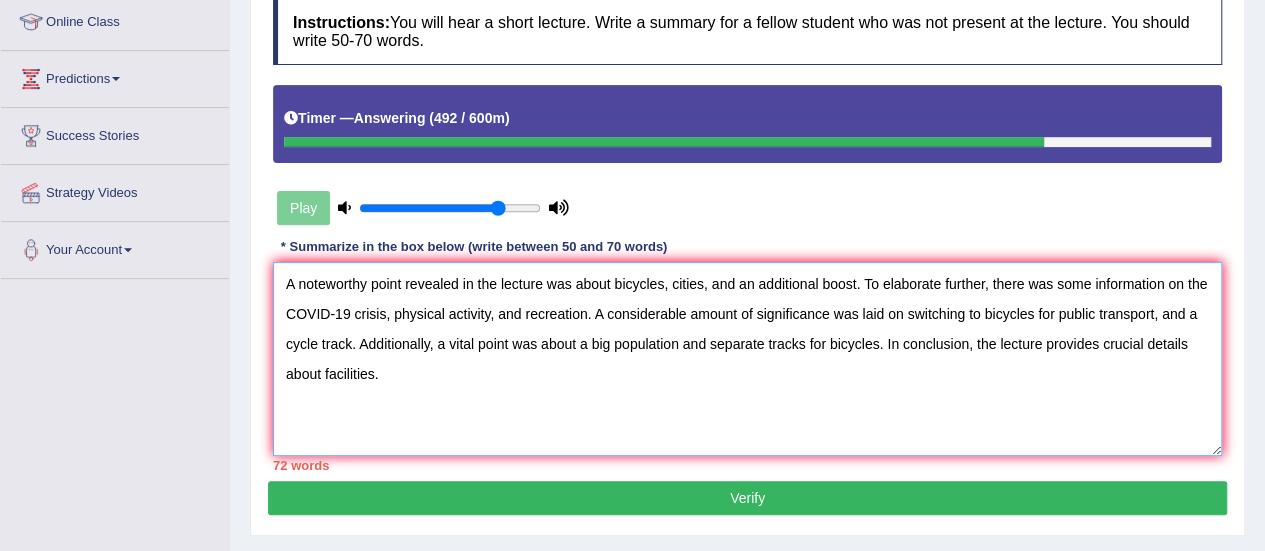 type on "A noteworthy point revealed in the lecture was about bicycles, cities, and an additional boost. To elaborate further, there was some information on the COVID-19 crisis, physical activity, and recreation. A considerable amount of significance was laid on switching to bicycles for public transport, and a cycle track. Additionally, a vital point was about a big population and separate tracks for bicycles. In conclusion, the lecture provides crucial details about facilities." 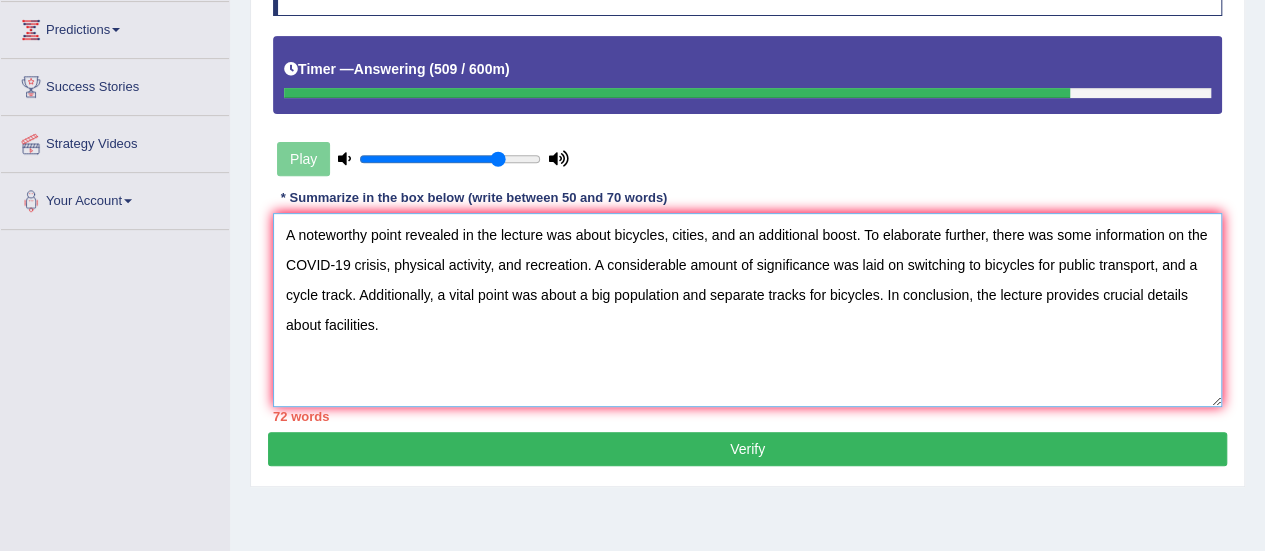 scroll, scrollTop: 327, scrollLeft: 0, axis: vertical 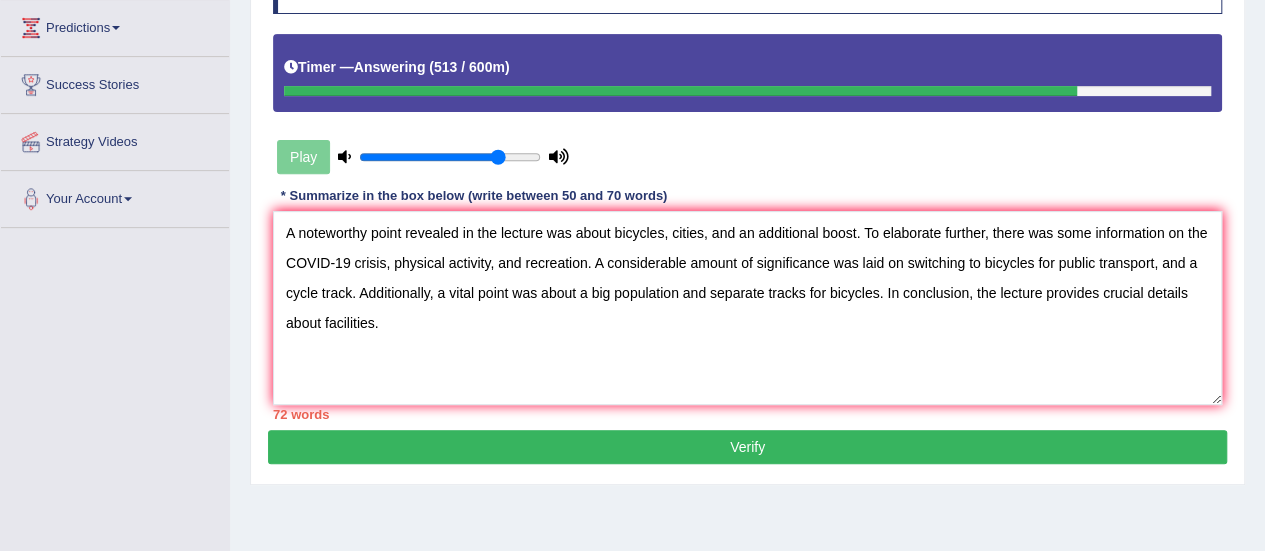 click on "Verify" at bounding box center (747, 447) 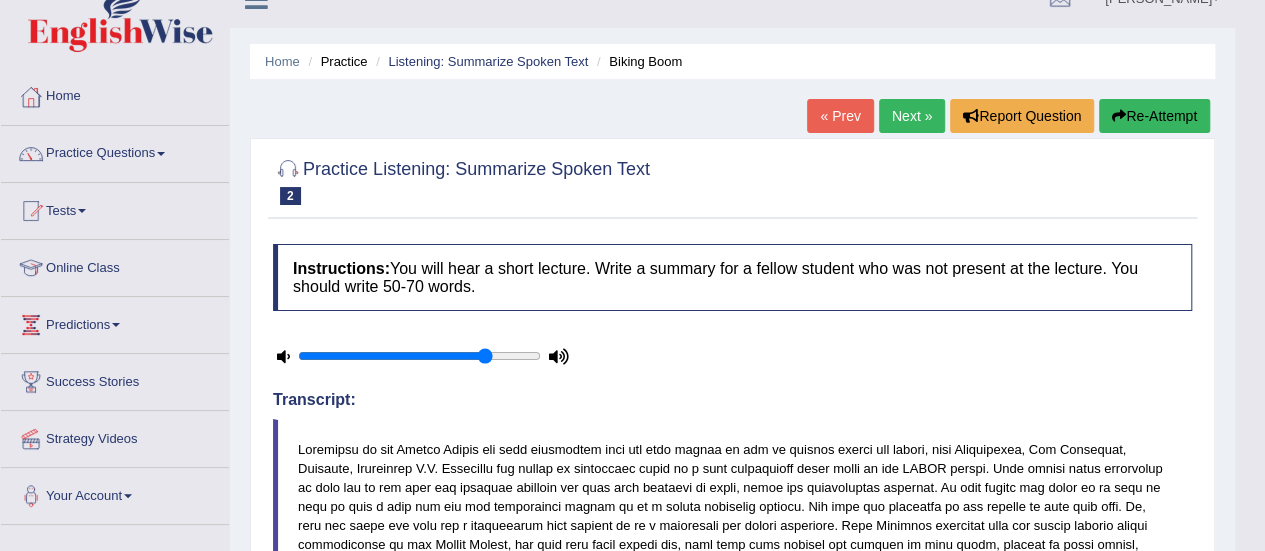 scroll, scrollTop: 0, scrollLeft: 0, axis: both 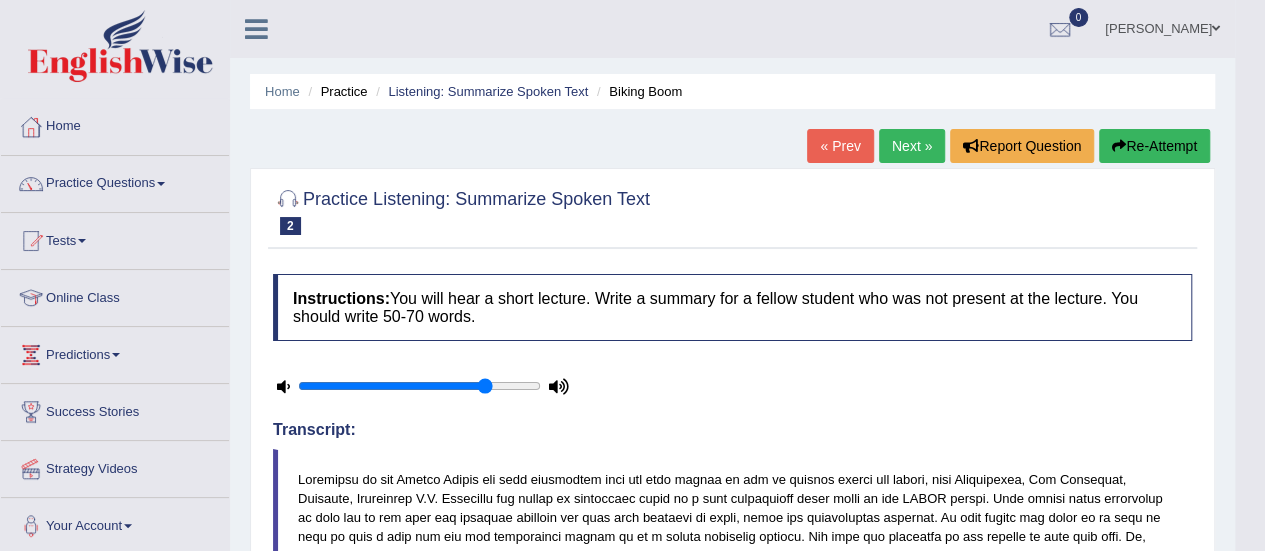 click on "Next »" at bounding box center [912, 146] 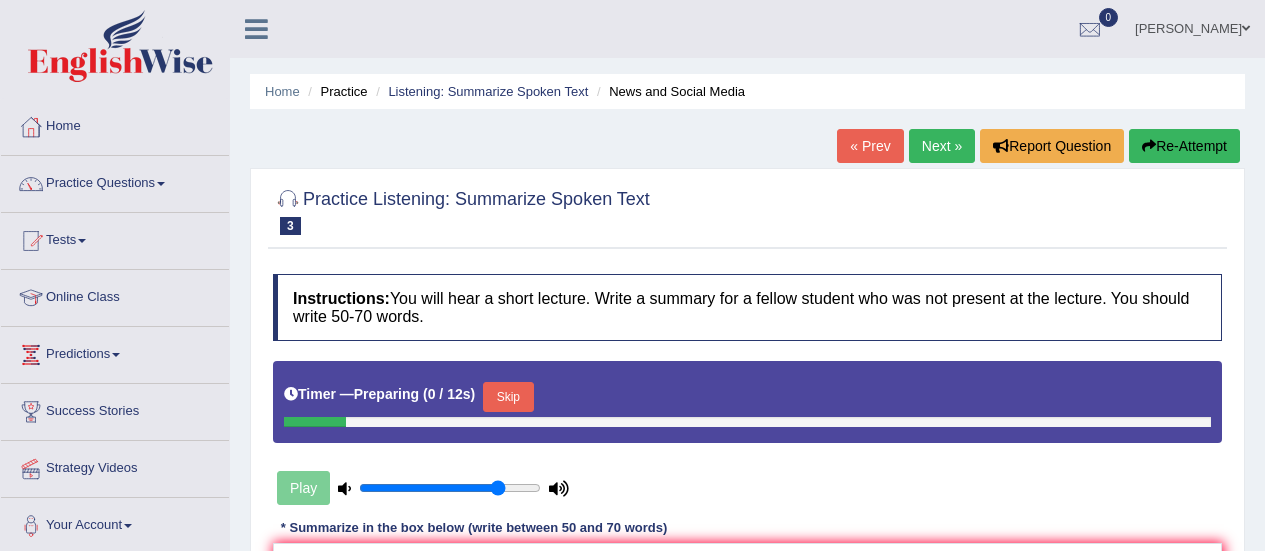 scroll, scrollTop: 0, scrollLeft: 0, axis: both 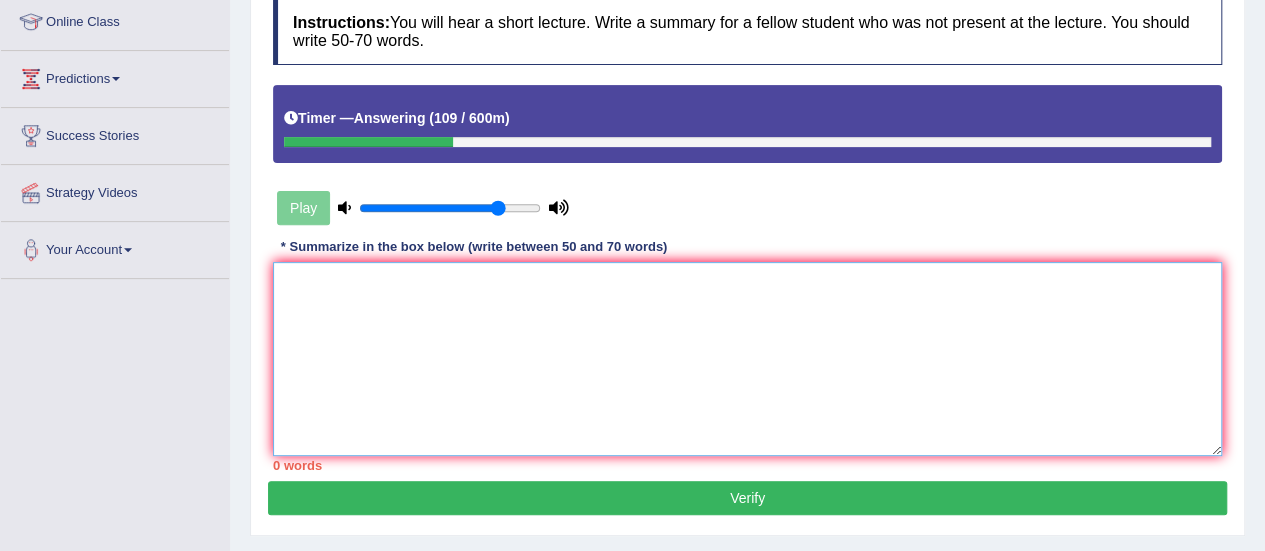 click at bounding box center [747, 359] 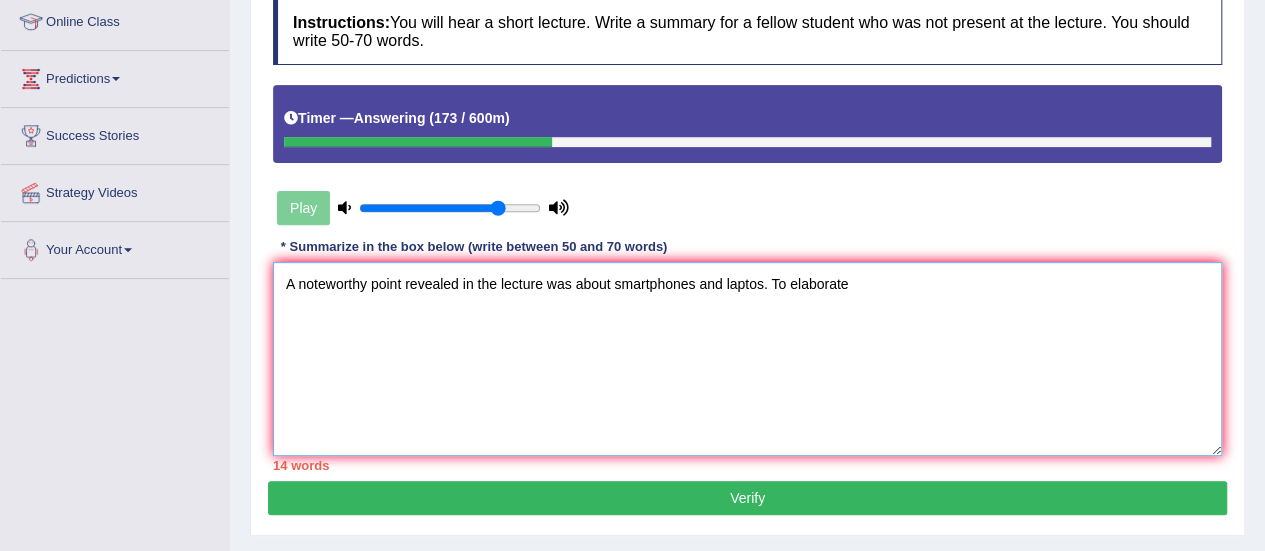 click on "A noteworthy point revealed in the lecture was about smartphones and laptos. To elaborate" at bounding box center (747, 359) 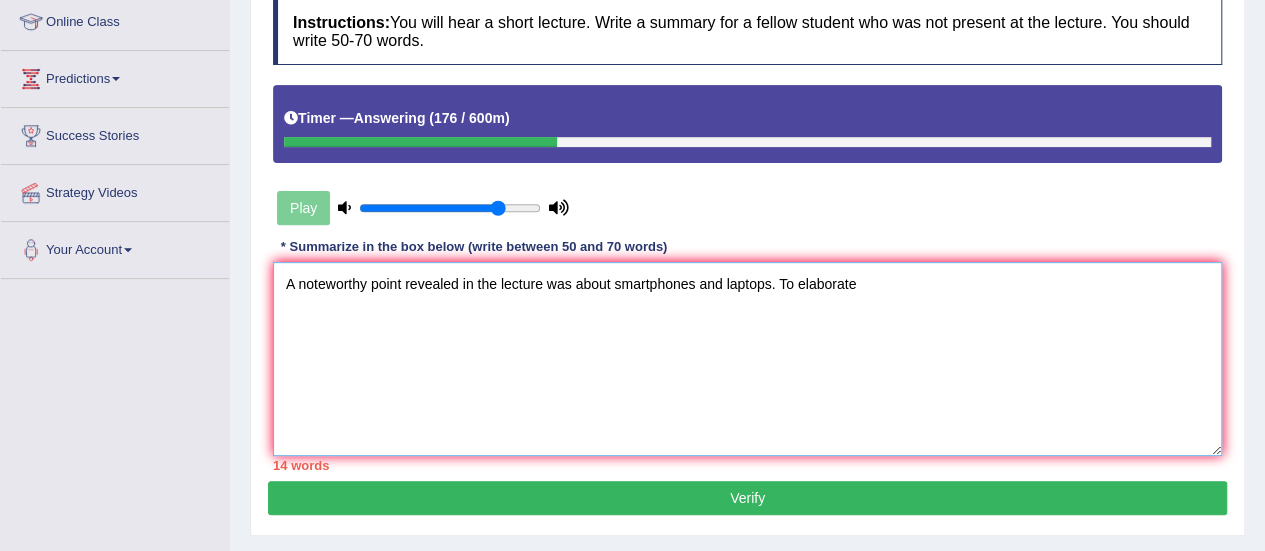 click on "A noteworthy point revealed in the lecture was about smartphones and laptops. To elaborate" at bounding box center (747, 359) 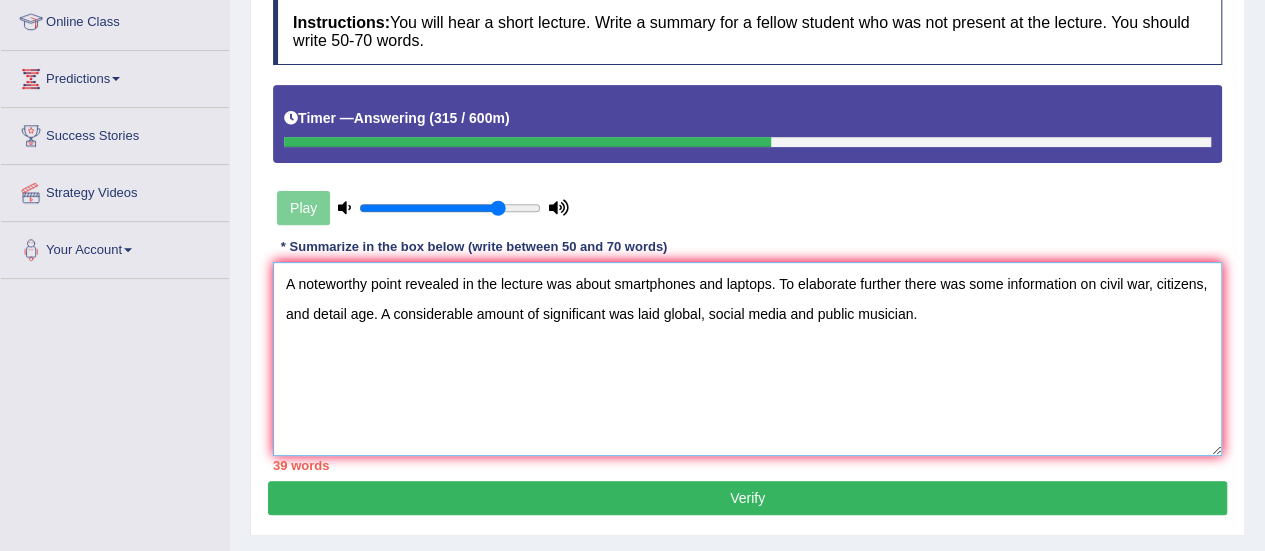click on "A noteworthy point revealed in the lecture was about smartphones and laptops. To elaborate further there was some information on civil war, citizens, and detail age. A considerable amount of significant was laid global, social media and public musician." at bounding box center [747, 359] 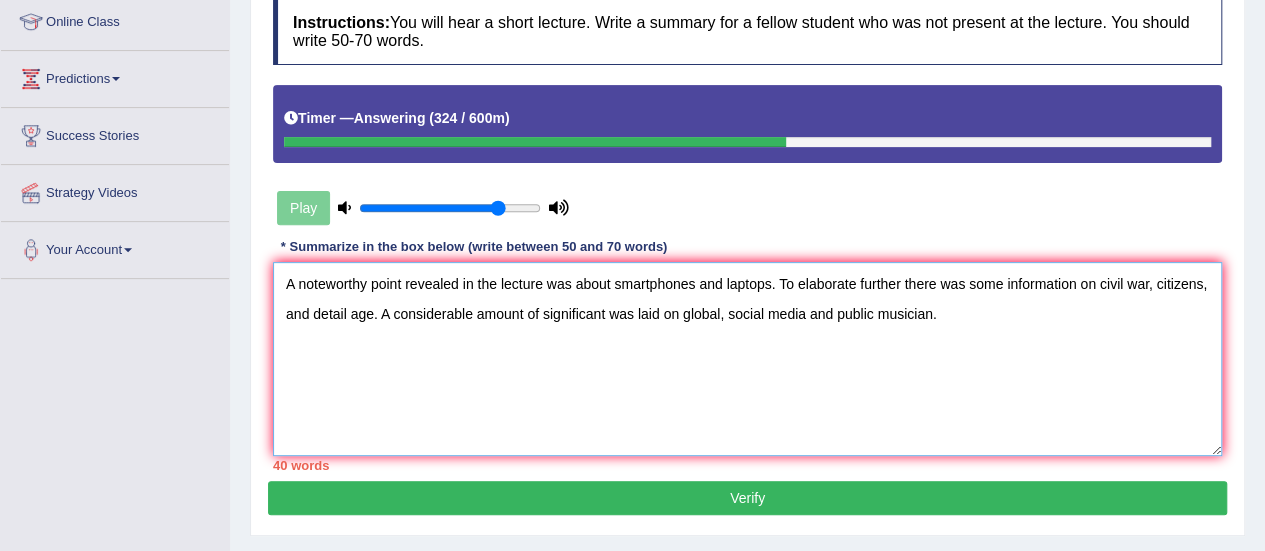 click on "A noteworthy point revealed in the lecture was about smartphones and laptops. To elaborate further there was some information on civil war, citizens, and detail age. A considerable amount of significant was laid on global, social media and public musician." at bounding box center (747, 359) 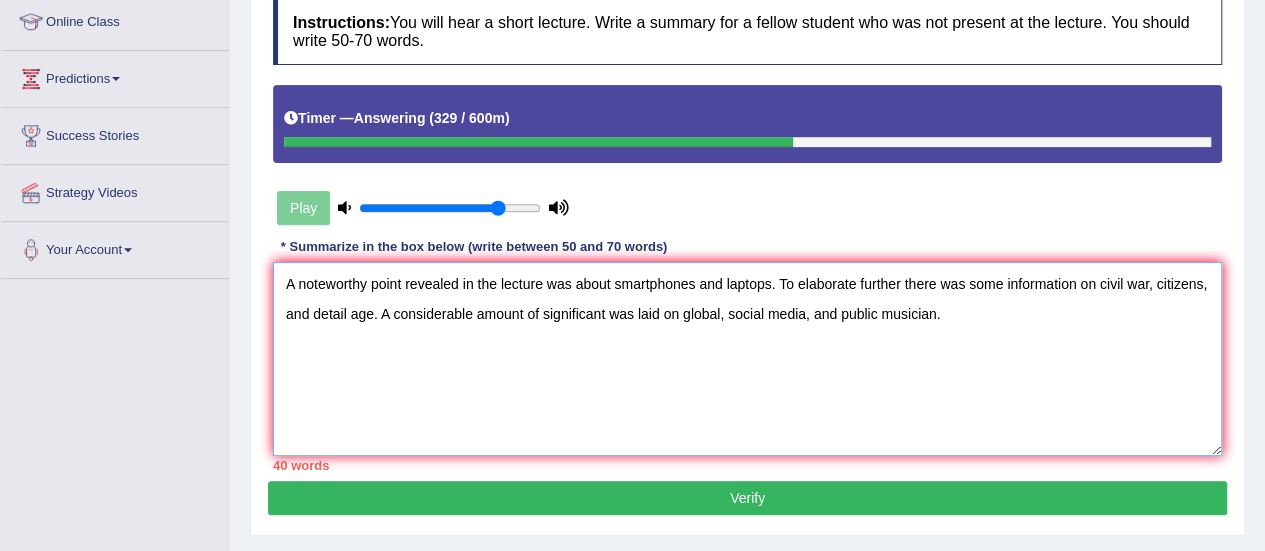 click on "A noteworthy point revealed in the lecture was about smartphones and laptops. To elaborate further there was some information on civil war, citizens, and detail age. A considerable amount of significant was laid on global, social media, and public musician." at bounding box center (747, 359) 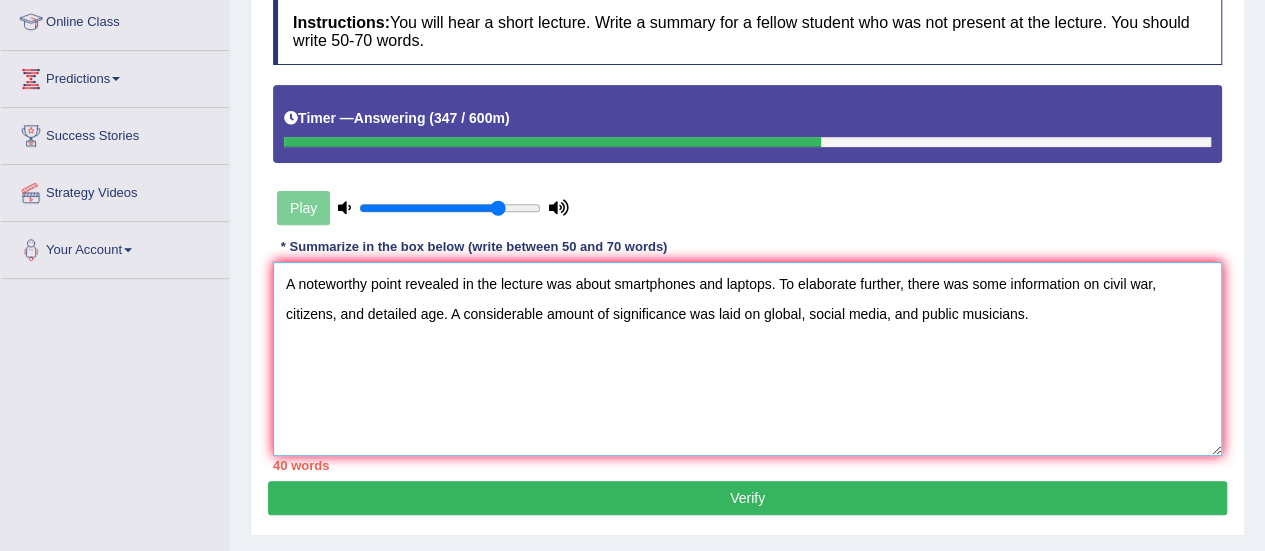 click on "A noteworthy point revealed in the lecture was about smartphones and laptops. To elaborate further, there was some information on civil war, citizens, and detailed age. A considerable amount of significance was laid on global, social media, and public musicians." at bounding box center (747, 359) 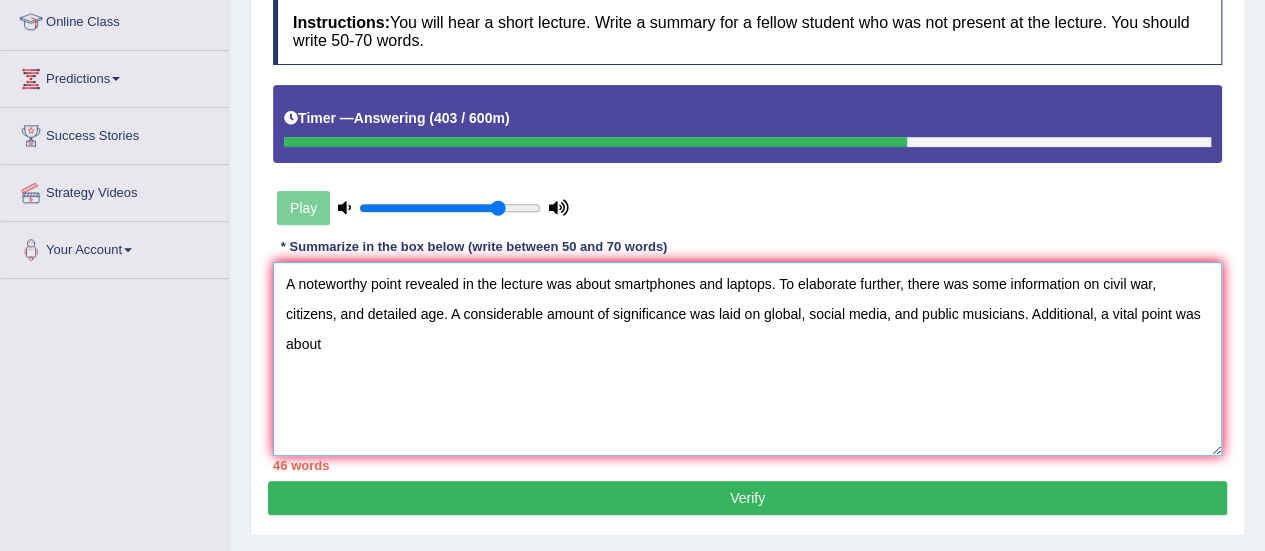 click on "A noteworthy point revealed in the lecture was about smartphones and laptops. To elaborate further, there was some information on civil war, citizens, and detailed age. A considerable amount of significance was laid on global, social media, and public musicians. Additional, a vital point was about" at bounding box center [747, 359] 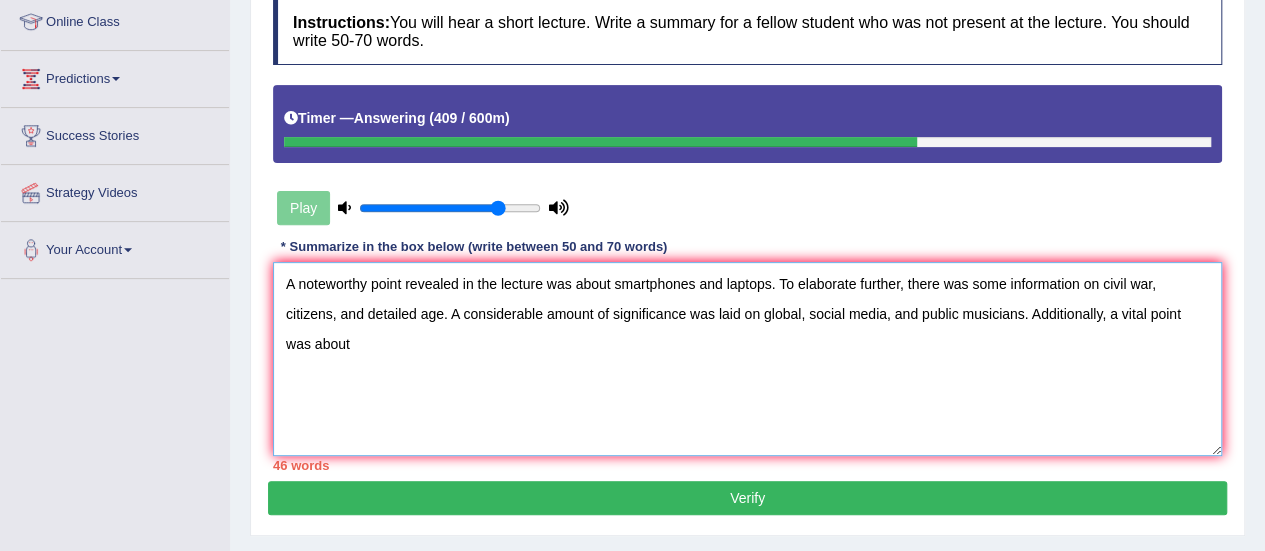 click on "A noteworthy point revealed in the lecture was about smartphones and laptops. To elaborate further, there was some information on civil war, citizens, and detailed age. A considerable amount of significance was laid on global, social media, and public musicians. Additionally, a vital point was about" at bounding box center (747, 359) 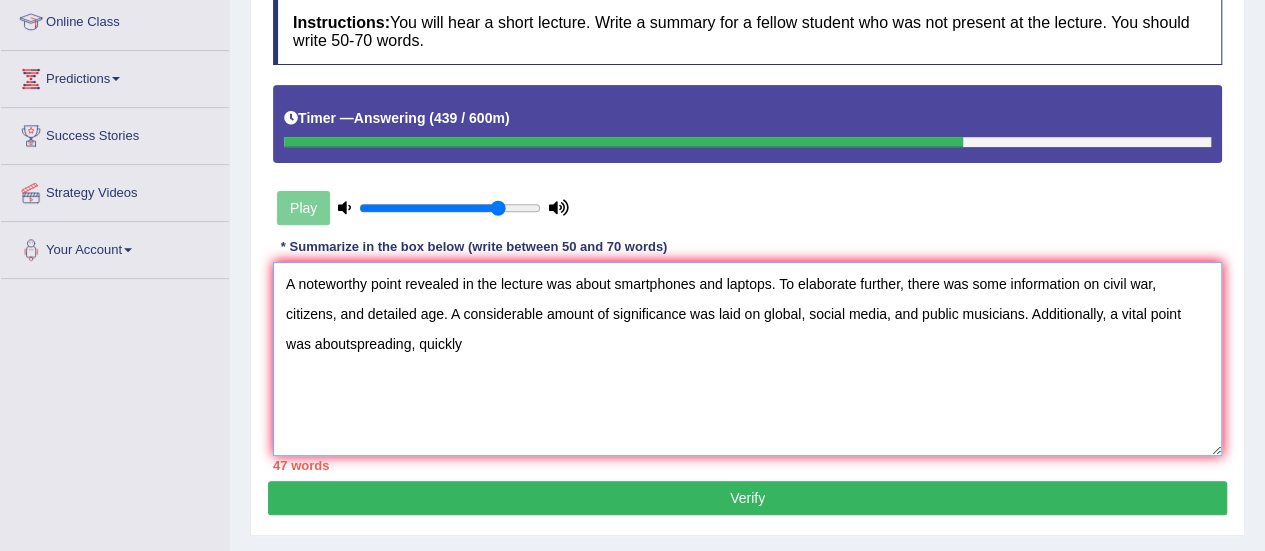 click on "A noteworthy point revealed in the lecture was about smartphones and laptops. To elaborate further, there was some information on civil war, citizens, and detailed age. A considerable amount of significance was laid on global, social media, and public musicians. Additionally, a vital point was aboutspreading, quickly" at bounding box center (747, 359) 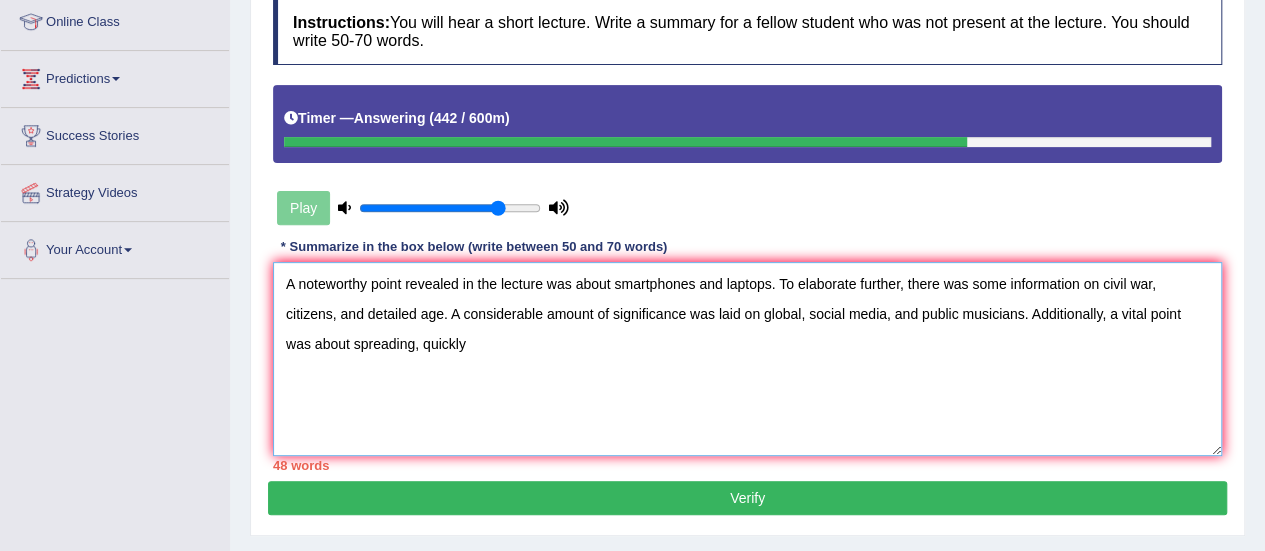 click on "A noteworthy point revealed in the lecture was about smartphones and laptops. To elaborate further, there was some information on civil war, citizens, and detailed age. A considerable amount of significance was laid on global, social media, and public musicians. Additionally, a vital point was about spreading, quickly" at bounding box center (747, 359) 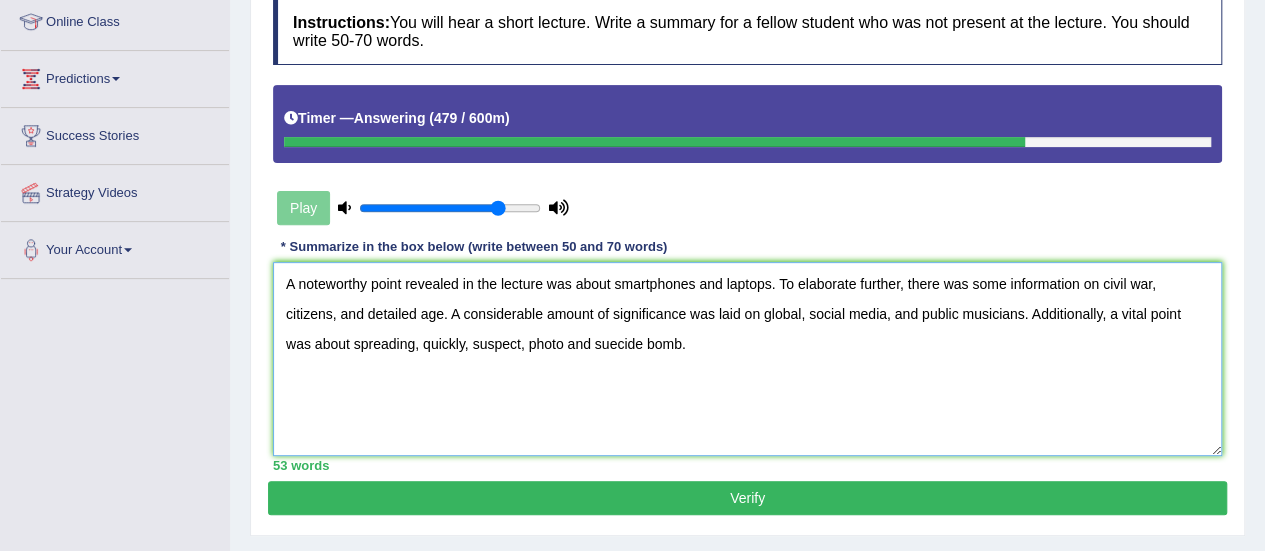 click on "A noteworthy point revealed in the lecture was about smartphones and laptops. To elaborate further, there was some information on civil war, citizens, and detailed age. A considerable amount of significance was laid on global, social media, and public musicians. Additionally, a vital point was about spreading, quickly, suspect, photo and suecide bomb." at bounding box center (747, 359) 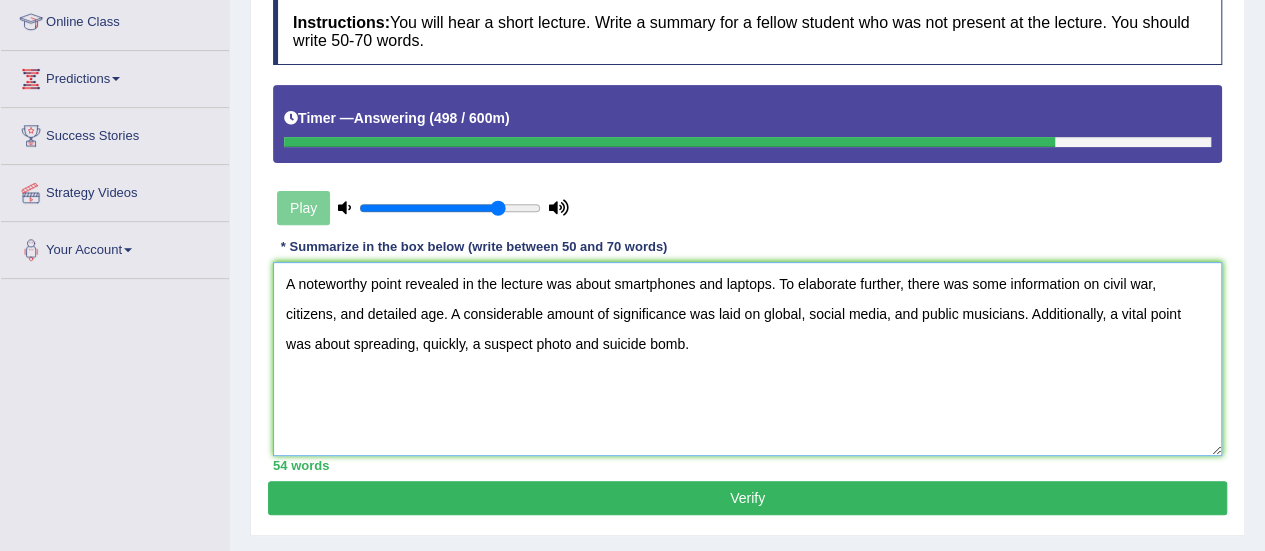 click on "A noteworthy point revealed in the lecture was about smartphones and laptops. To elaborate further, there was some information on civil war, citizens, and detailed age. A considerable amount of significance was laid on global, social media, and public musicians. Additionally, a vital point was about spreading, quickly, a suspect photo and suicide bomb." at bounding box center (747, 359) 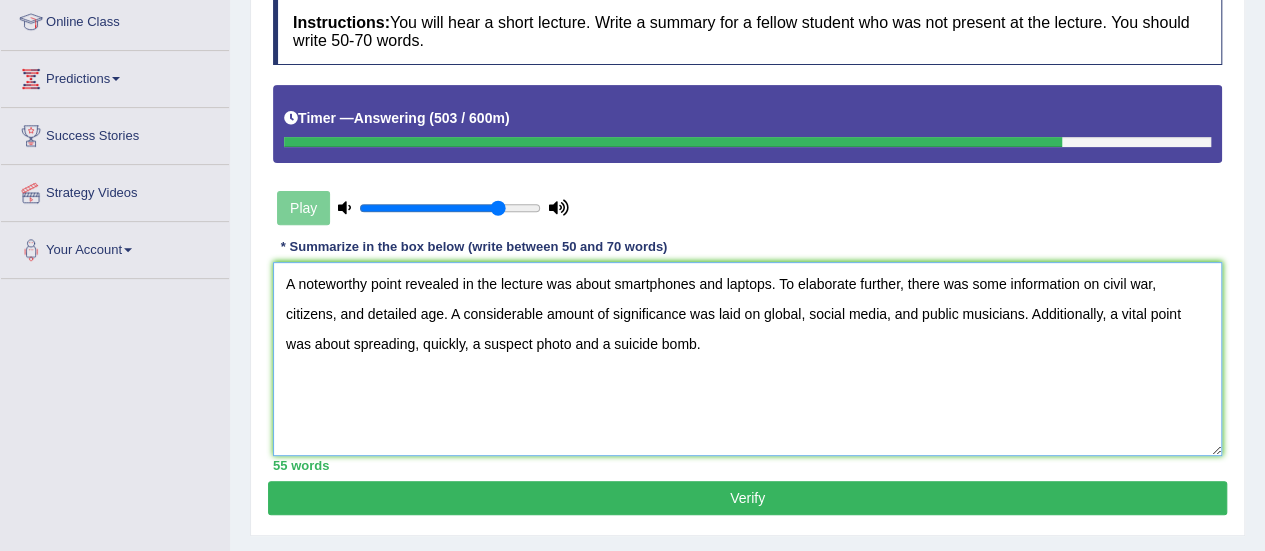 click on "A noteworthy point revealed in the lecture was about smartphones and laptops. To elaborate further, there was some information on civil war, citizens, and detailed age. A considerable amount of significance was laid on global, social media, and public musicians. Additionally, a vital point was about spreading, quickly, a suspect photo and a suicide bomb." at bounding box center (747, 359) 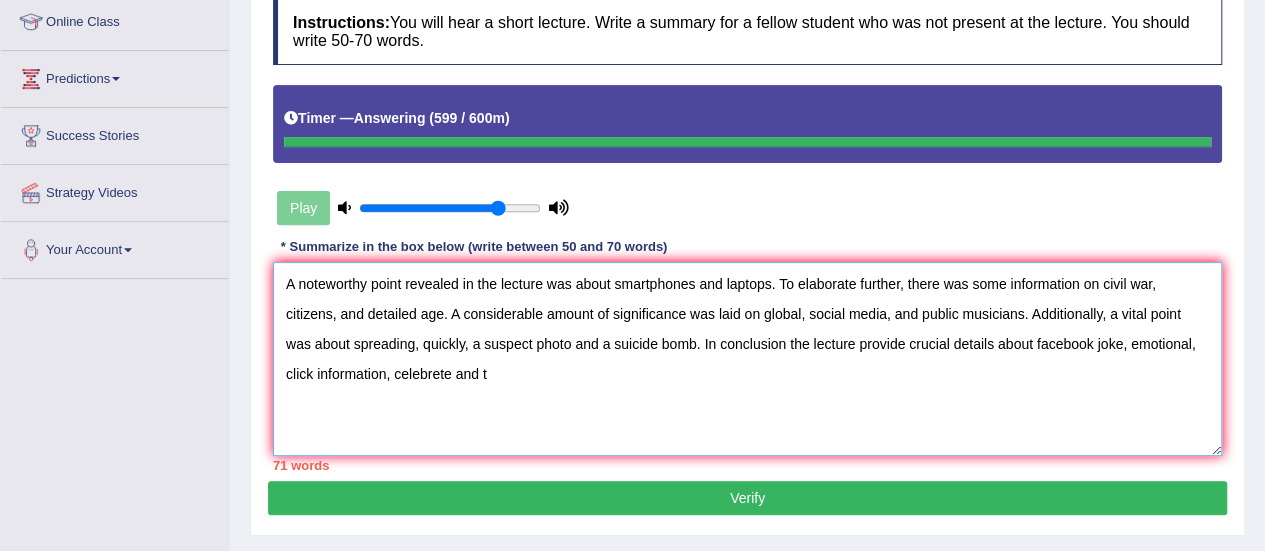 type on "A noteworthy point revealed in the lecture was about smartphones and laptops. To elaborate further, there was some information on civil war, citizens, and detailed age. A considerable amount of significance was laid on global, social media, and public musicians. Additionally, a vital point was about spreading, quickly, a suspect photo and a suicide bomb. In conclusion the lecture provide crucial details about facebook joke, emotional, click information, celebrete and t" 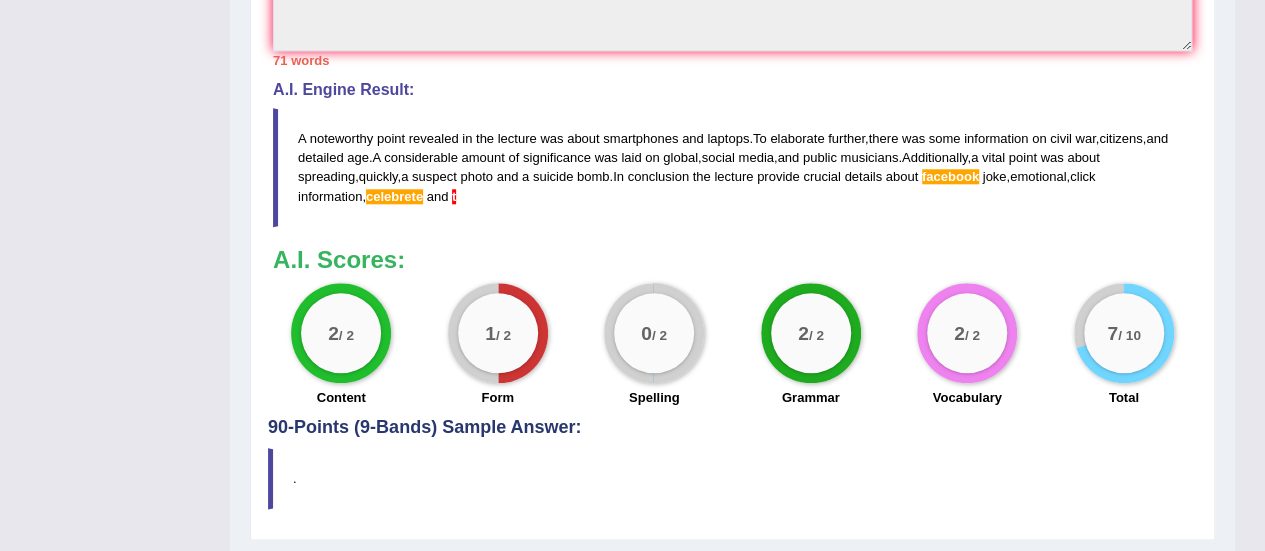 scroll, scrollTop: 956, scrollLeft: 0, axis: vertical 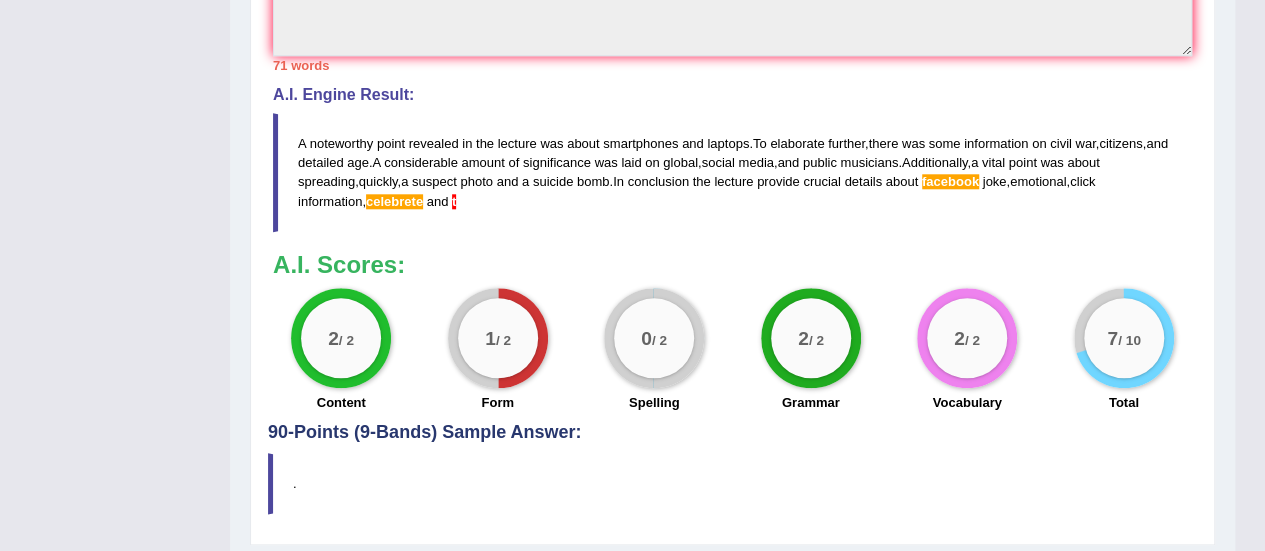 click on "facebook" at bounding box center [950, 181] 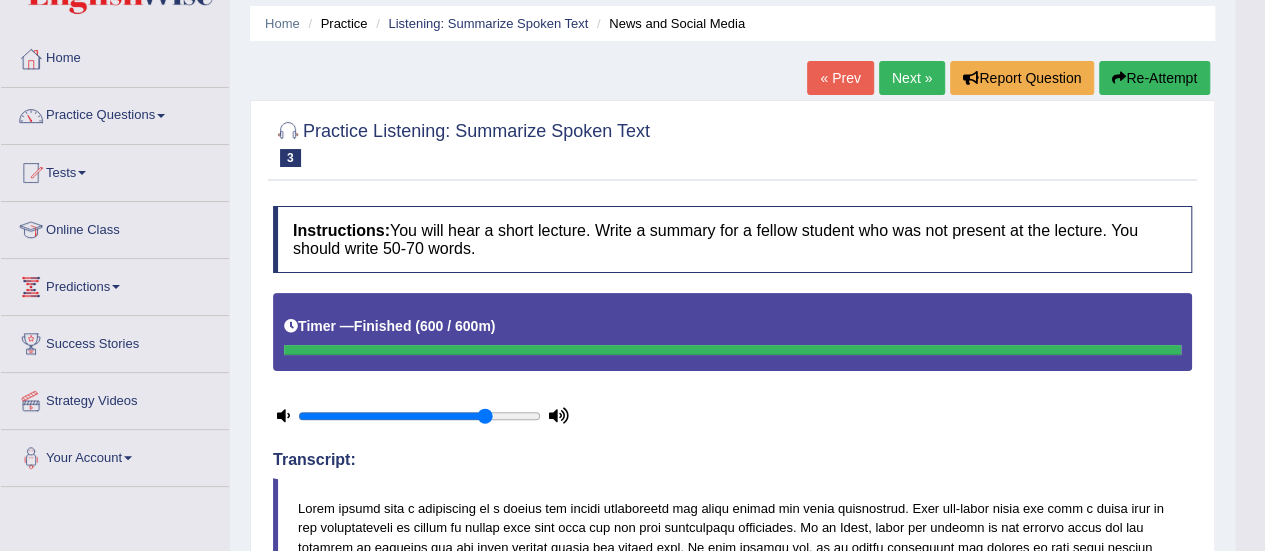 scroll, scrollTop: 66, scrollLeft: 0, axis: vertical 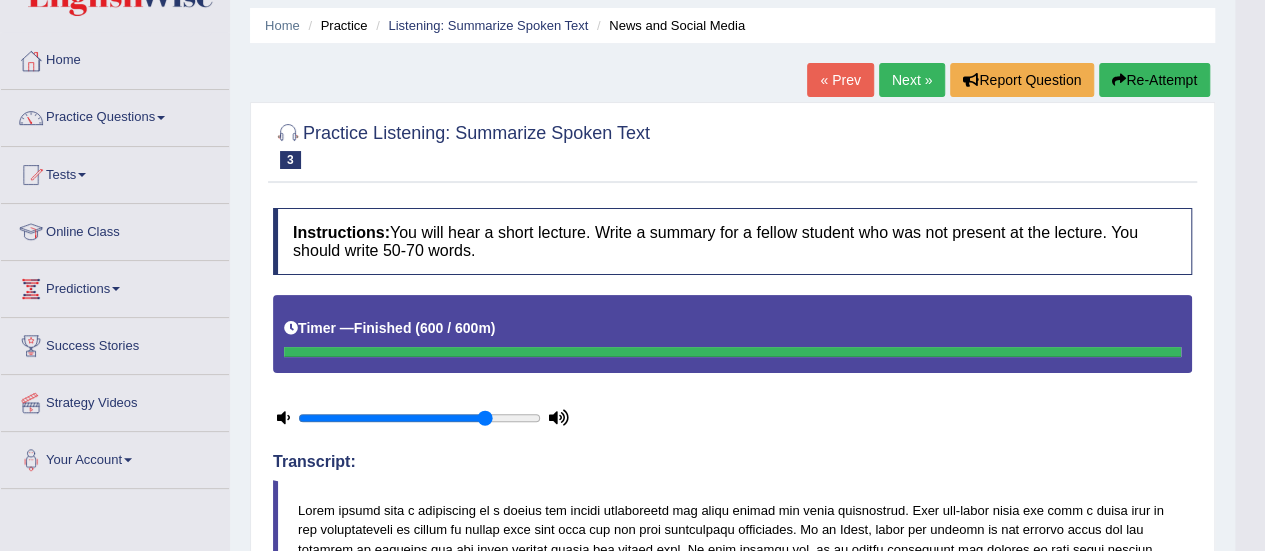 click on "Next »" at bounding box center [912, 80] 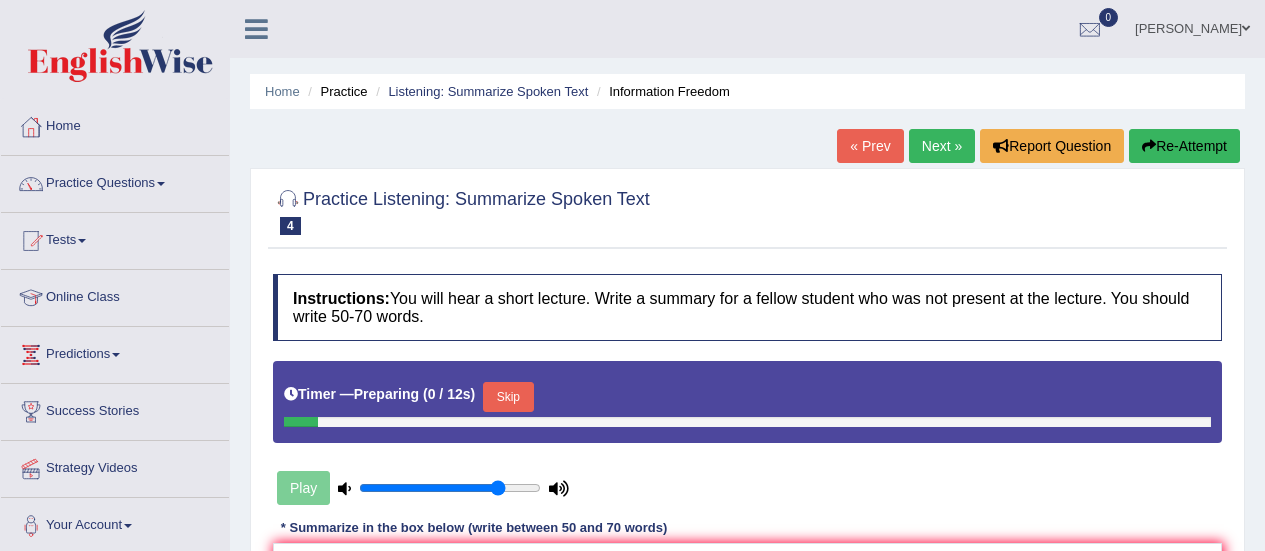 scroll, scrollTop: 0, scrollLeft: 0, axis: both 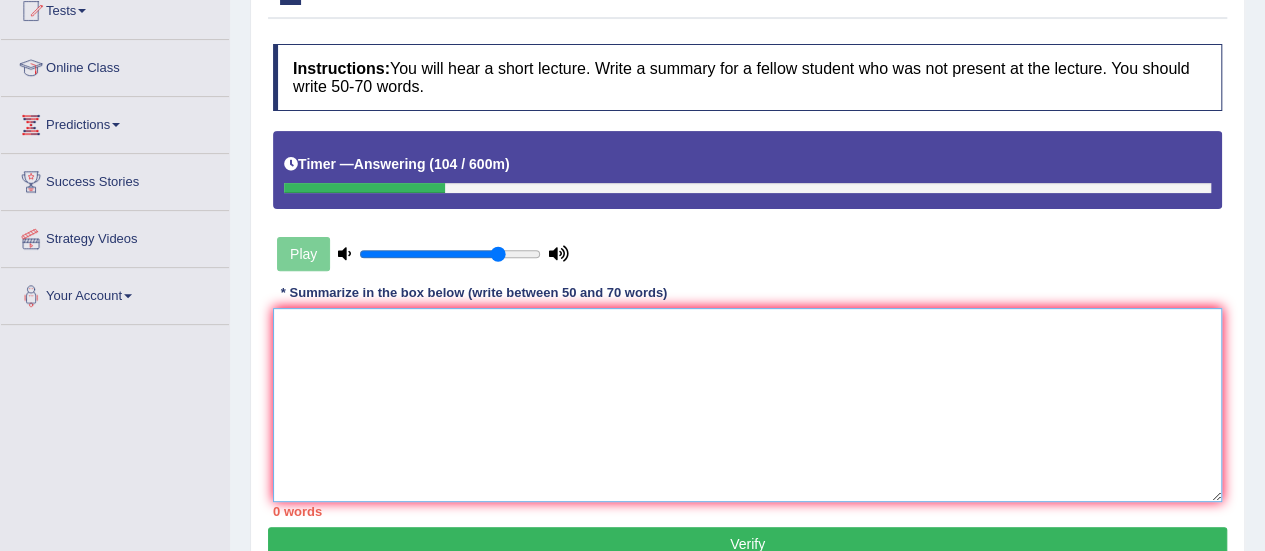 click at bounding box center [747, 405] 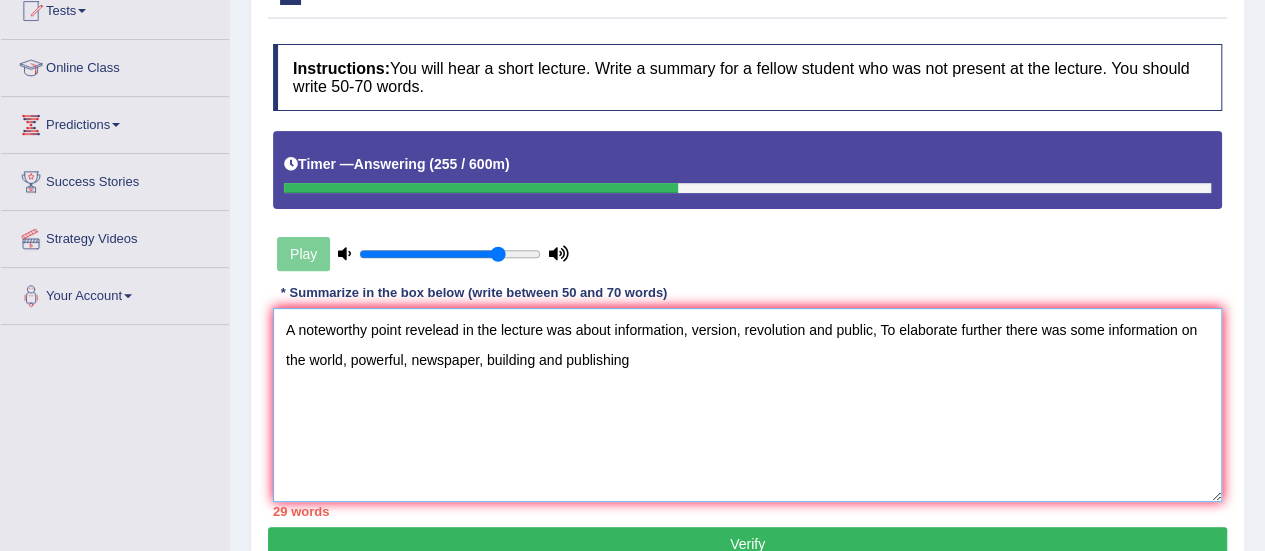 click on "A noteworthy point revelead in the lecture was about information, version, revolution and public, To elaborate further there was some information on the world, powerful, newspaper, building and publishing" at bounding box center [747, 405] 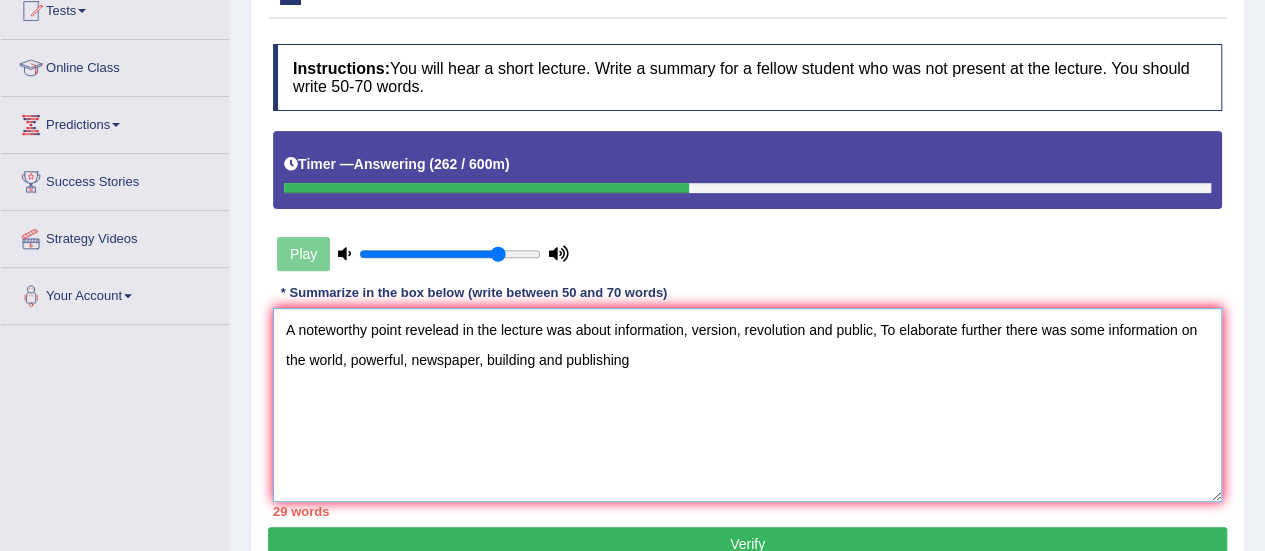 click on "A noteworthy point revelead in the lecture was about information, version, revolution and public, To elaborate further there was some information on the world, powerful, newspaper, building and publishing" at bounding box center [747, 405] 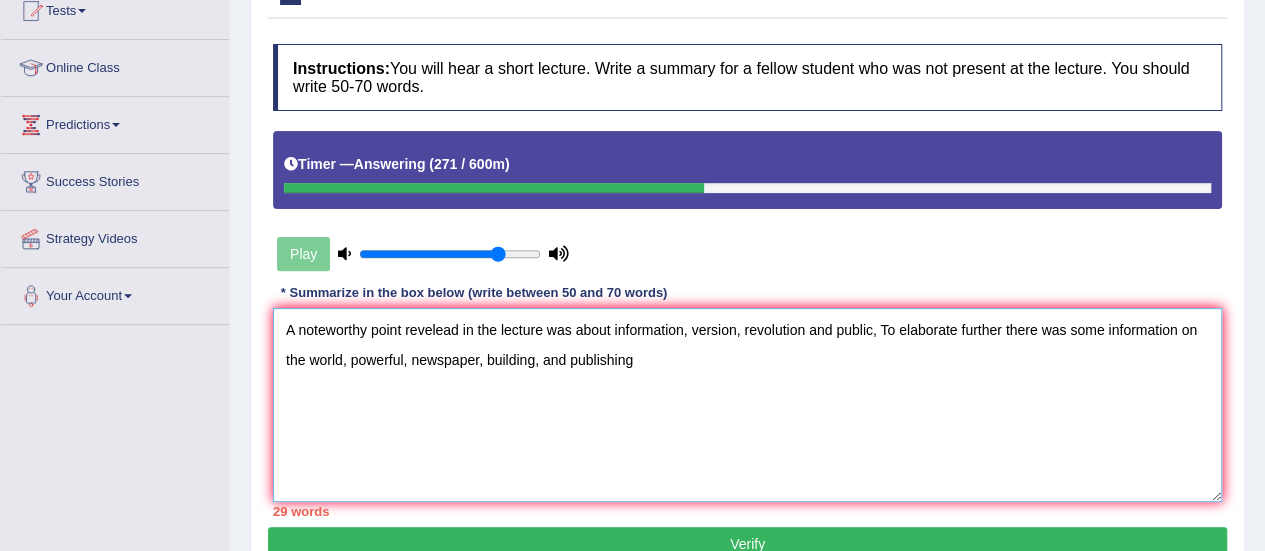click on "A noteworthy point revelead in the lecture was about information, version, revolution and public, To elaborate further there was some information on the world, powerful, newspaper, building, and publishing" at bounding box center (747, 405) 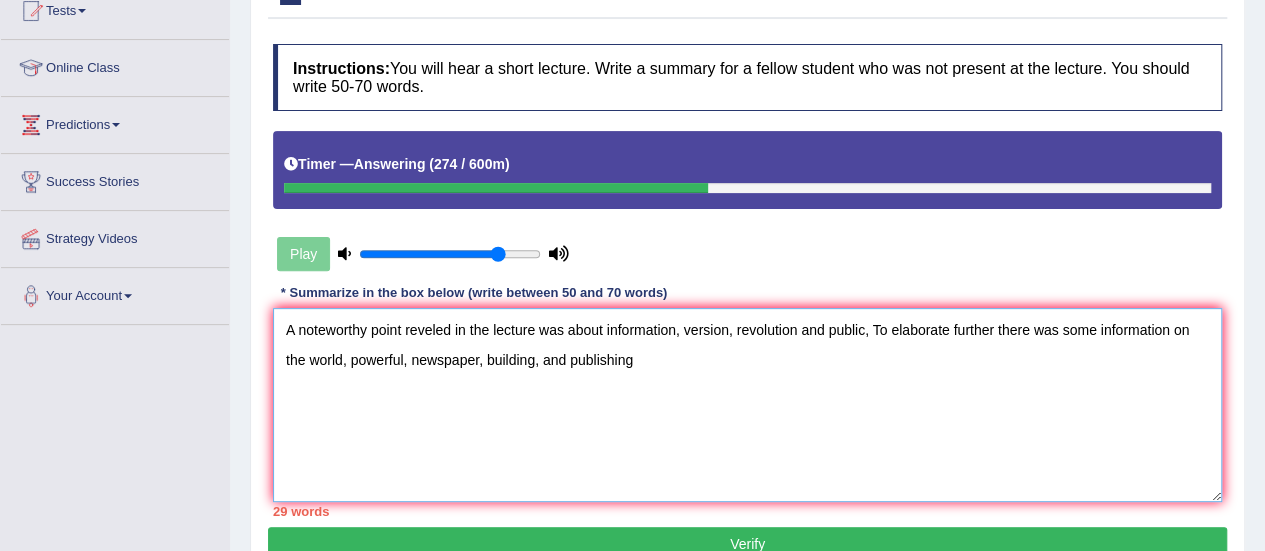 click on "A noteworthy point reveled in the lecture was about information, version, revolution and public, To elaborate further there was some information on the world, powerful, newspaper, building, and publishing" at bounding box center [747, 405] 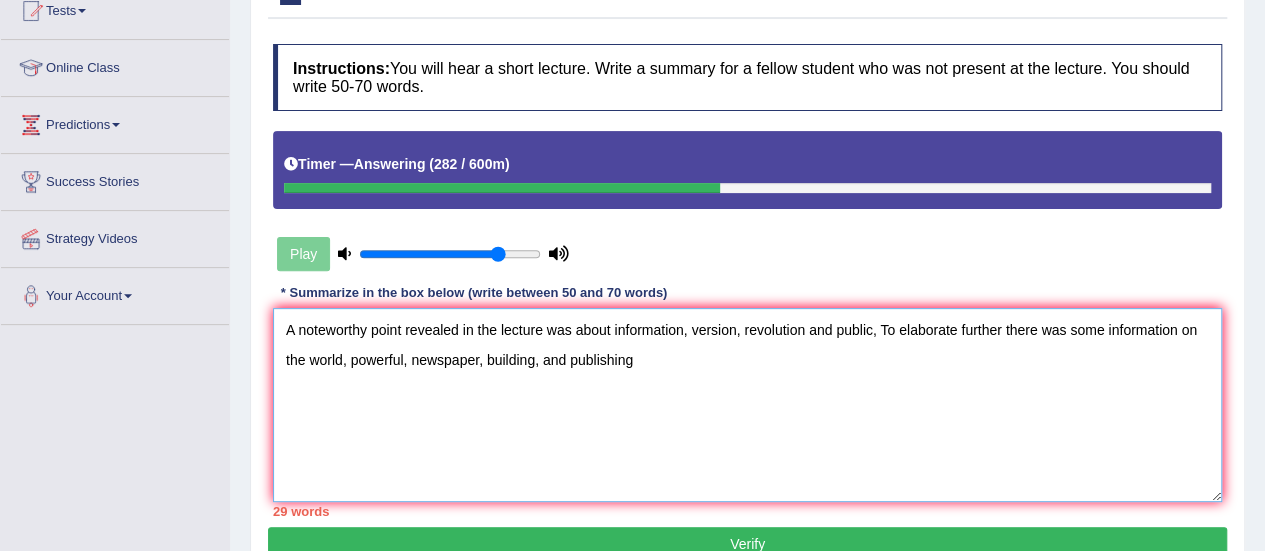click on "A noteworthy point revealed in the lecture was about information, version, revolution and public, To elaborate further there was some information on the world, powerful, newspaper, building, and publishing" at bounding box center [747, 405] 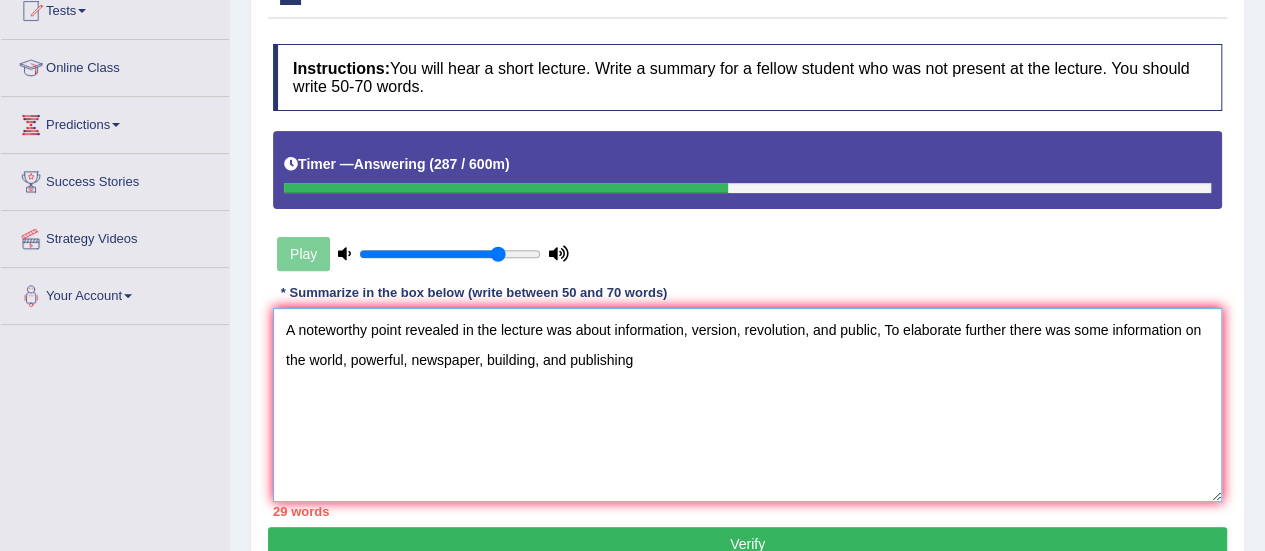 click on "A noteworthy point revealed in the lecture was about information, version, revolution, and public, To elaborate further there was some information on the world, powerful, newspaper, building, and publishing" at bounding box center (747, 405) 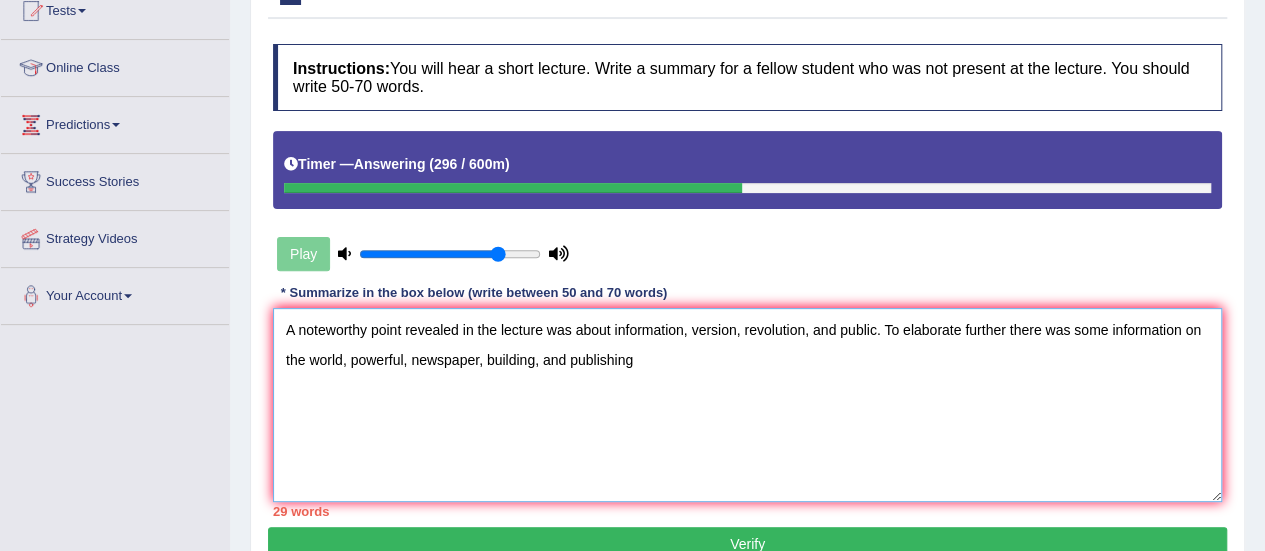 click on "A noteworthy point revealed in the lecture was about information, version, revolution, and public. To elaborate further there was some information on the world, powerful, newspaper, building, and publishing" at bounding box center (747, 405) 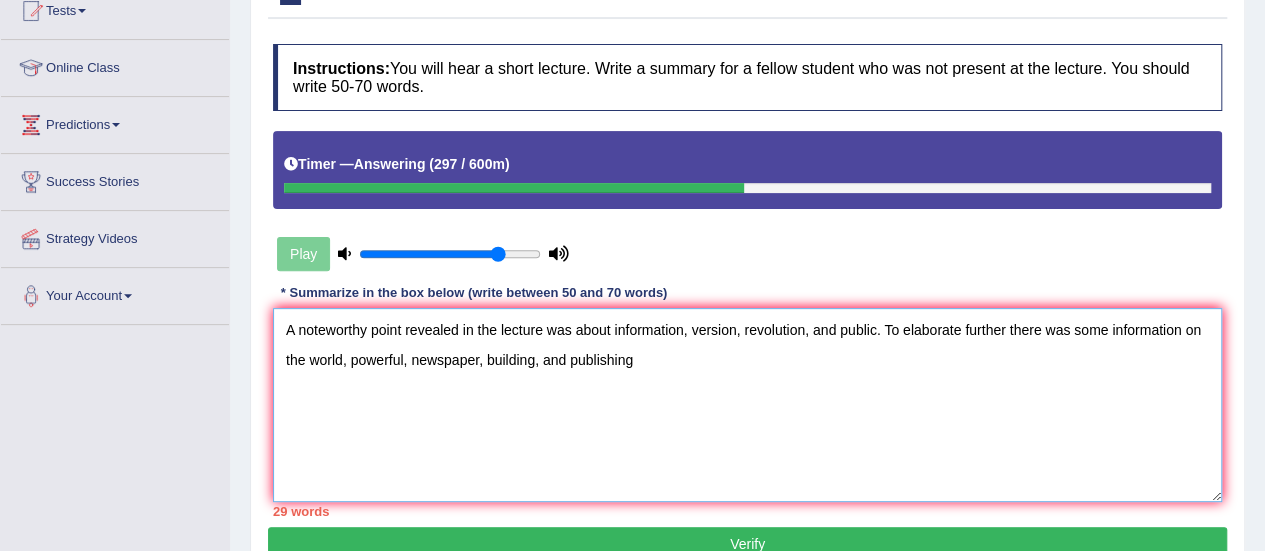 click on "A noteworthy point revealed in the lecture was about information, version, revolution, and public. To elaborate further there was some information on the world, powerful, newspaper, building, and publishing" at bounding box center (747, 405) 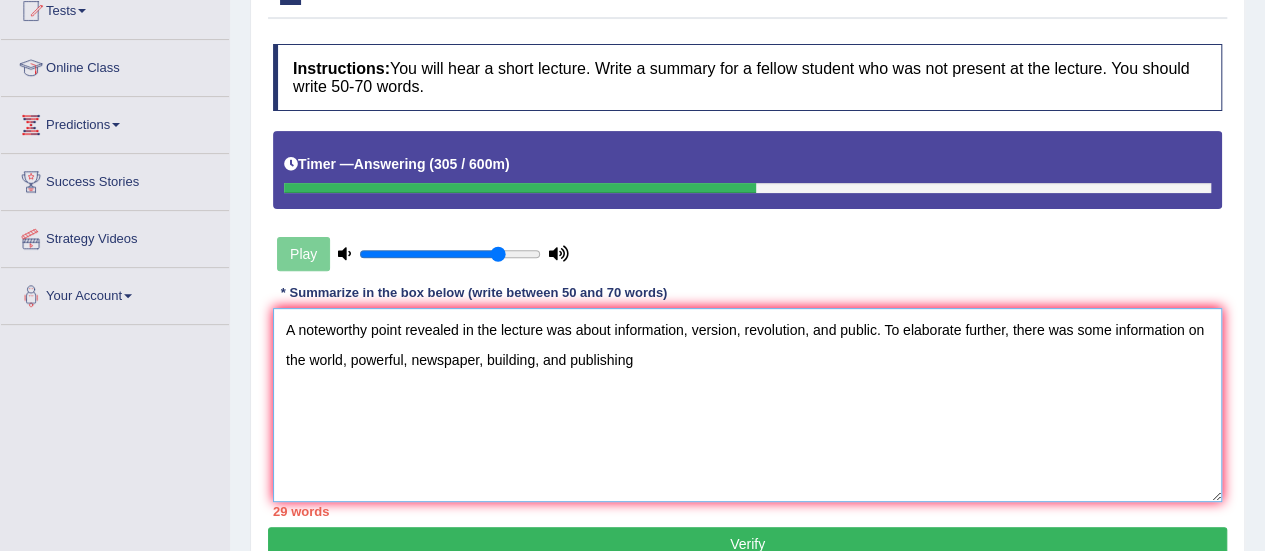 click on "A noteworthy point revealed in the lecture was about information, version, revolution, and public. To elaborate further, there was some information on the world, powerful, newspaper, building, and publishing" at bounding box center [747, 405] 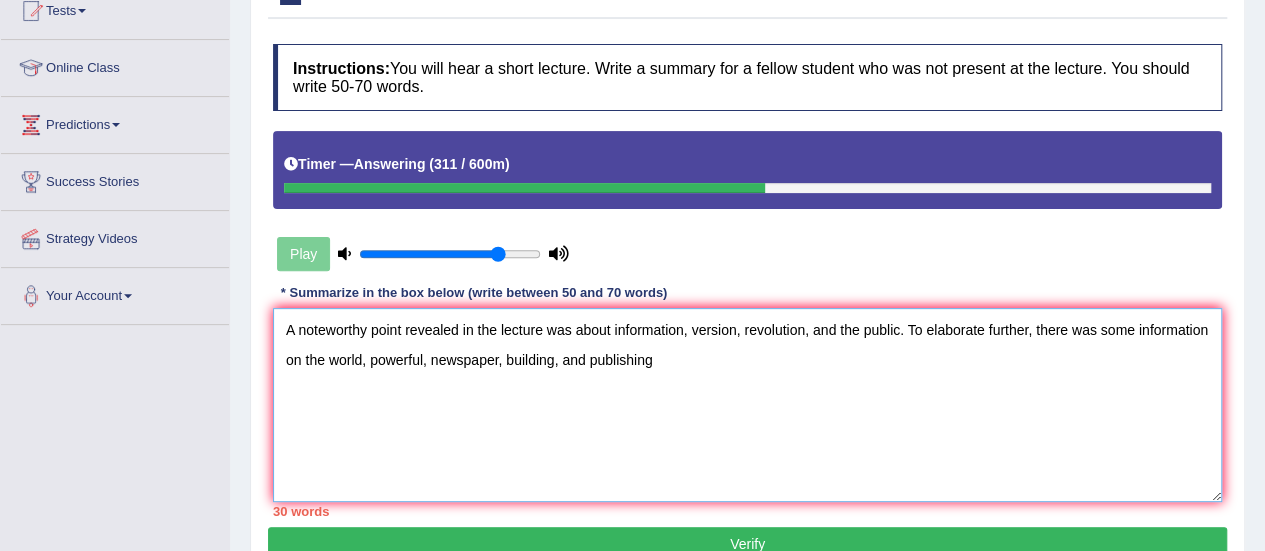 click on "A noteworthy point revealed in the lecture was about information, version, revolution, and the public. To elaborate further, there was some information on the world, powerful, newspaper, building, and publishing" at bounding box center (747, 405) 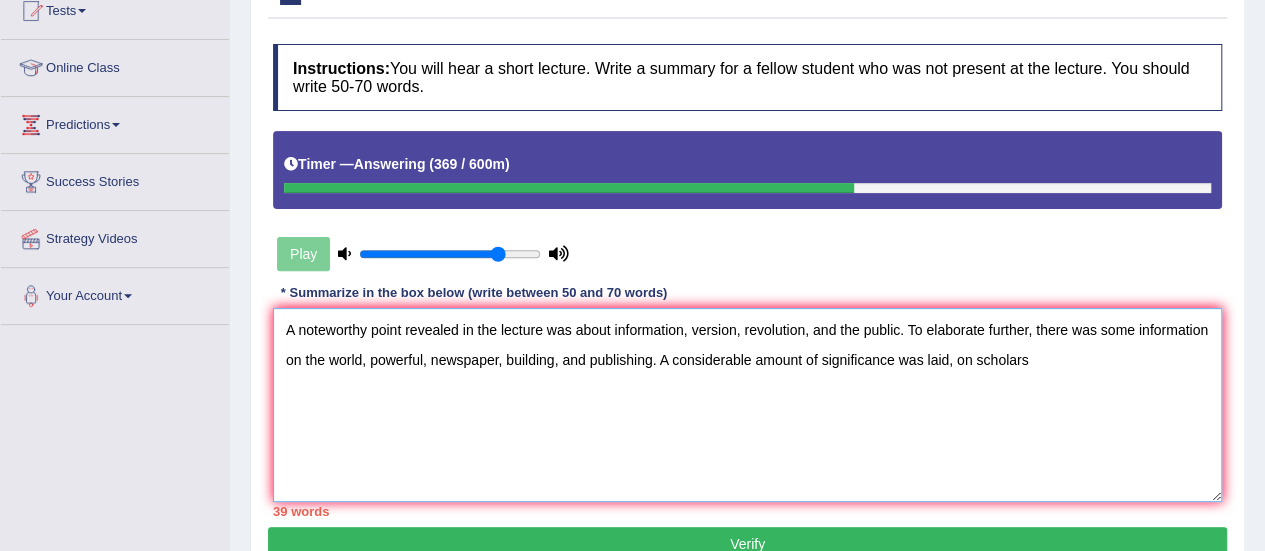click on "A noteworthy point revealed in the lecture was about information, version, revolution, and the public. To elaborate further, there was some information on the world, powerful, newspaper, building, and publishing. A considerable amount of significance was laid, on scholars" at bounding box center (747, 405) 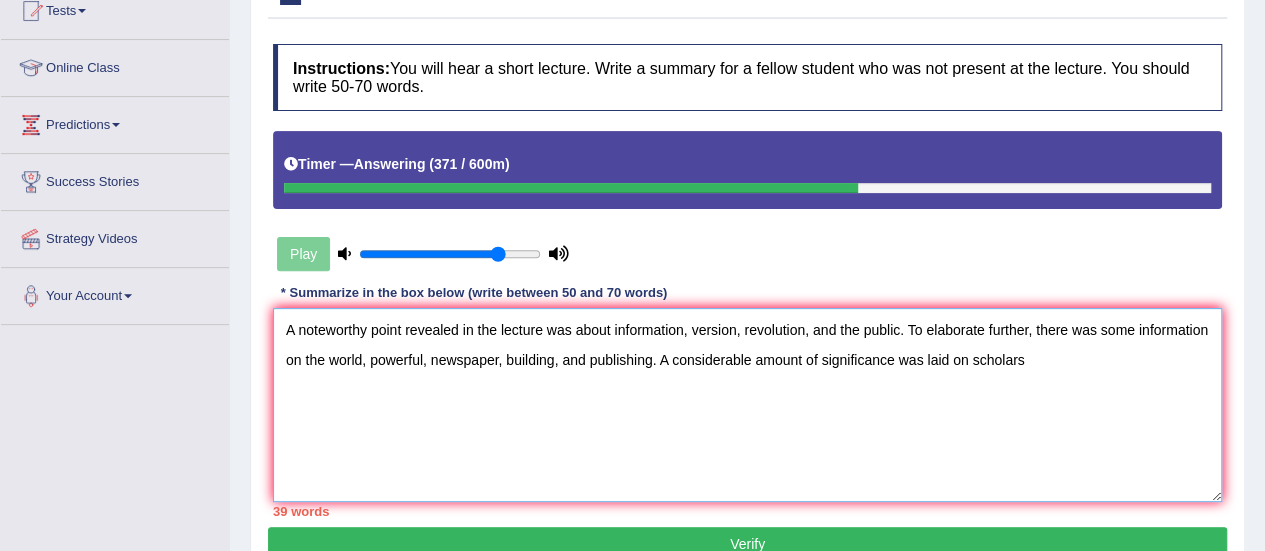 click on "A noteworthy point revealed in the lecture was about information, version, revolution, and the public. To elaborate further, there was some information on the world, powerful, newspaper, building, and publishing. A considerable amount of significance was laid on scholars" at bounding box center (747, 405) 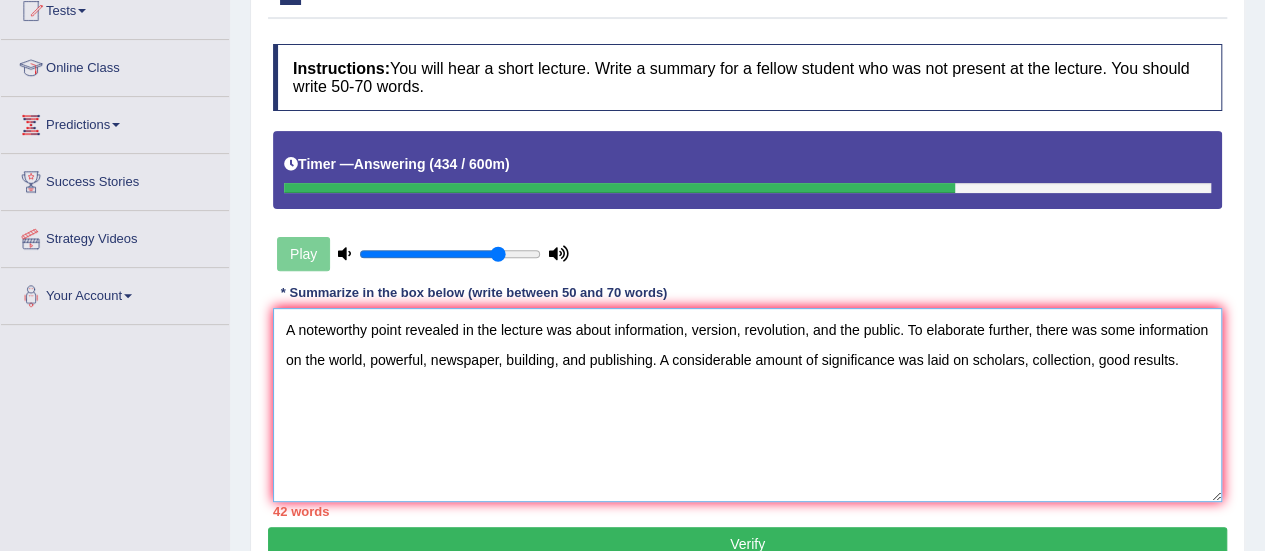 click on "A noteworthy point revealed in the lecture was about information, version, revolution, and the public. To elaborate further, there was some information on the world, powerful, newspaper, building, and publishing. A considerable amount of significance was laid on scholars, collection, good results." at bounding box center (747, 405) 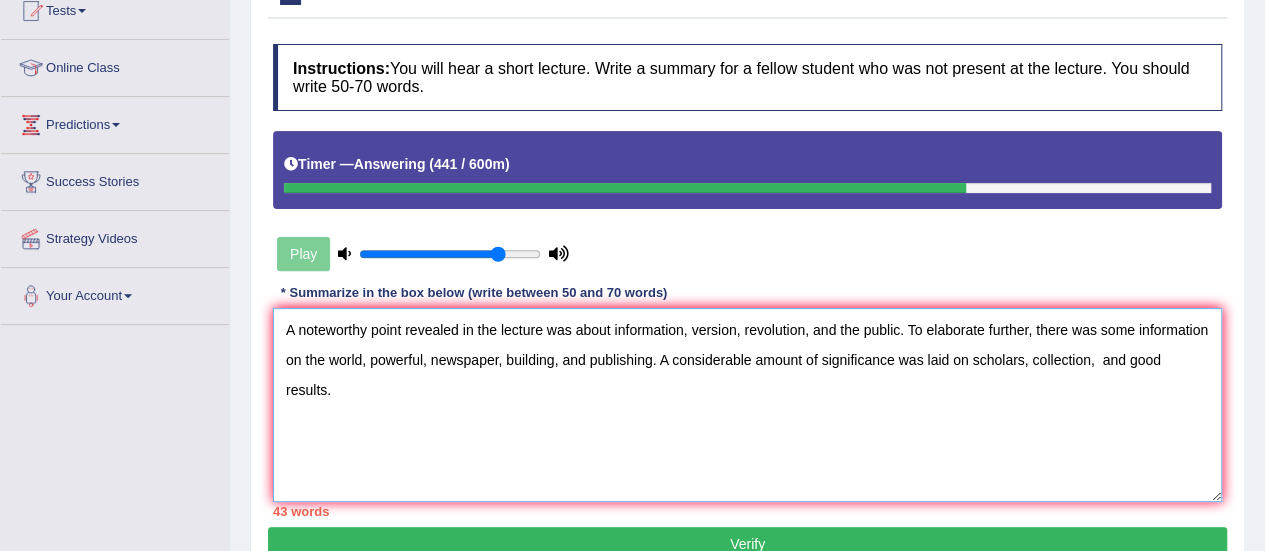 click on "A noteworthy point revealed in the lecture was about information, version, revolution, and the public. To elaborate further, there was some information on the world, powerful, newspaper, building, and publishing. A considerable amount of significance was laid on scholars, collection,  and good results." at bounding box center [747, 405] 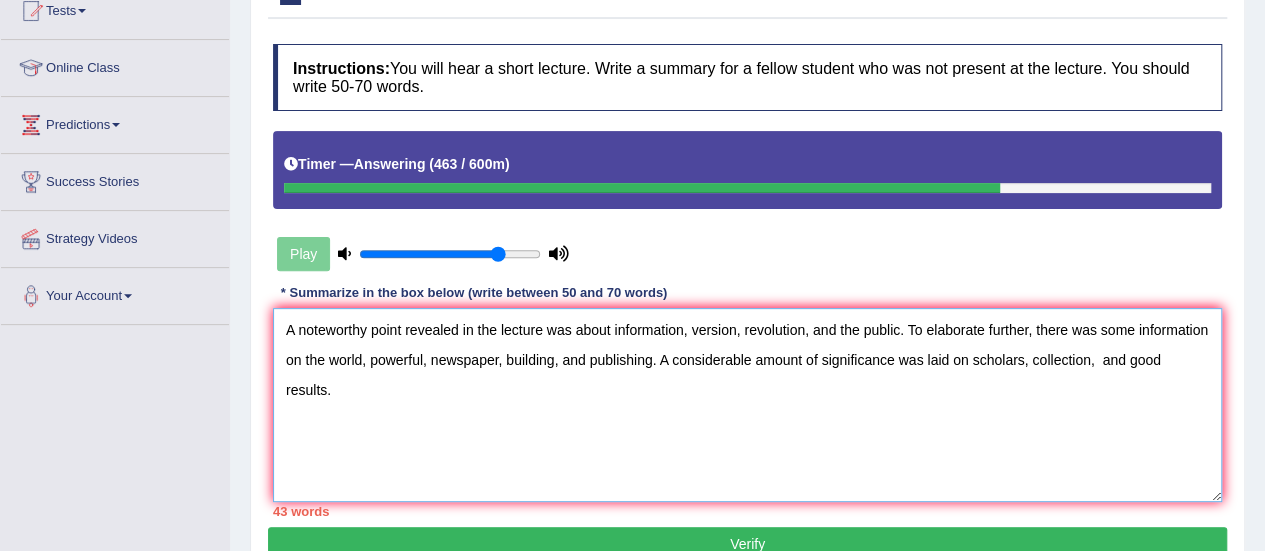 click on "A noteworthy point revealed in the lecture was about information, version, revolution, and the public. To elaborate further, there was some information on the world, powerful, newspaper, building, and publishing. A considerable amount of significance was laid on scholars, collection,  and good results." at bounding box center [747, 405] 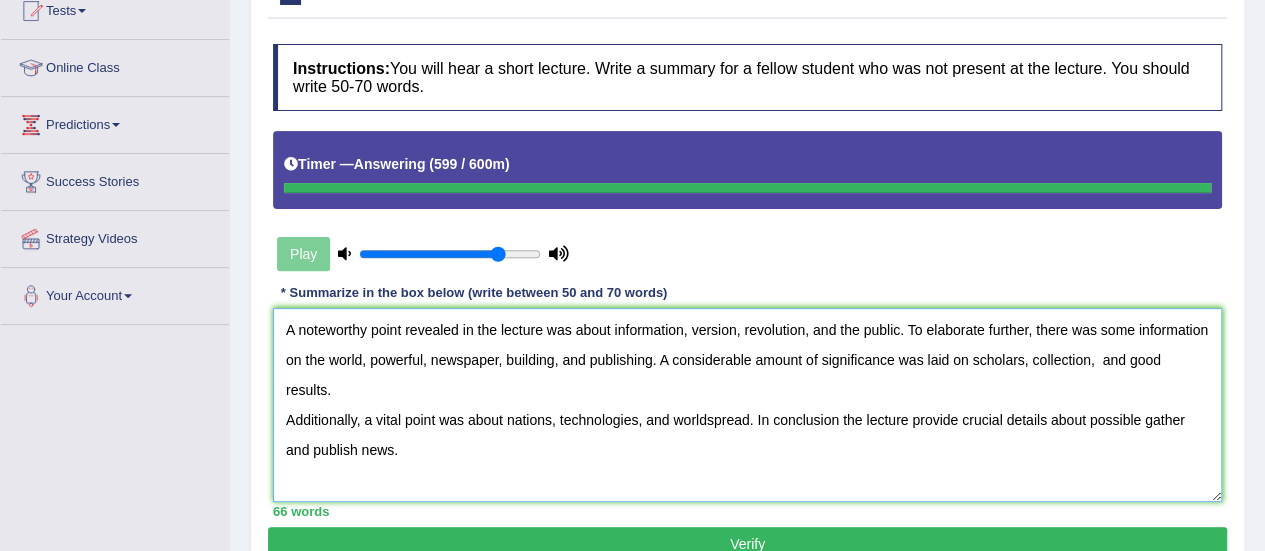 type on "A noteworthy point revealed in the lecture was about information, version, revolution, and the public. To elaborate further, there was some information on the world, powerful, newspaper, building, and publishing. A considerable amount of significance was laid on scholars, collection,  and good results.
Additionally, a vital point was about nations, technologies, and worldspread. In conclusion the lecture provide crucial details about possible gather and publish news." 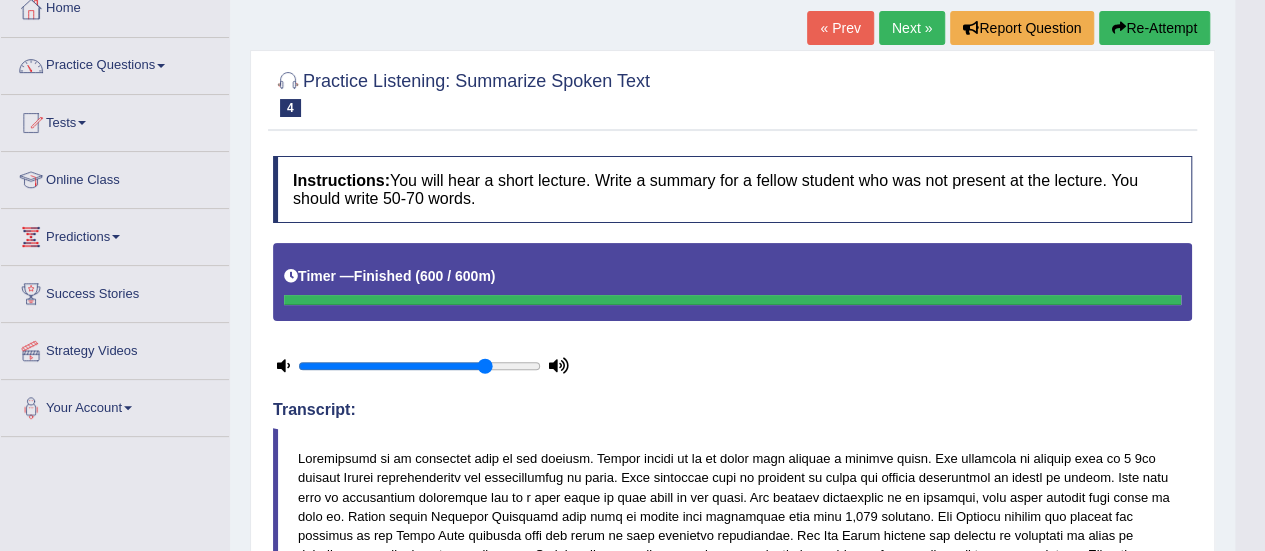 scroll, scrollTop: 116, scrollLeft: 0, axis: vertical 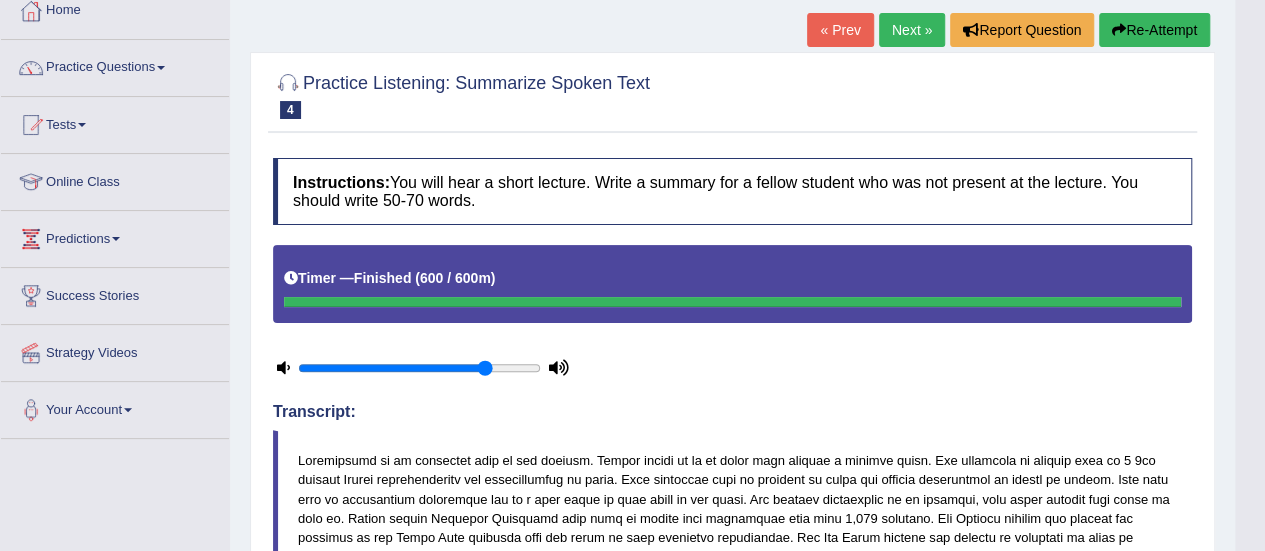 click at bounding box center (161, 68) 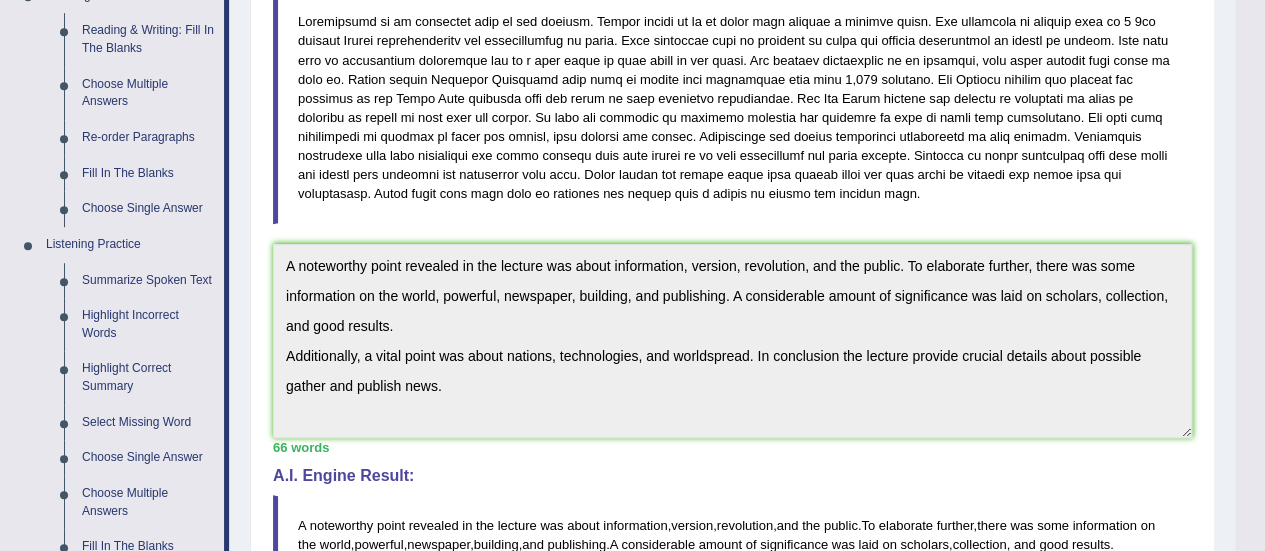 scroll, scrollTop: 558, scrollLeft: 0, axis: vertical 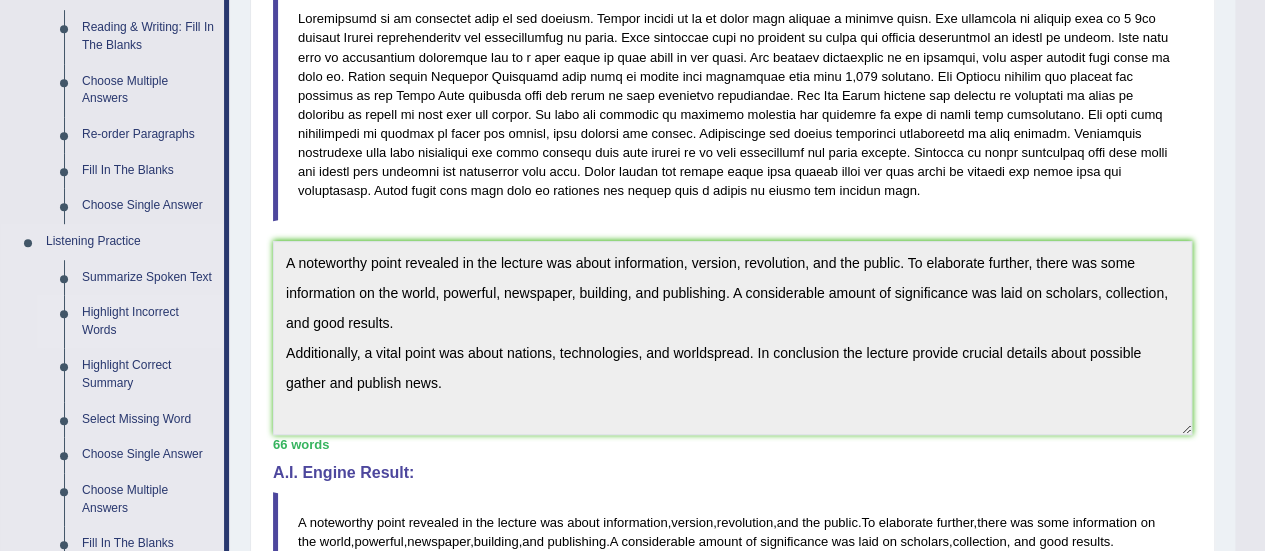 click on "Highlight Incorrect Words" at bounding box center [148, 321] 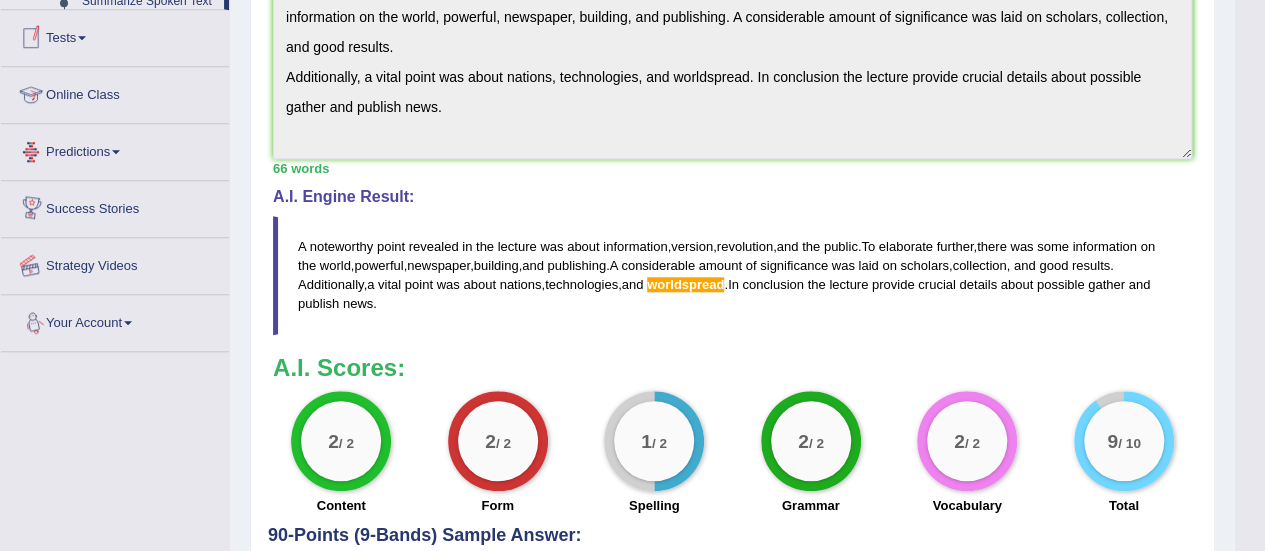 scroll, scrollTop: 990, scrollLeft: 0, axis: vertical 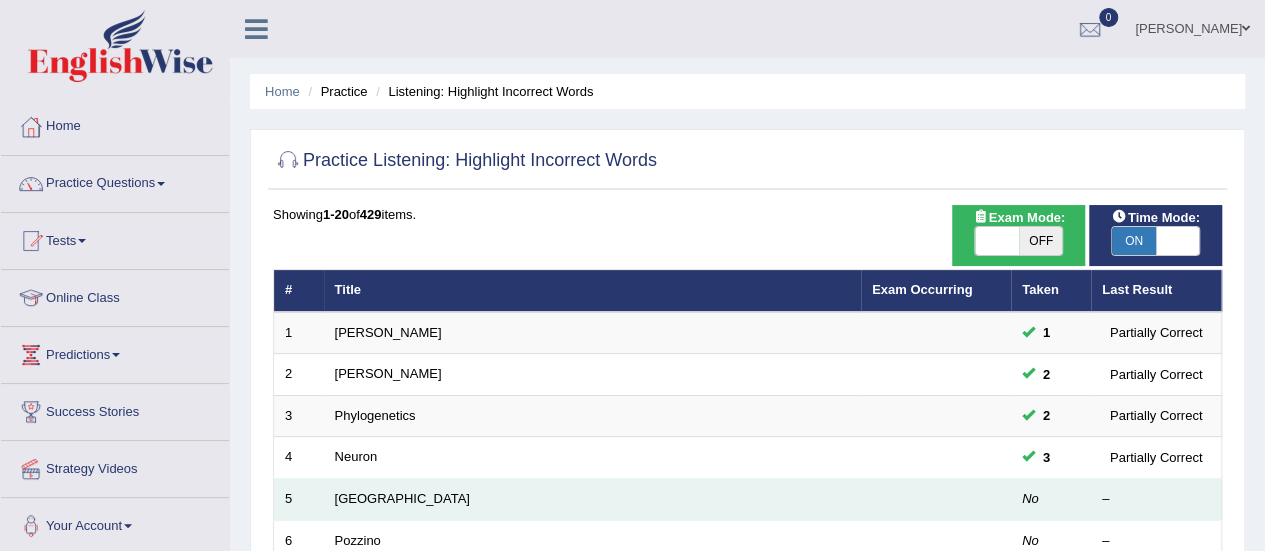 click on "[GEOGRAPHIC_DATA]" at bounding box center [592, 500] 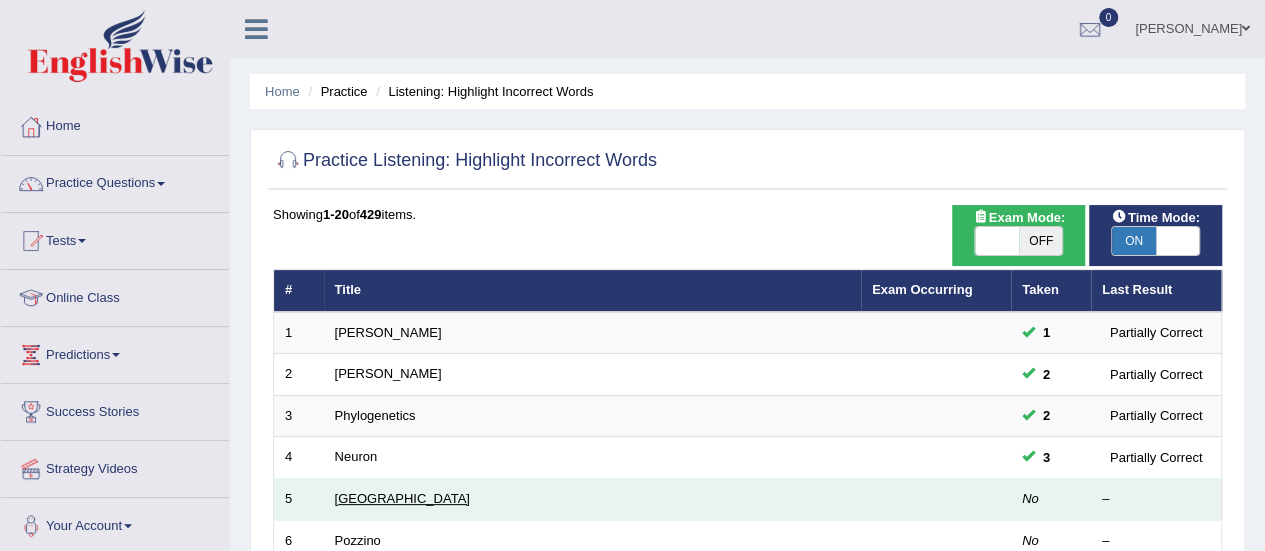 click on "[GEOGRAPHIC_DATA]" at bounding box center (402, 498) 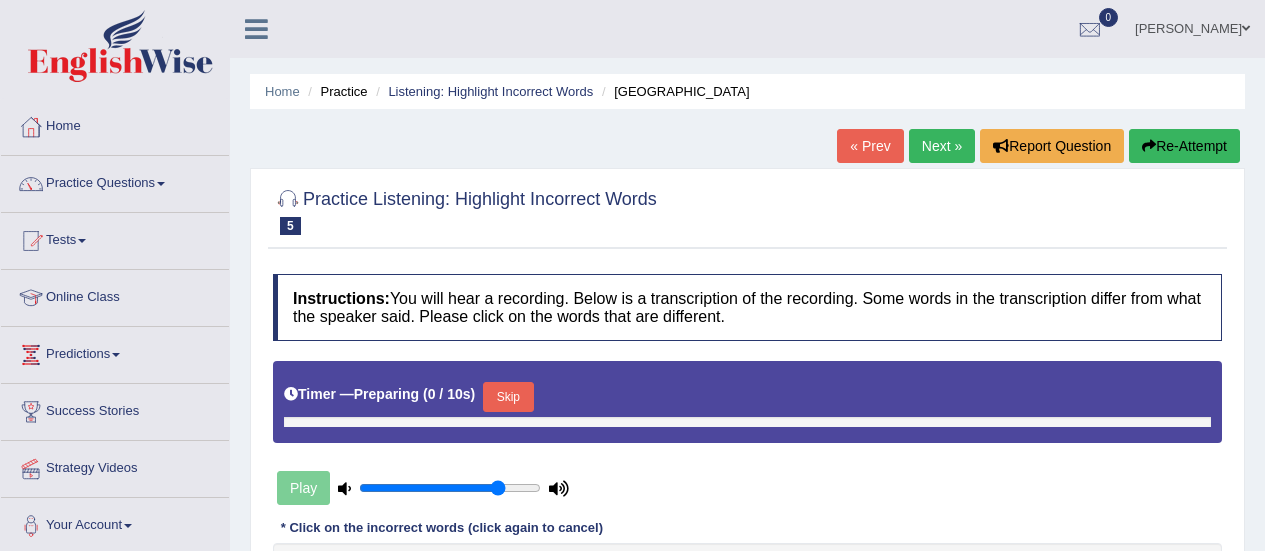 scroll, scrollTop: 0, scrollLeft: 0, axis: both 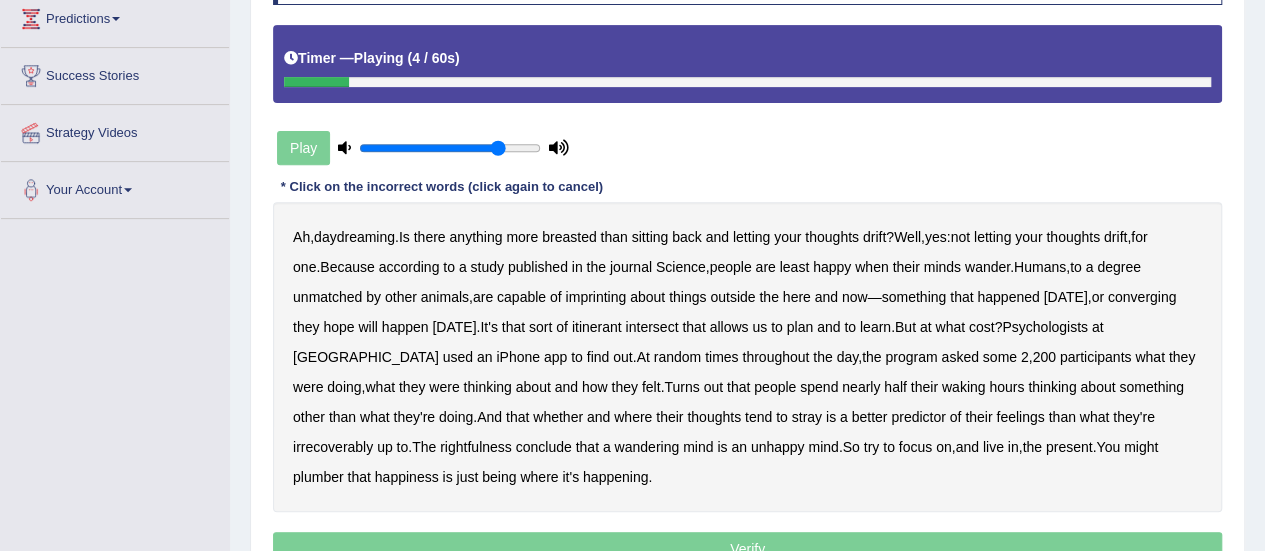 click on "breasted" at bounding box center (569, 237) 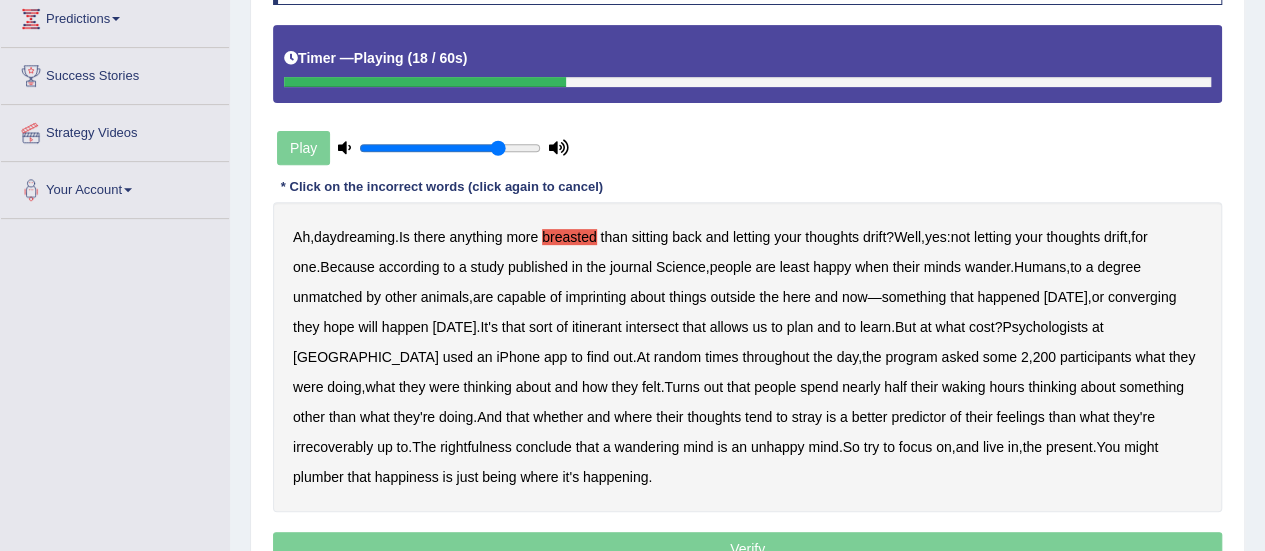 click on "imprinting" at bounding box center [595, 297] 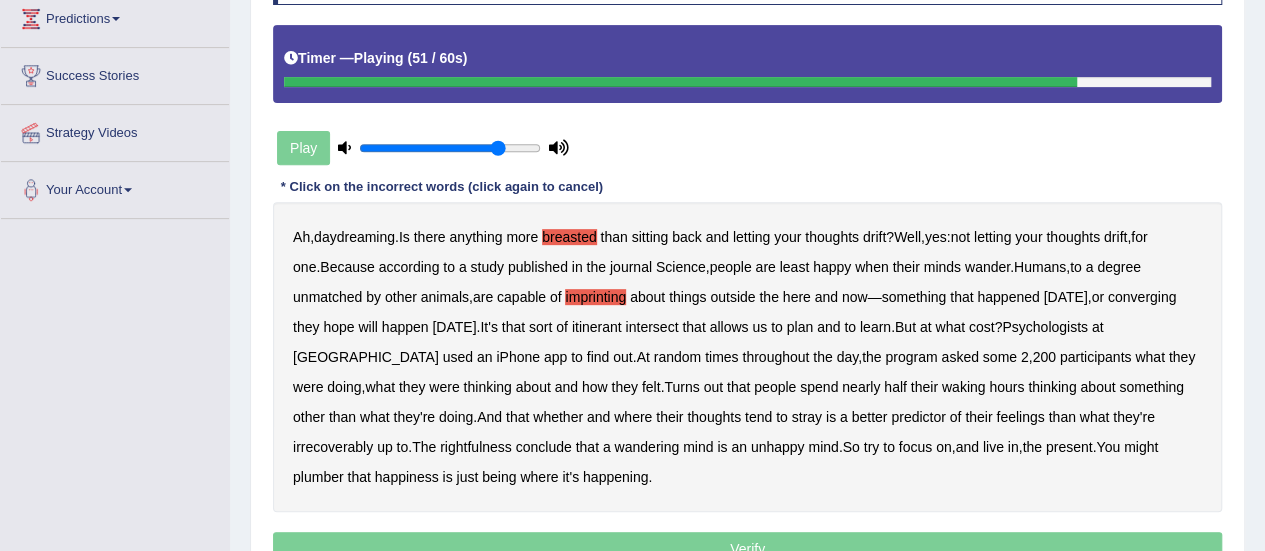 click on "irrecoverably" at bounding box center [333, 447] 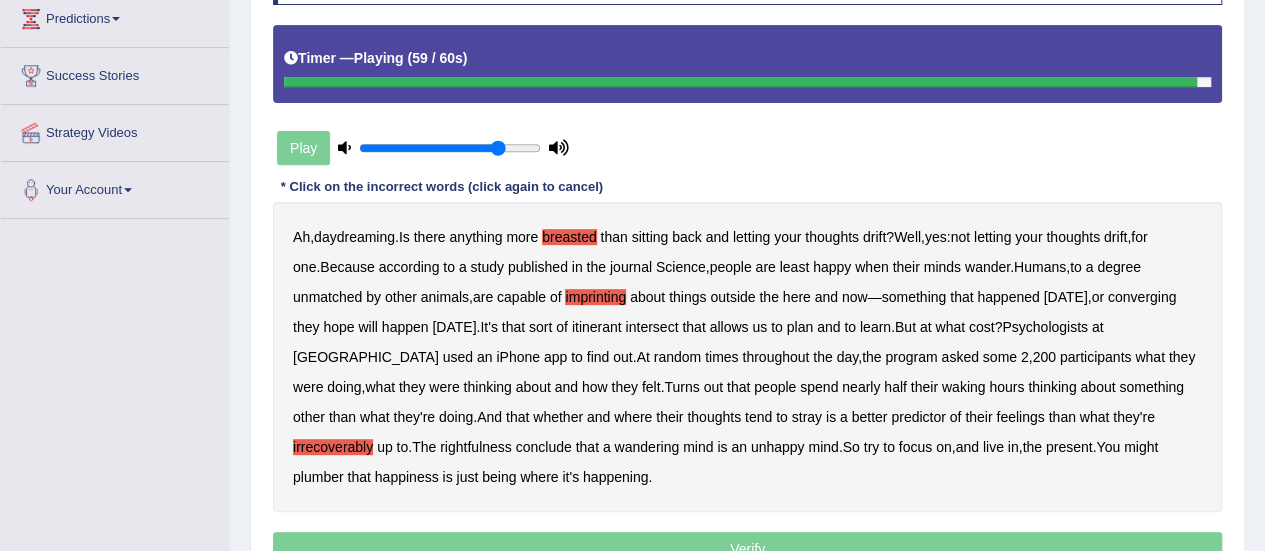 click on "plumber" at bounding box center [318, 477] 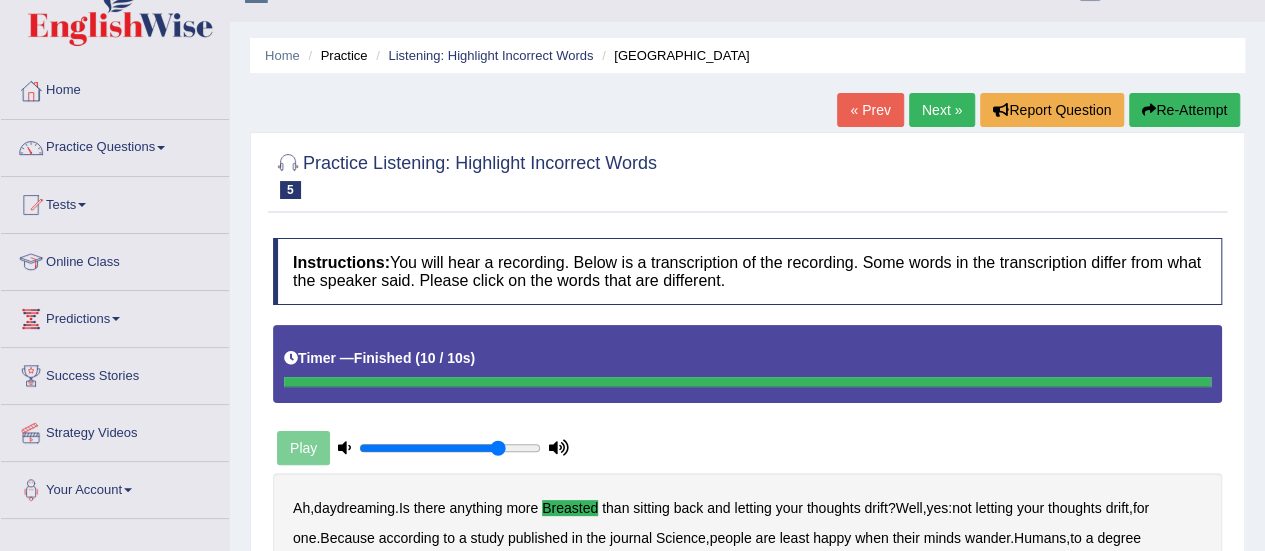 scroll, scrollTop: 33, scrollLeft: 0, axis: vertical 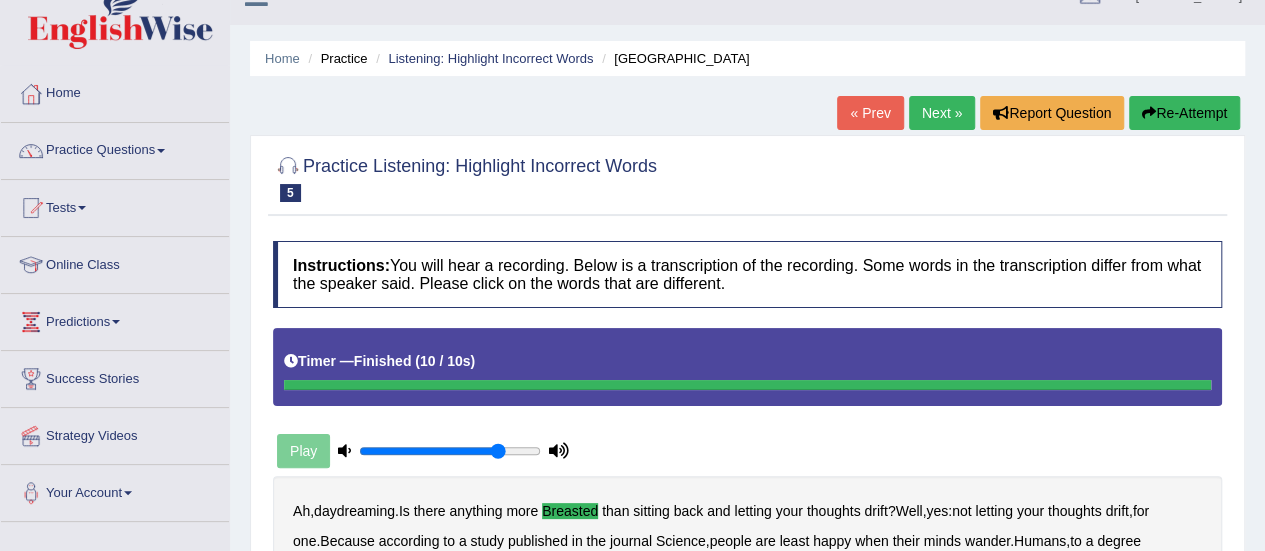 click on "Next »" at bounding box center (942, 113) 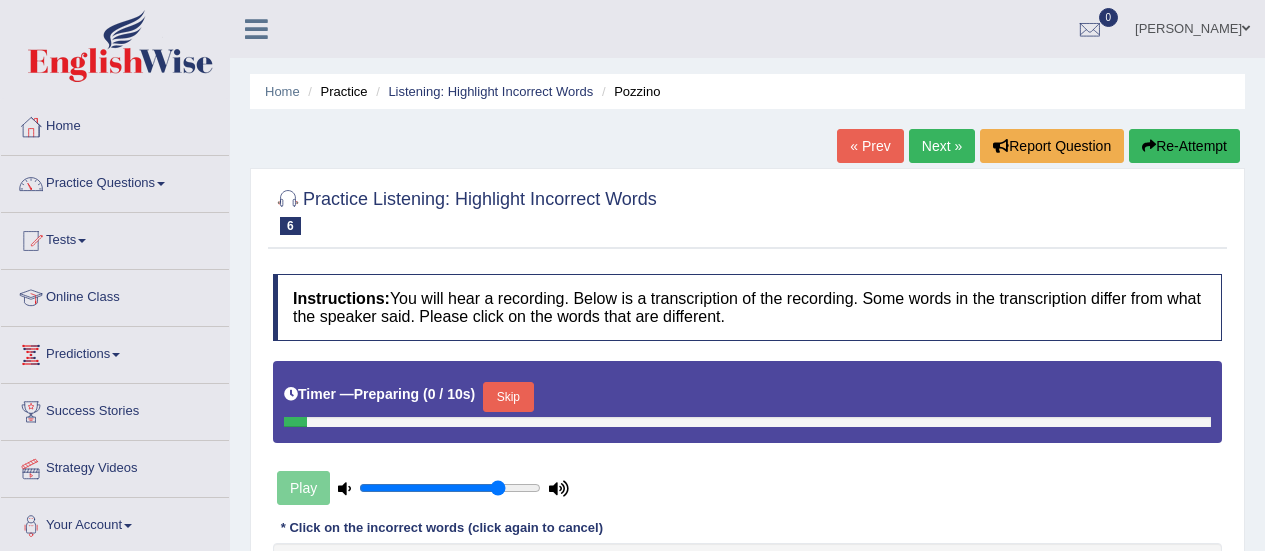 scroll, scrollTop: 0, scrollLeft: 0, axis: both 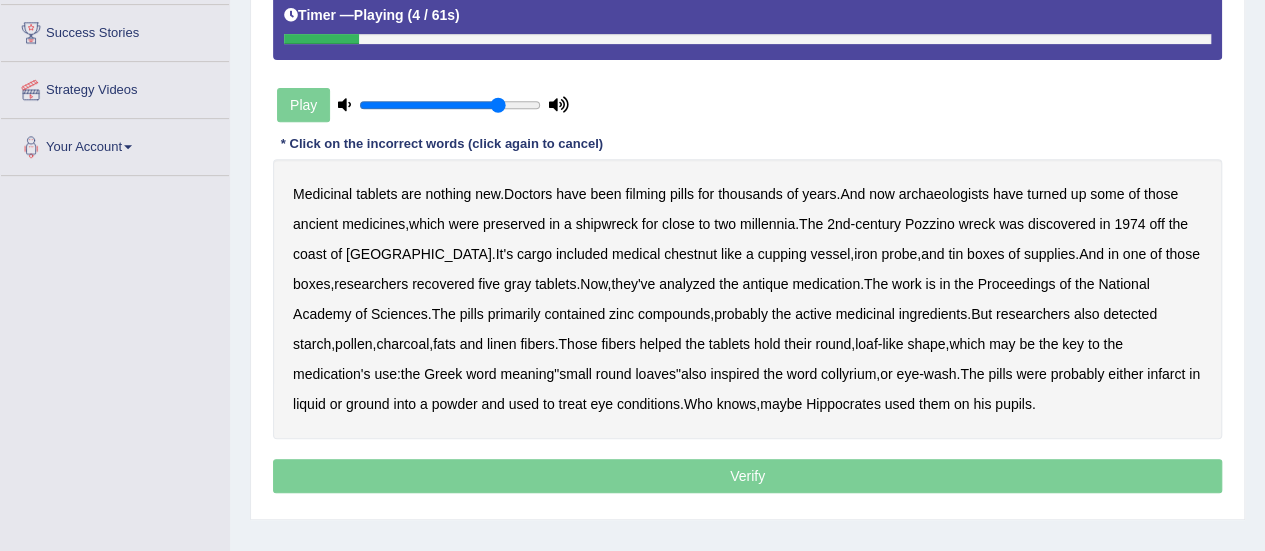 click on "filming" at bounding box center (645, 194) 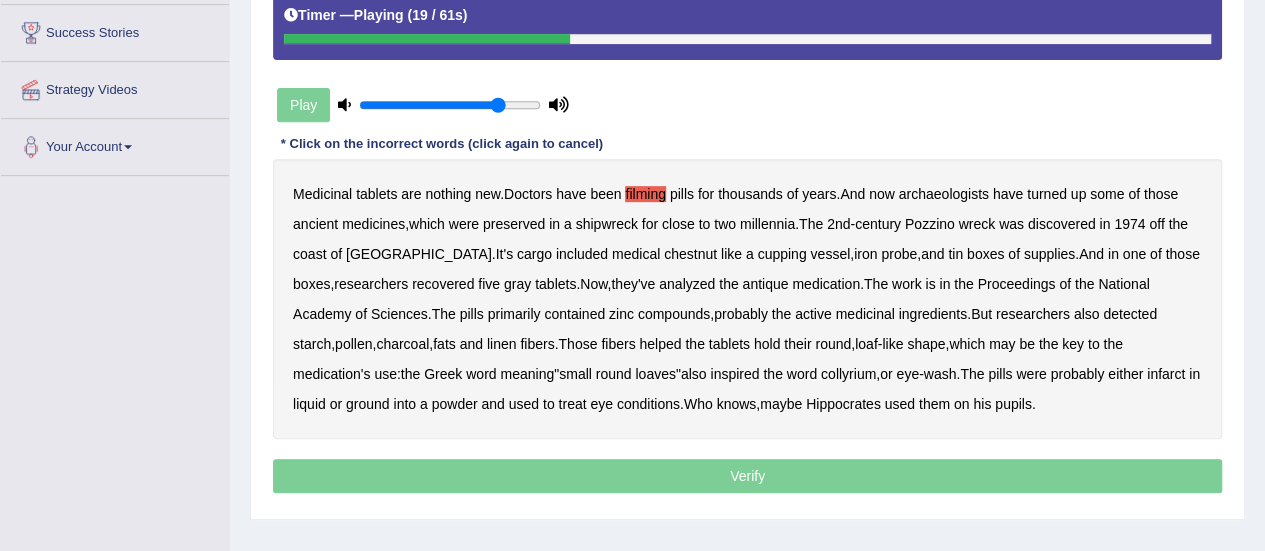 click on "chestnut" at bounding box center (690, 254) 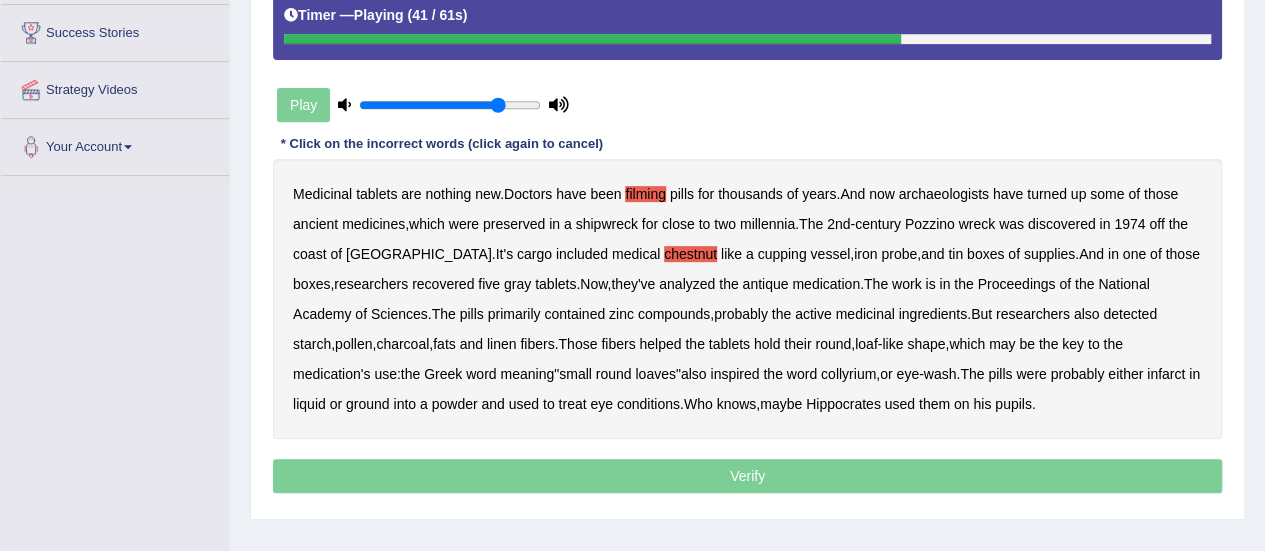 click on "fats" at bounding box center [444, 344] 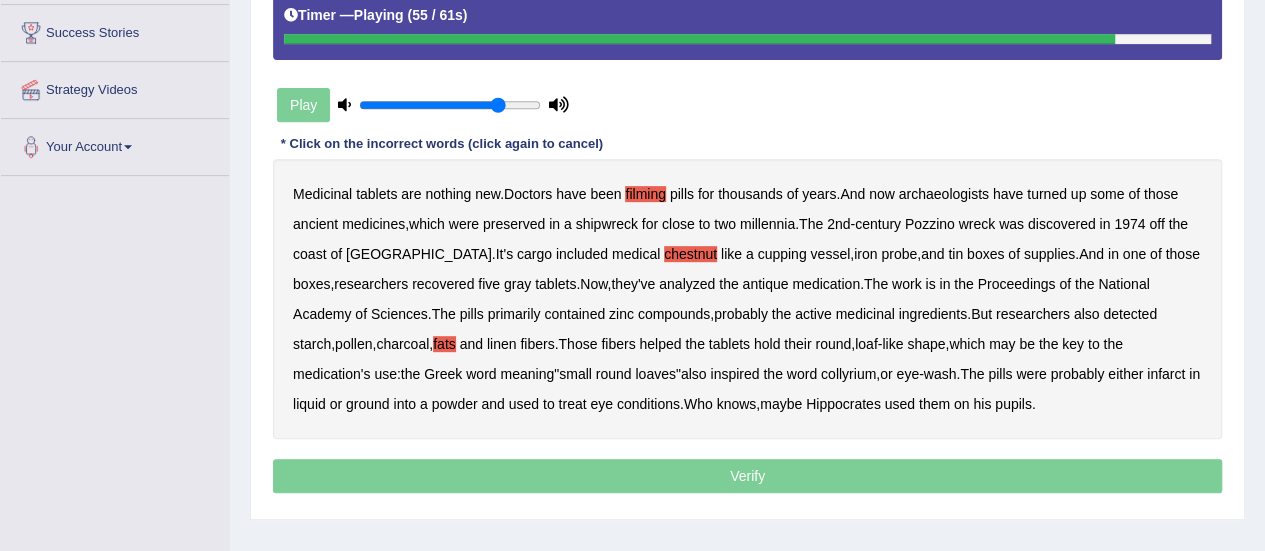 click on "infarct" at bounding box center [1166, 374] 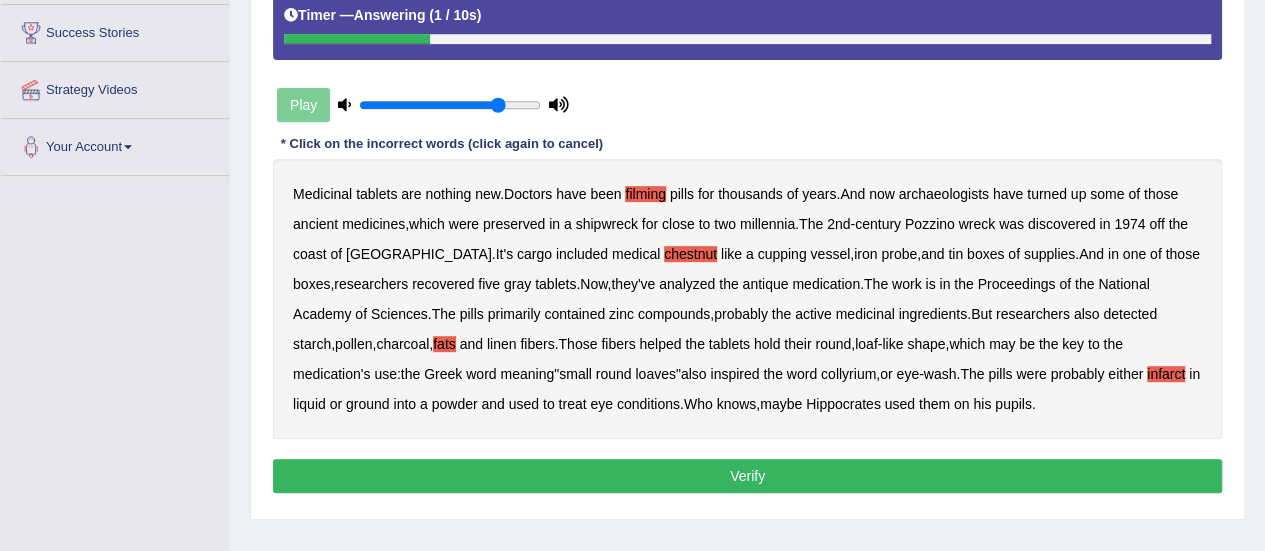 click on "Verify" at bounding box center [747, 476] 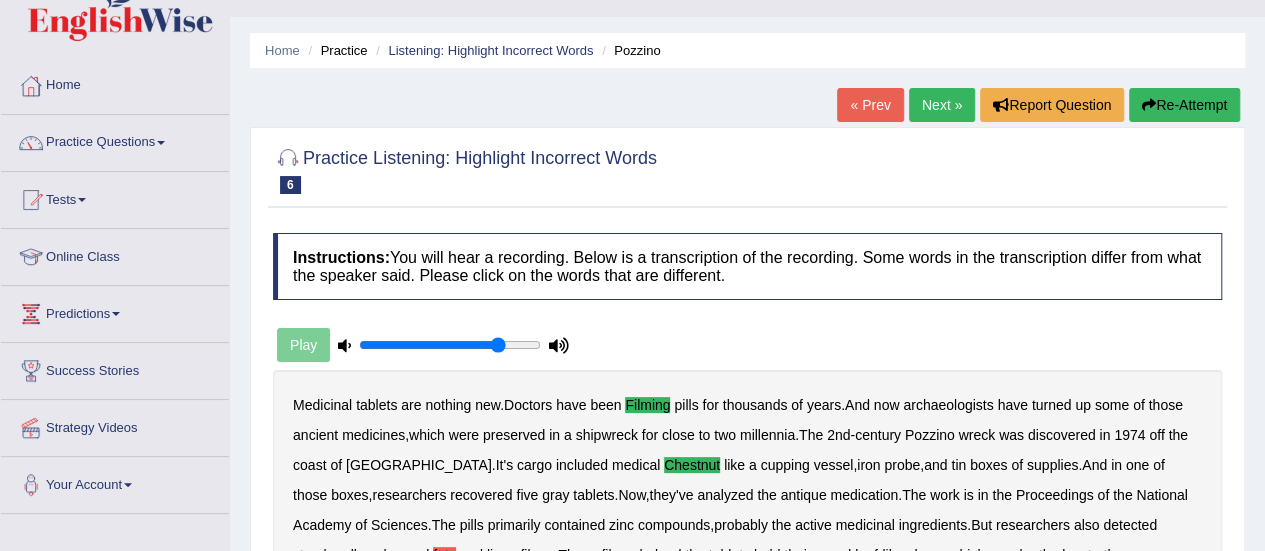 scroll, scrollTop: 0, scrollLeft: 0, axis: both 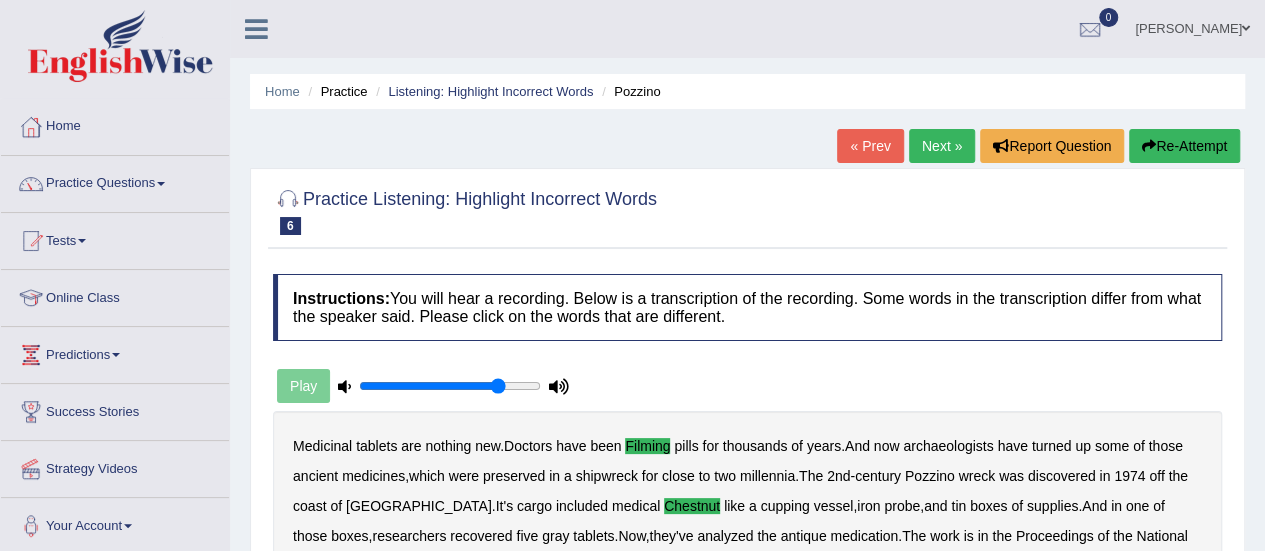 click on "Next »" at bounding box center (942, 146) 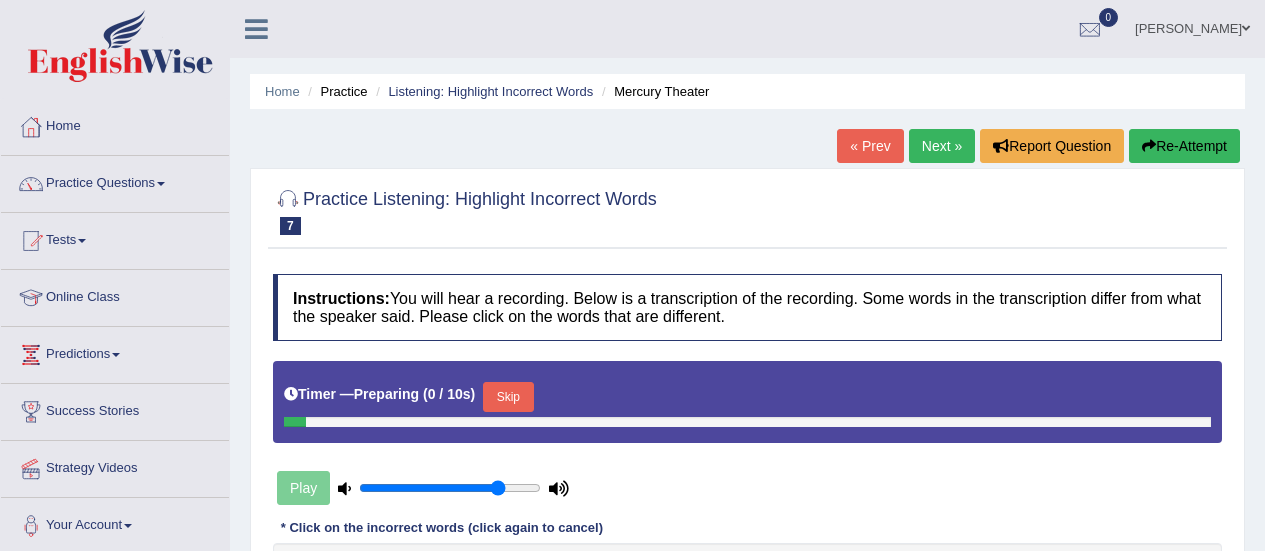 scroll, scrollTop: 0, scrollLeft: 0, axis: both 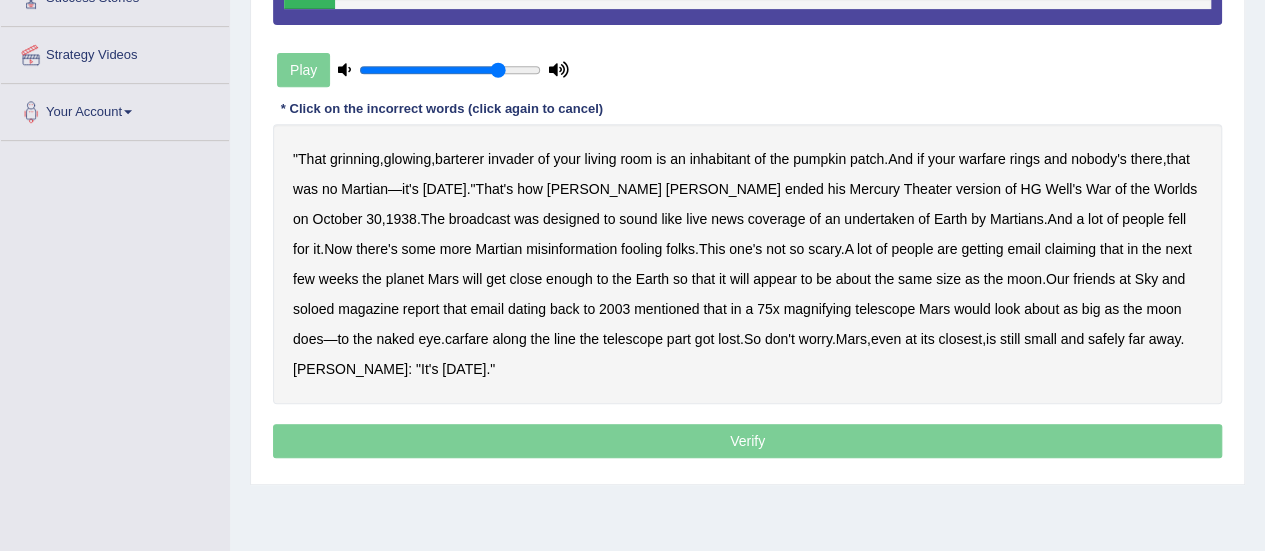 click on "barterer" at bounding box center [459, 159] 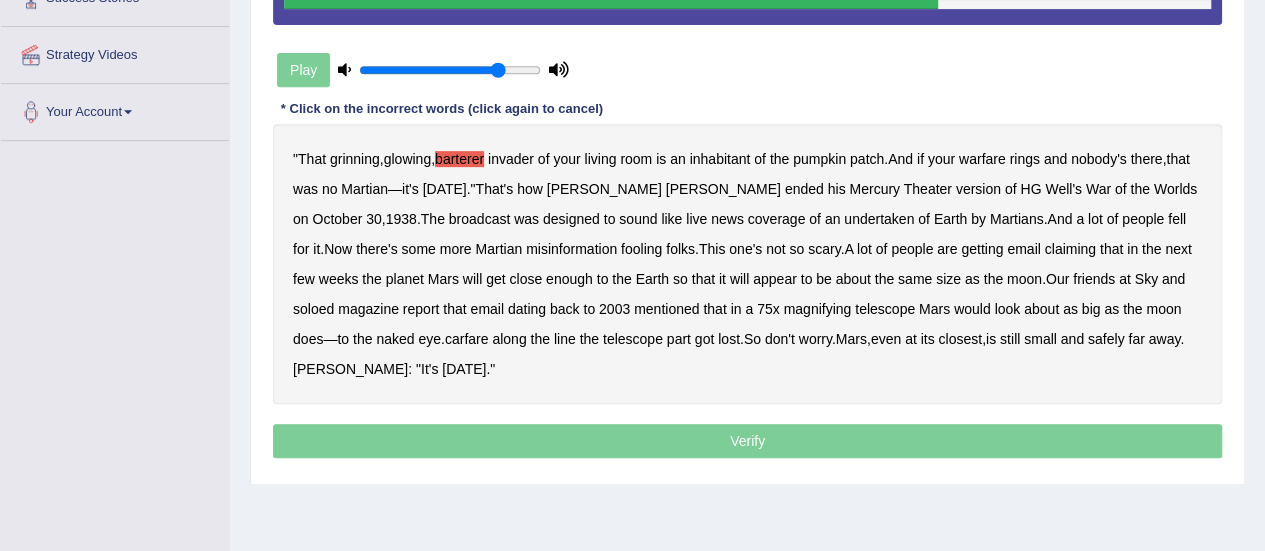 click on "soloed" at bounding box center (313, 309) 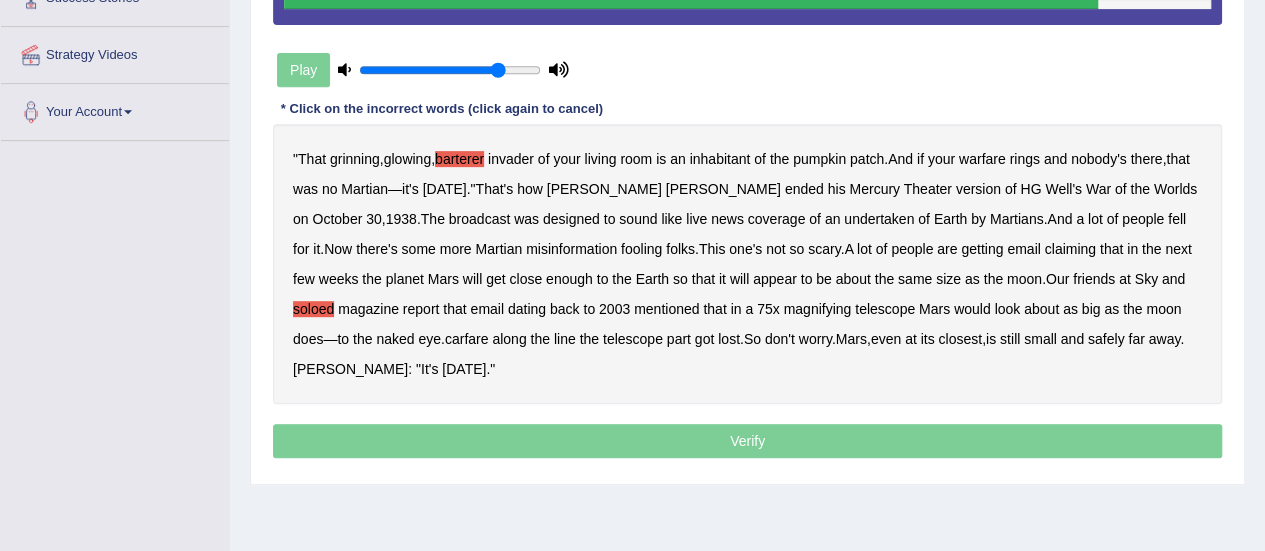 click on "carfare" at bounding box center [467, 339] 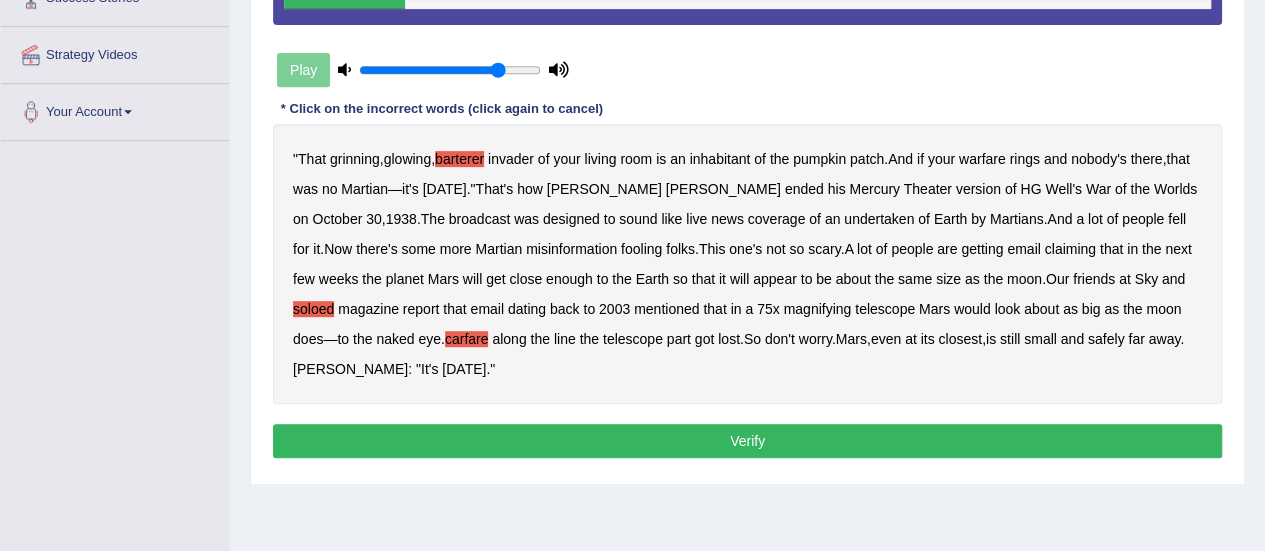 click on "Verify" at bounding box center (747, 441) 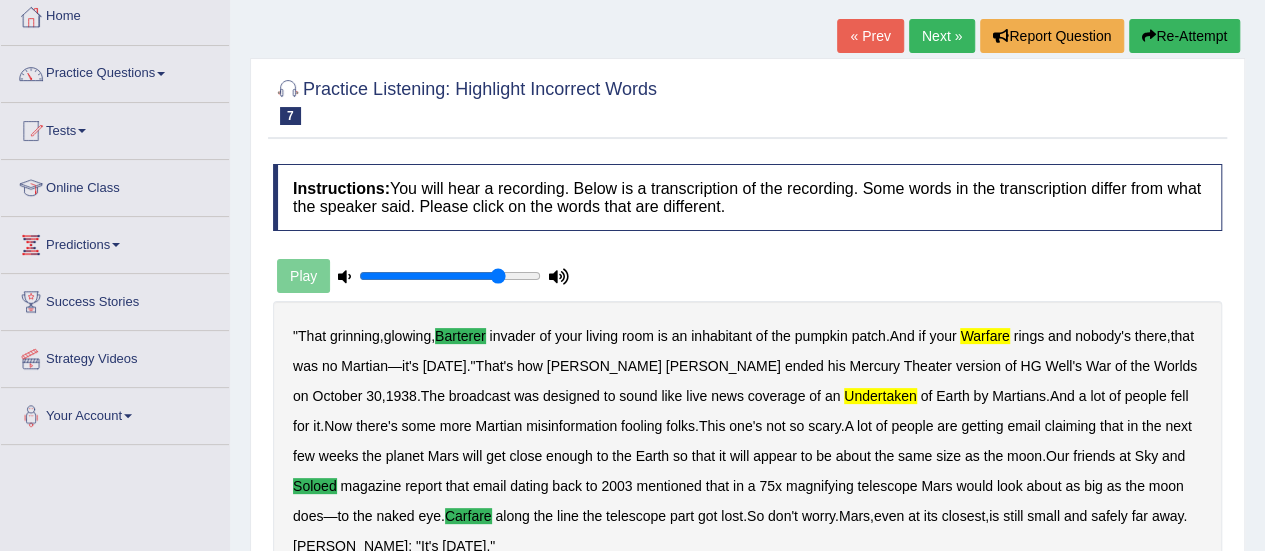 scroll, scrollTop: 109, scrollLeft: 0, axis: vertical 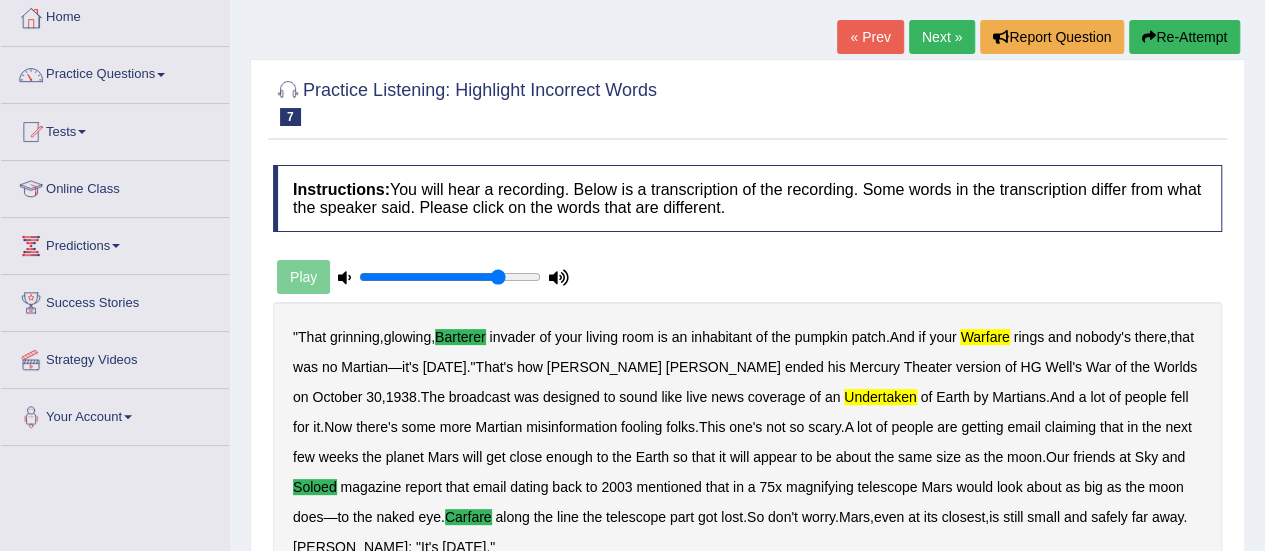 click on "Next »" at bounding box center [942, 37] 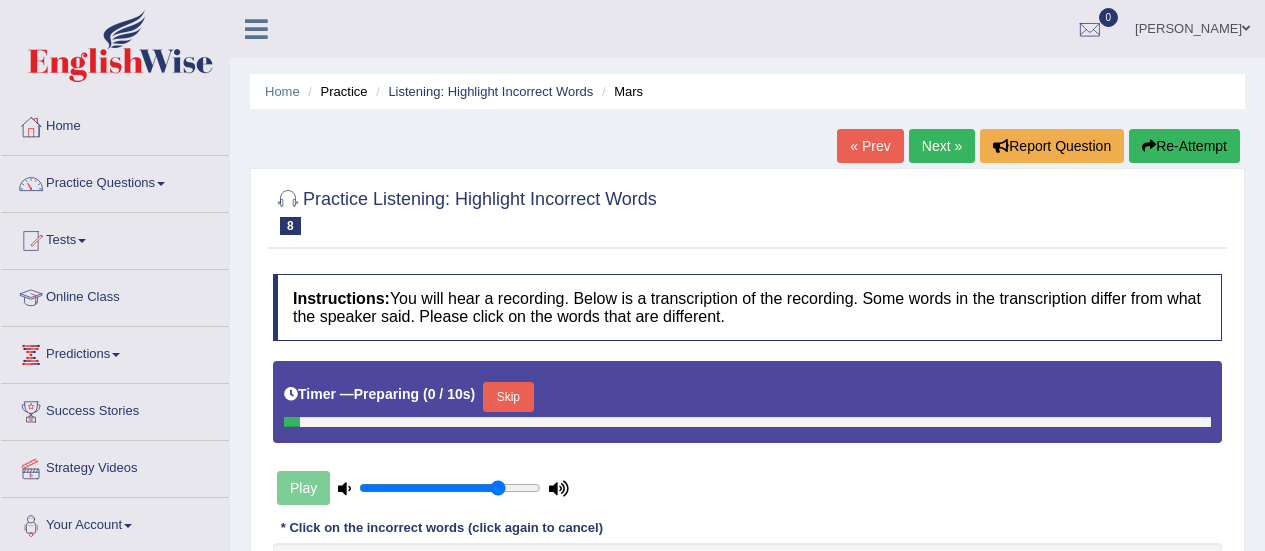 scroll, scrollTop: 0, scrollLeft: 0, axis: both 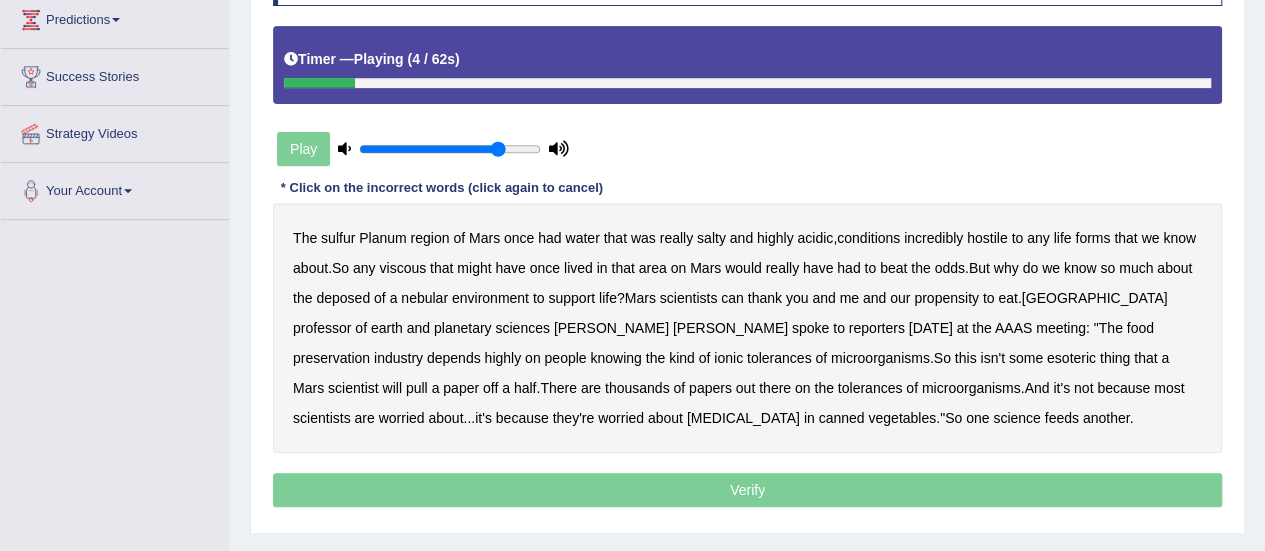 click on "sulfur" at bounding box center (338, 238) 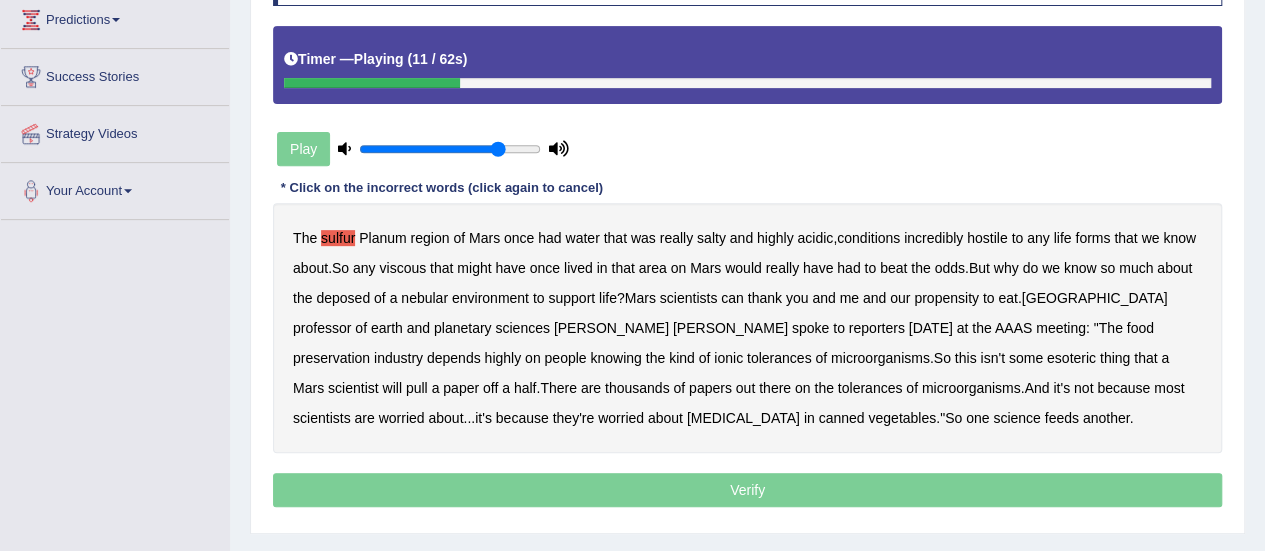 click on "viscous" at bounding box center [402, 268] 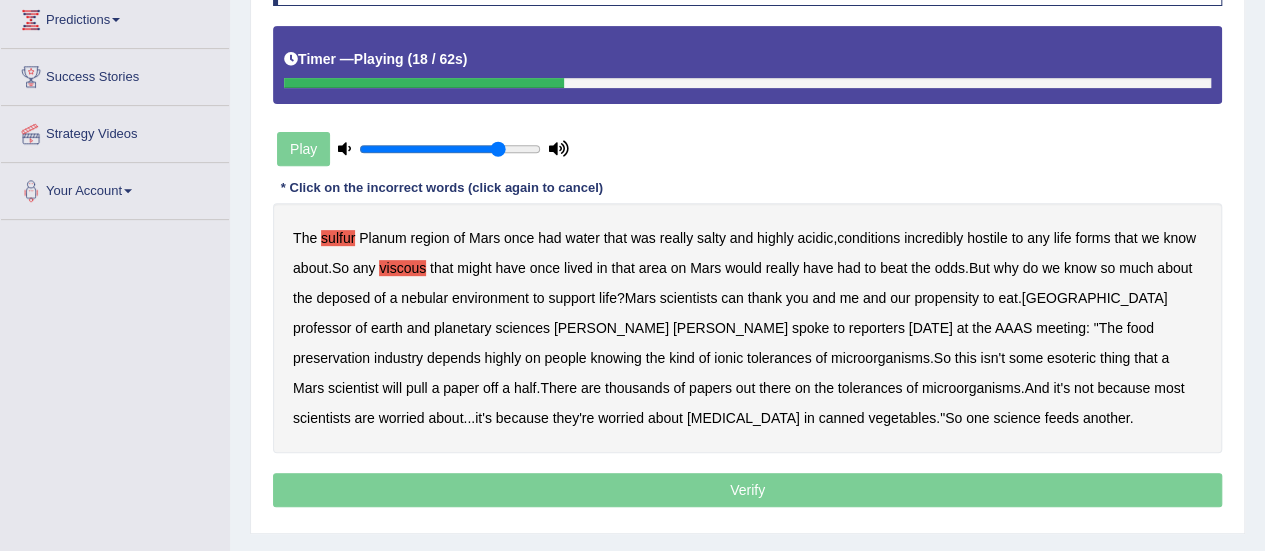 click on "deposed" at bounding box center [343, 298] 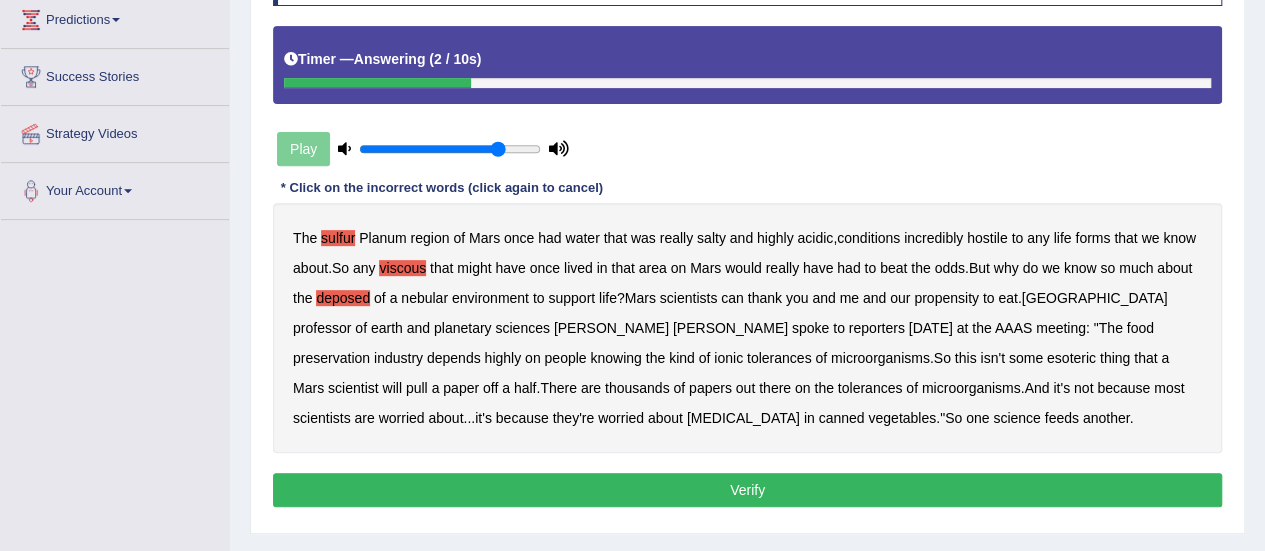 click on "Verify" at bounding box center [747, 490] 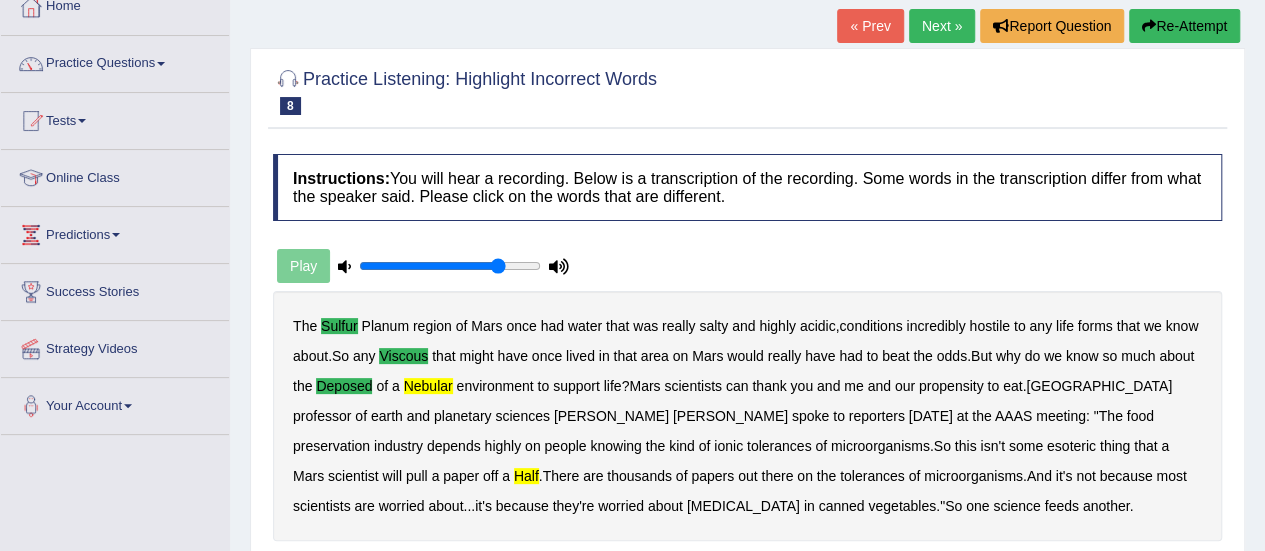 scroll, scrollTop: 20, scrollLeft: 0, axis: vertical 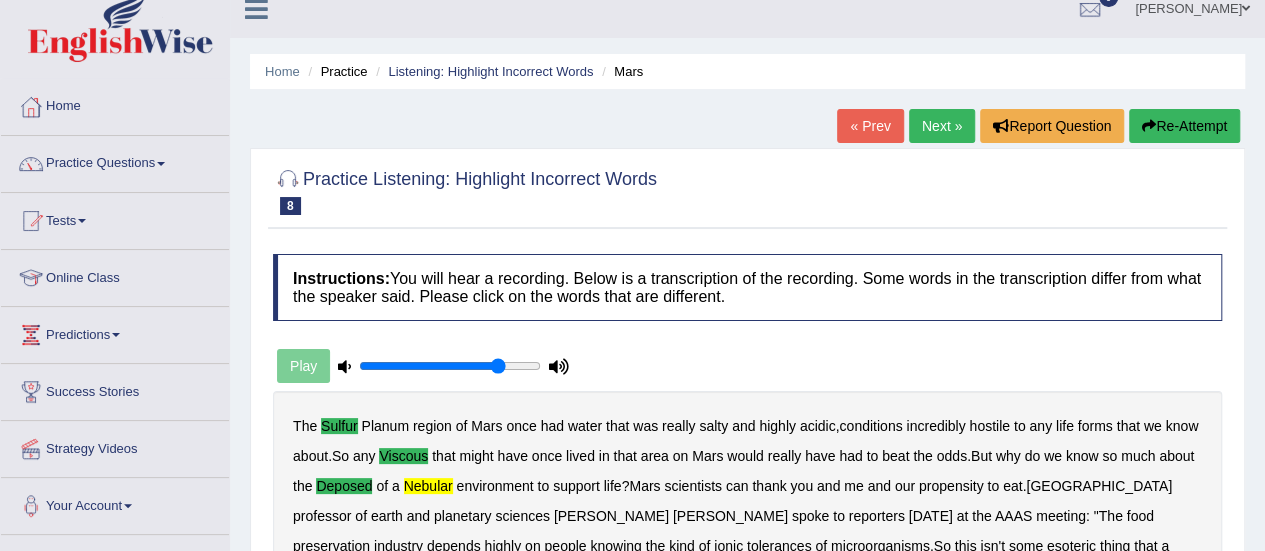 click on "Next »" at bounding box center [942, 126] 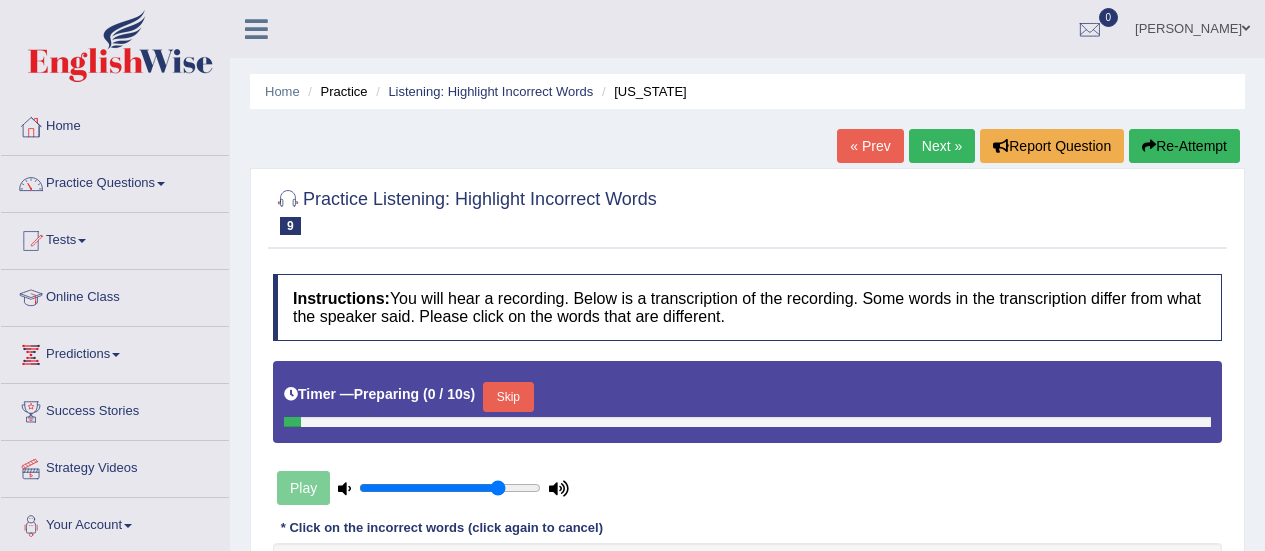 scroll, scrollTop: 0, scrollLeft: 0, axis: both 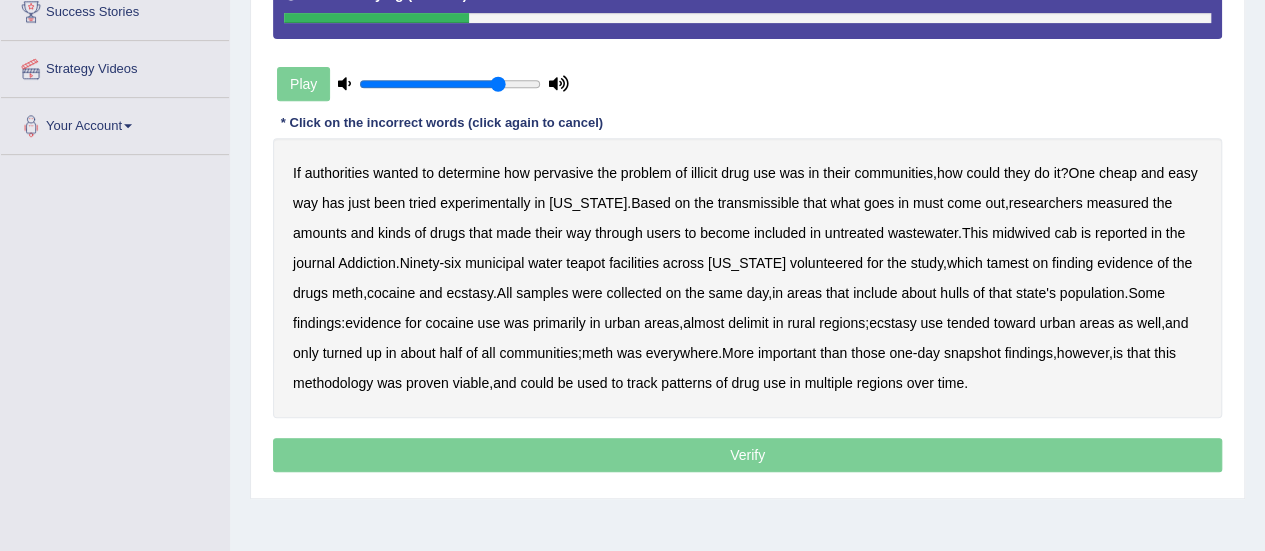click on "transmissible" at bounding box center [758, 203] 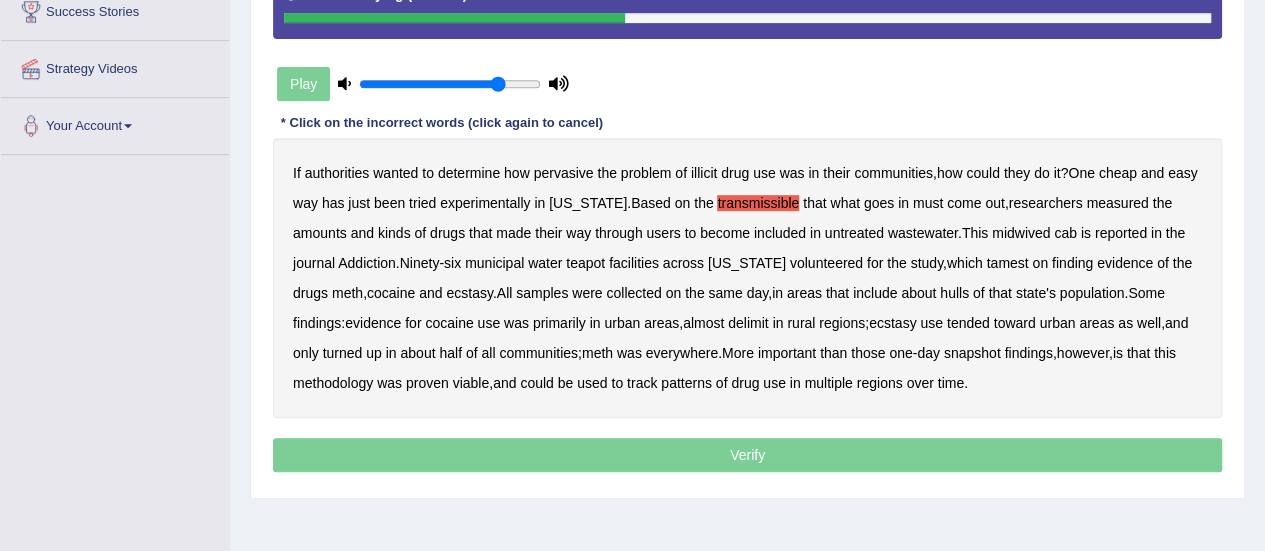 click on "midwived" at bounding box center (1021, 233) 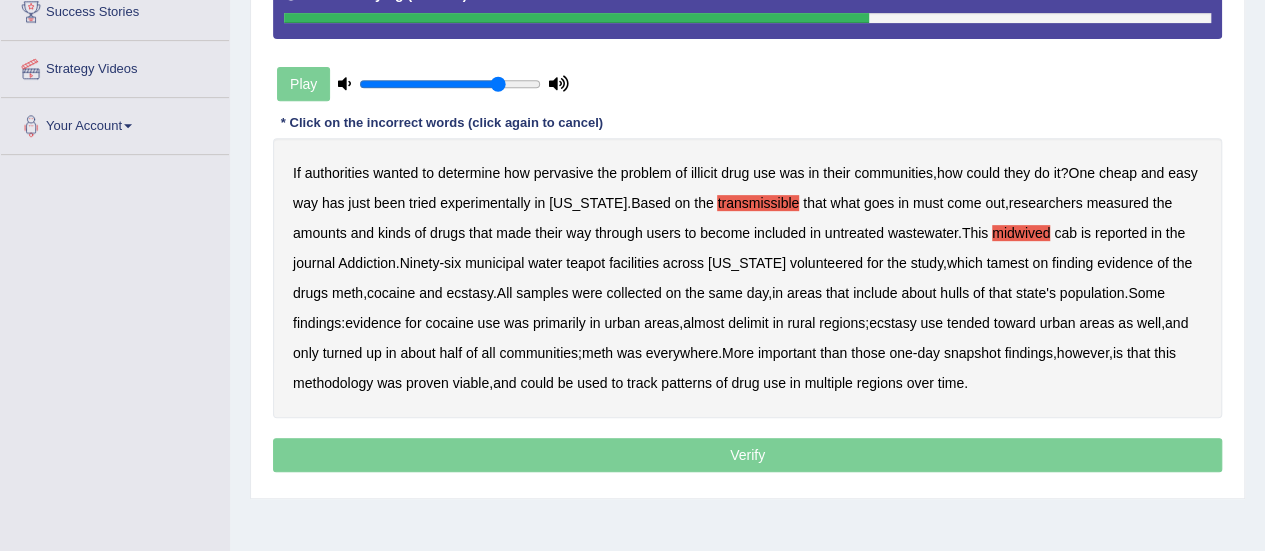 click on "hulls" at bounding box center (954, 293) 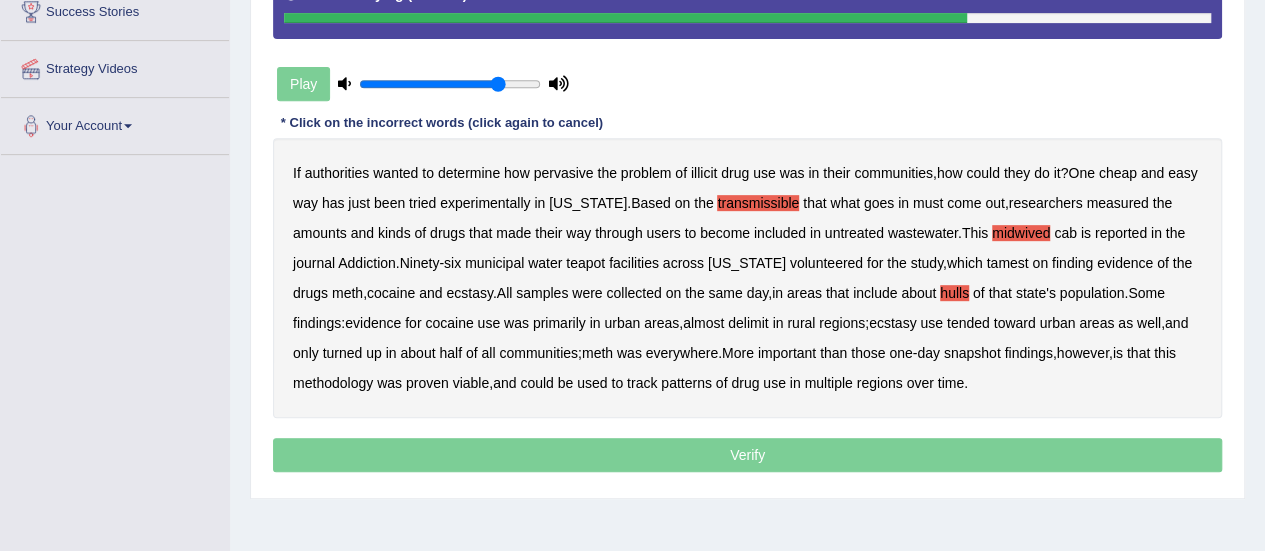 click on "delimit" at bounding box center (748, 323) 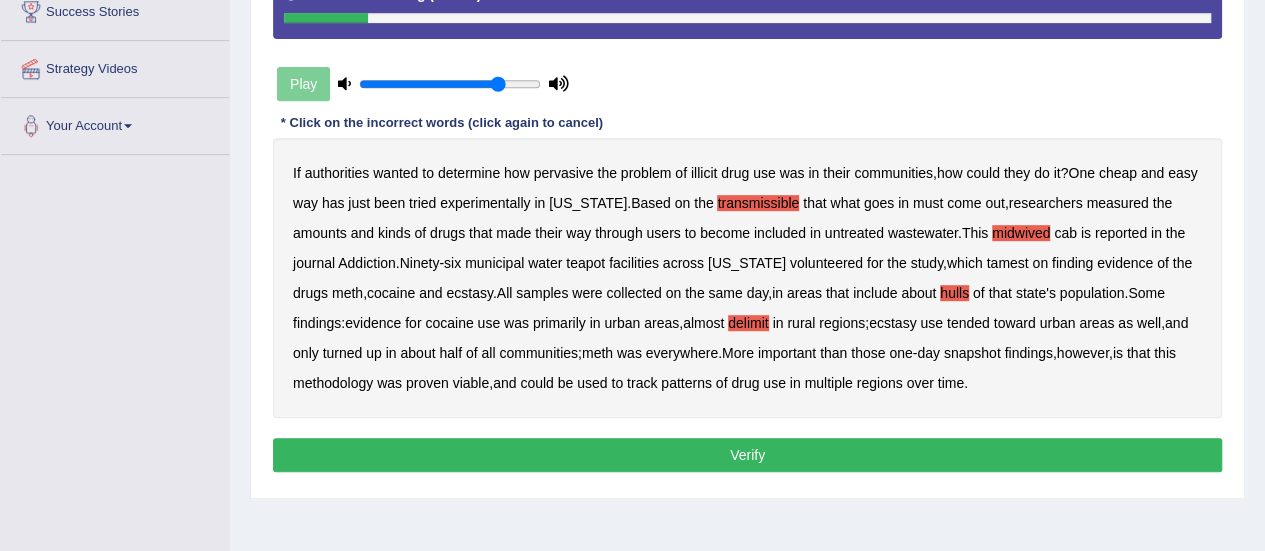 click on "Verify" at bounding box center [747, 455] 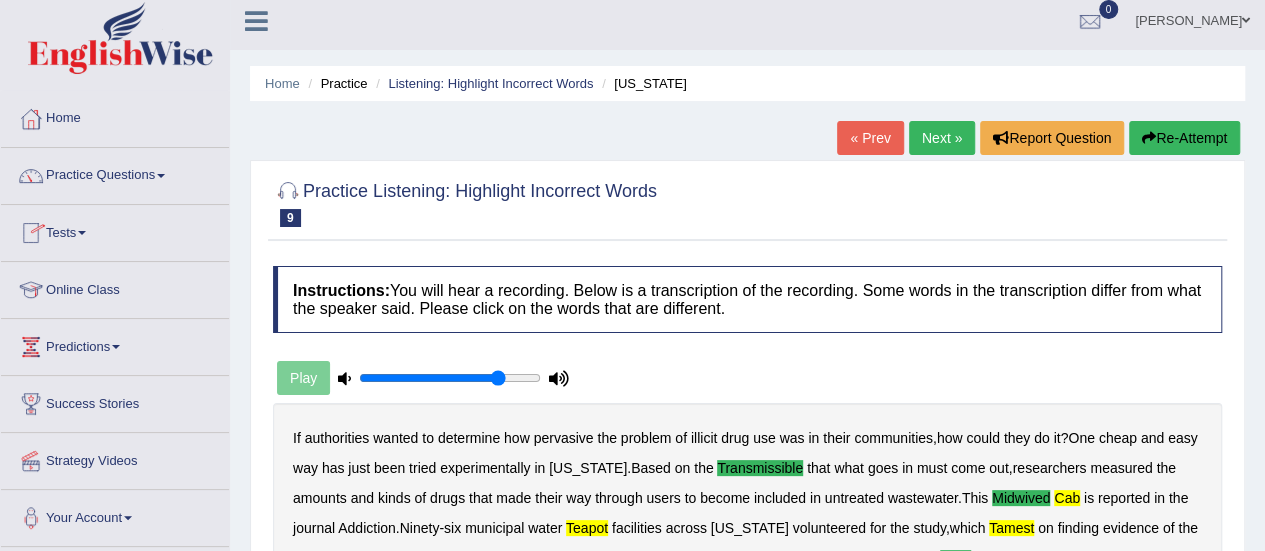 scroll, scrollTop: 1, scrollLeft: 0, axis: vertical 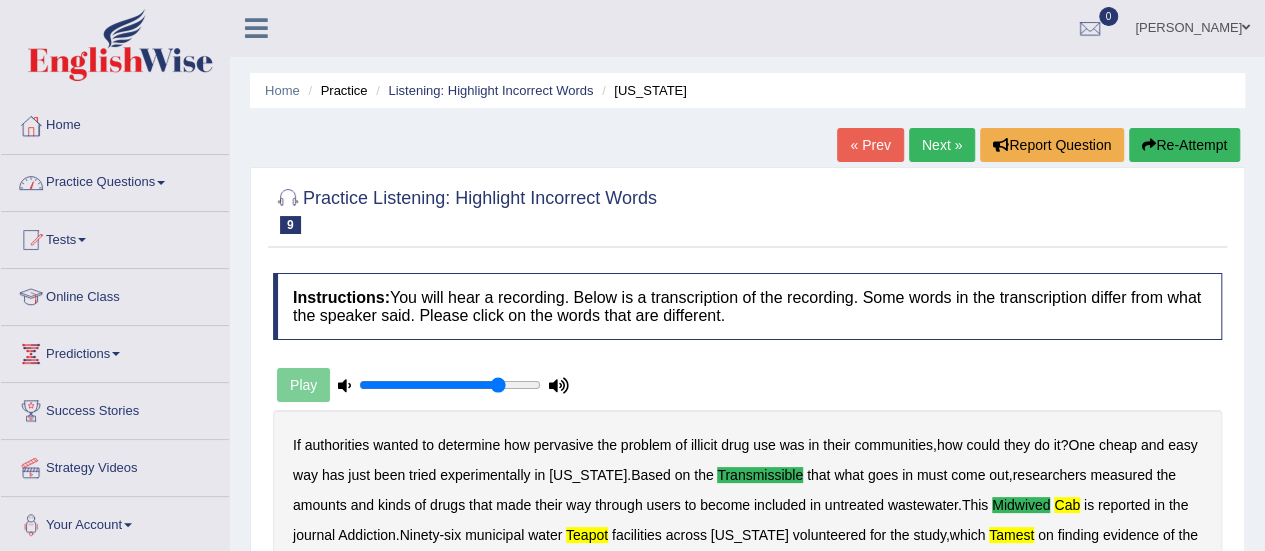 click at bounding box center [161, 183] 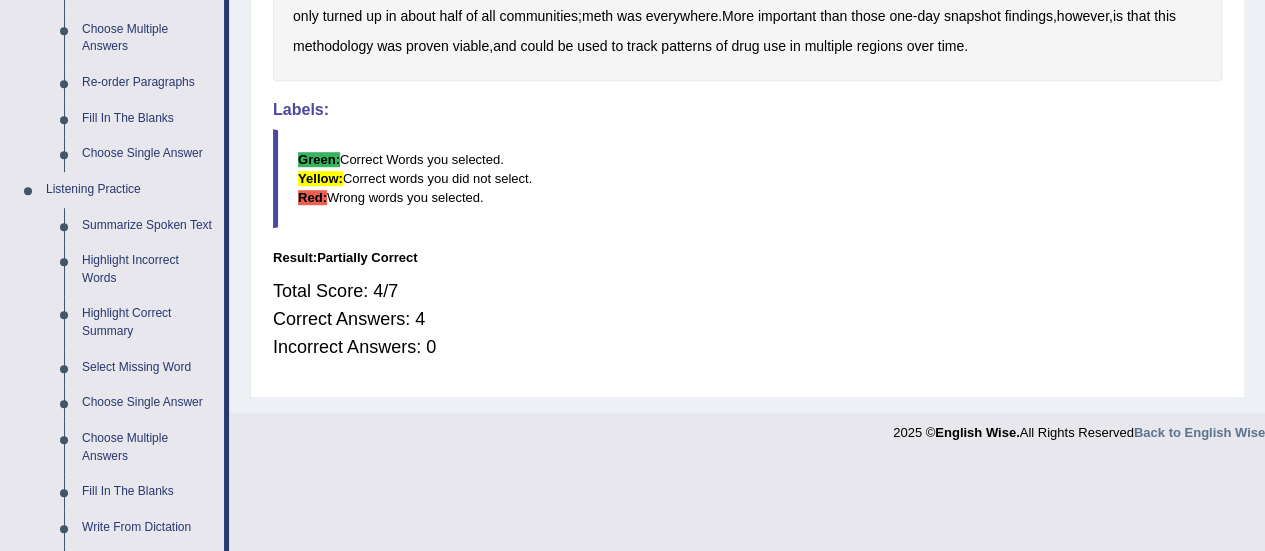 scroll, scrollTop: 613, scrollLeft: 0, axis: vertical 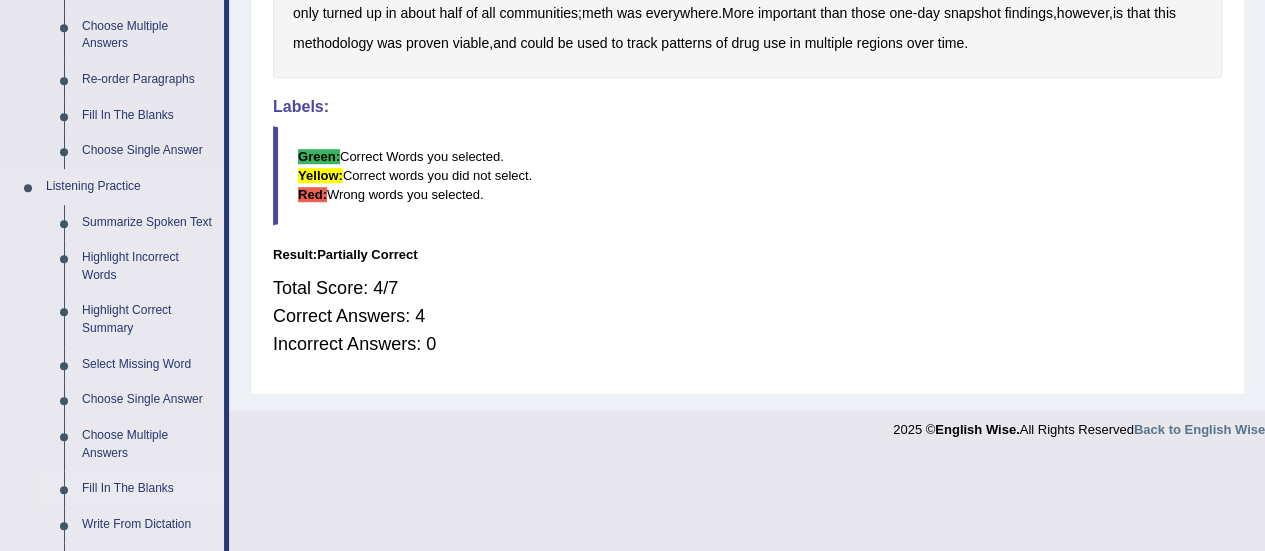 click on "Fill In The Blanks" at bounding box center [148, 489] 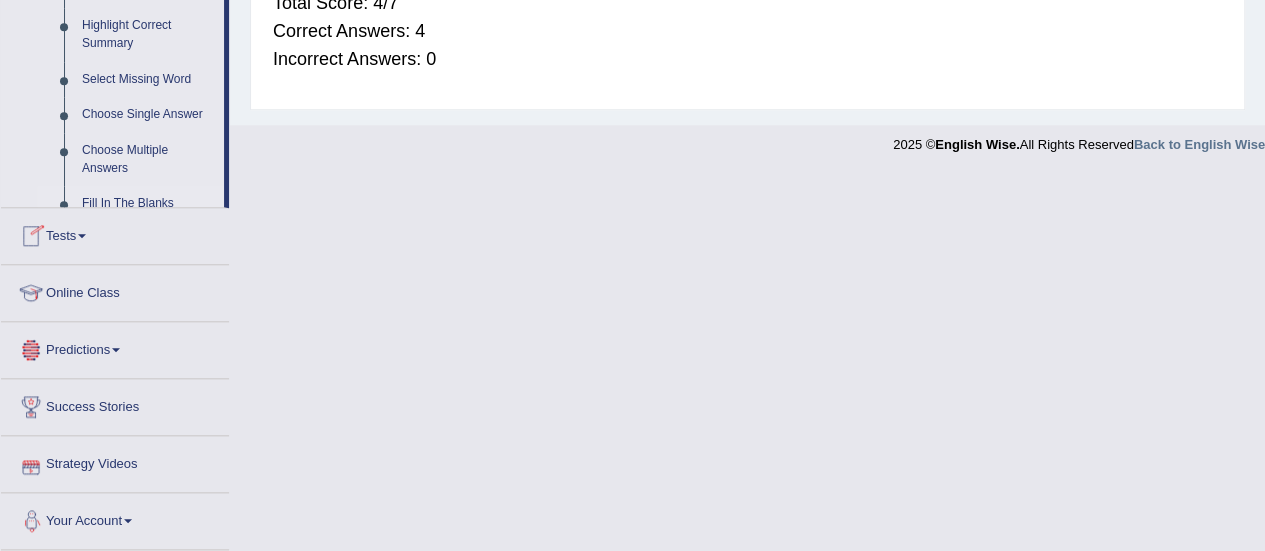 scroll, scrollTop: 980, scrollLeft: 0, axis: vertical 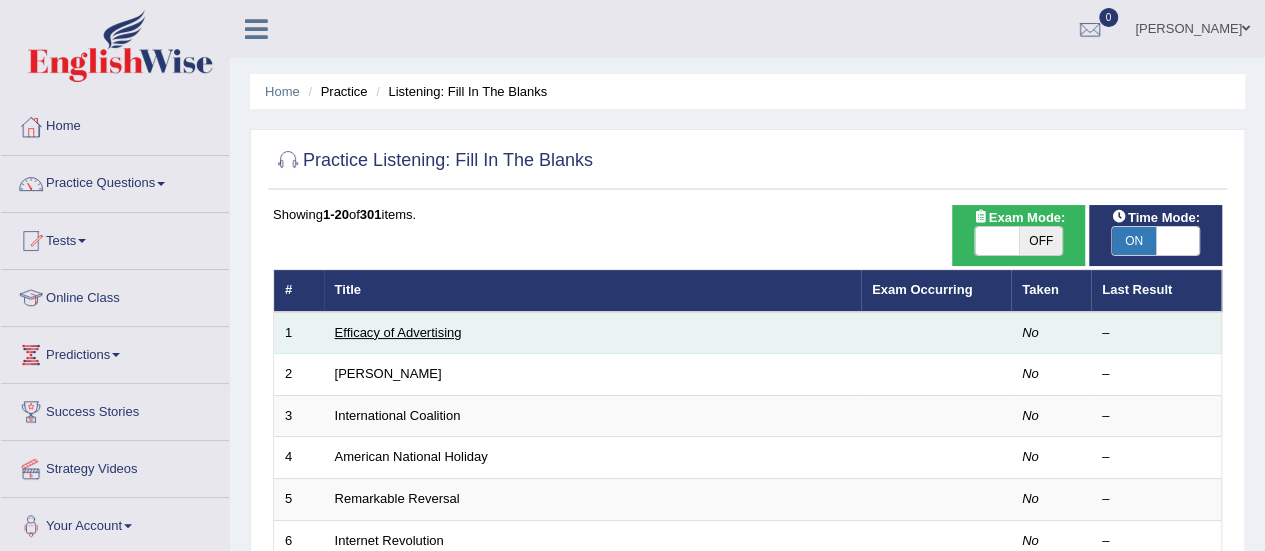 click on "Efficacy of Advertising" at bounding box center (398, 332) 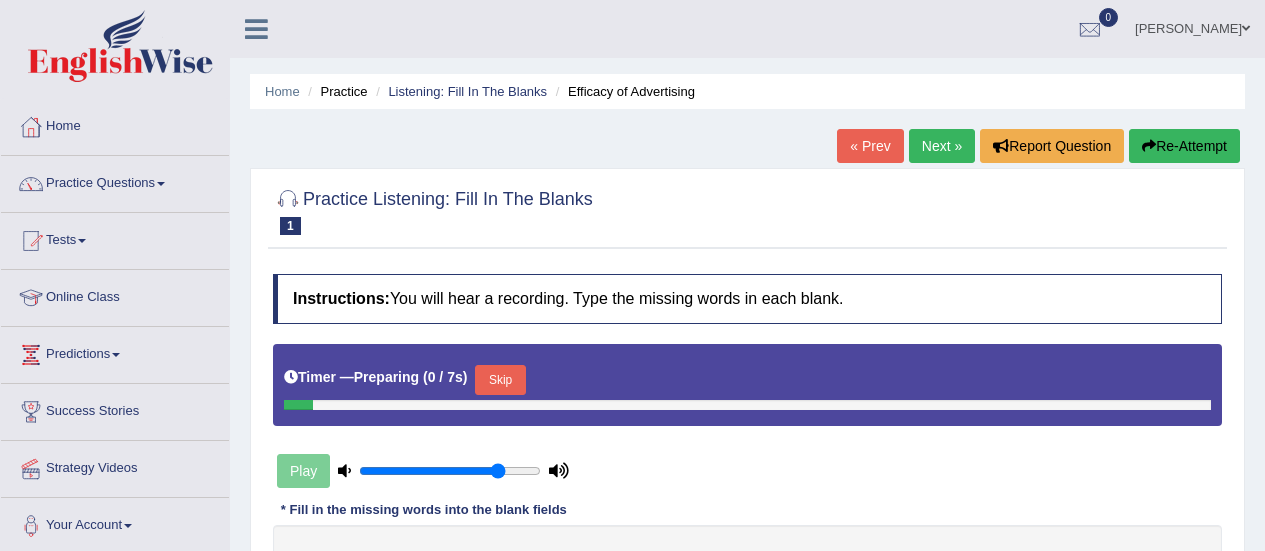 scroll, scrollTop: 0, scrollLeft: 0, axis: both 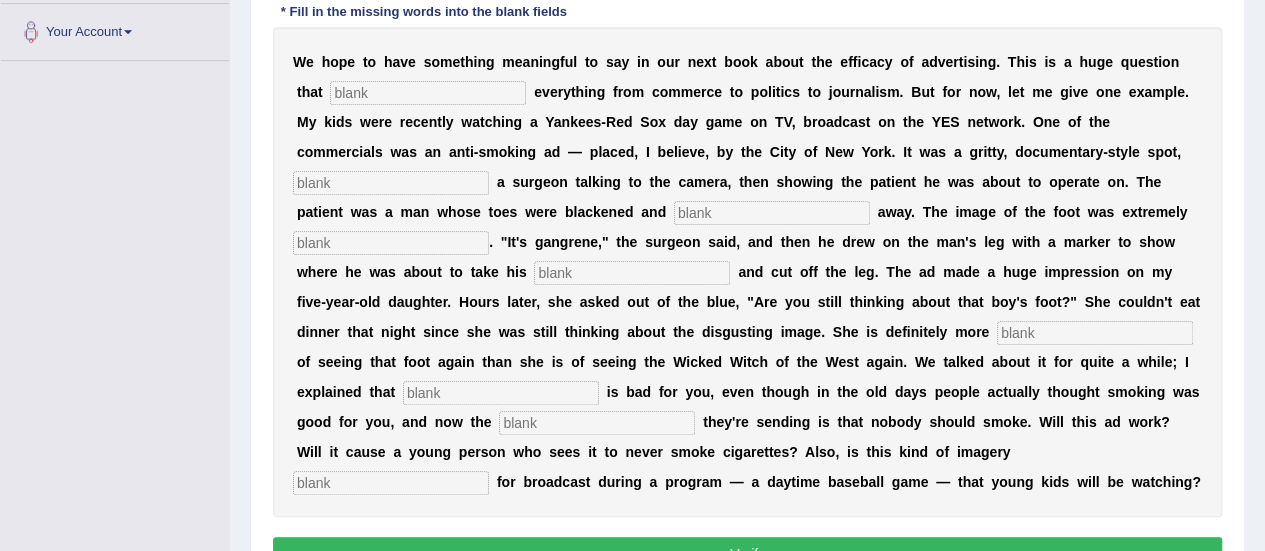 click at bounding box center [391, 483] 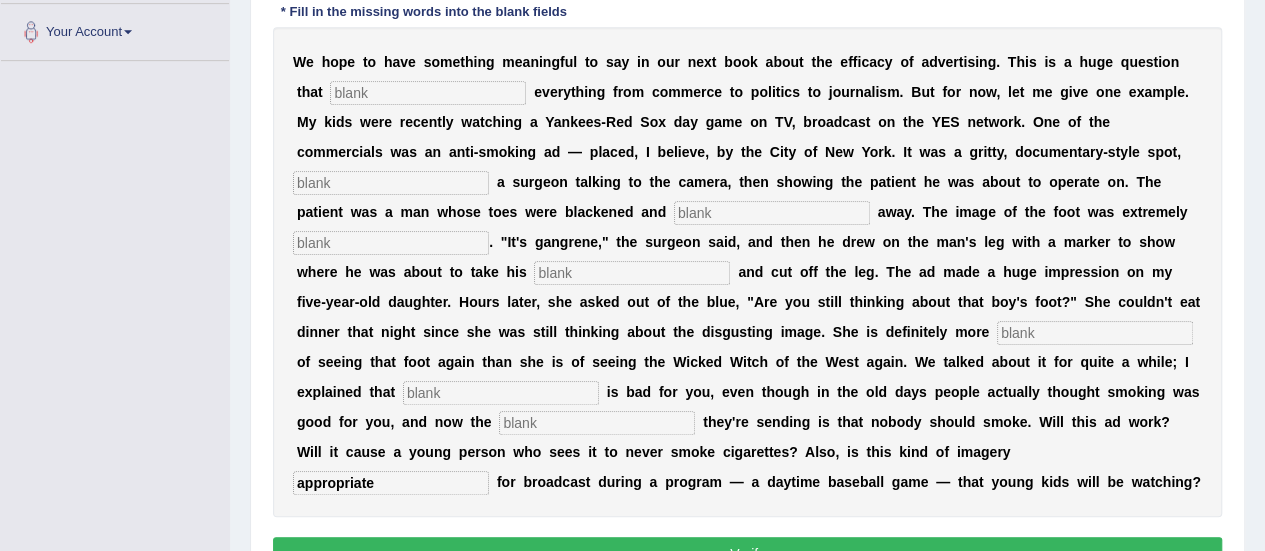 type on "appropriate" 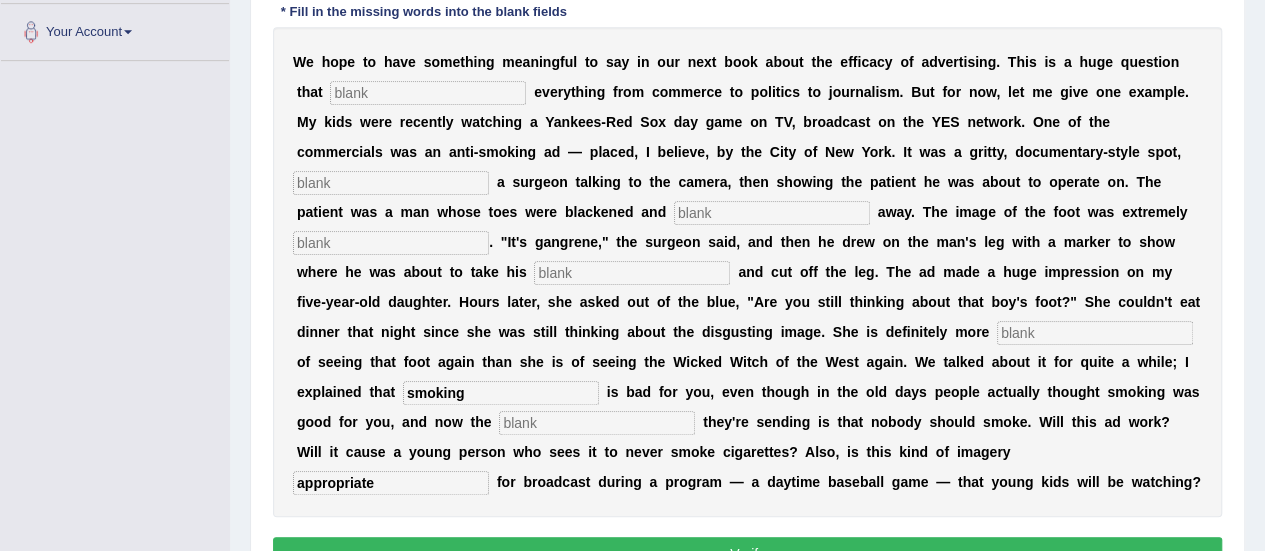 type on "smoking" 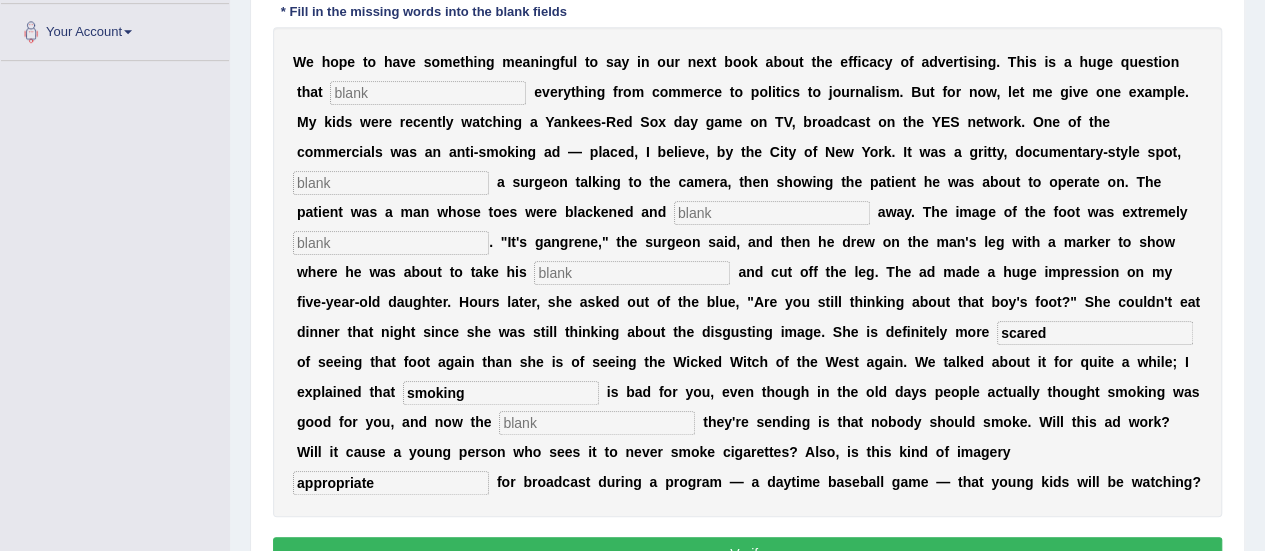 type on "scared" 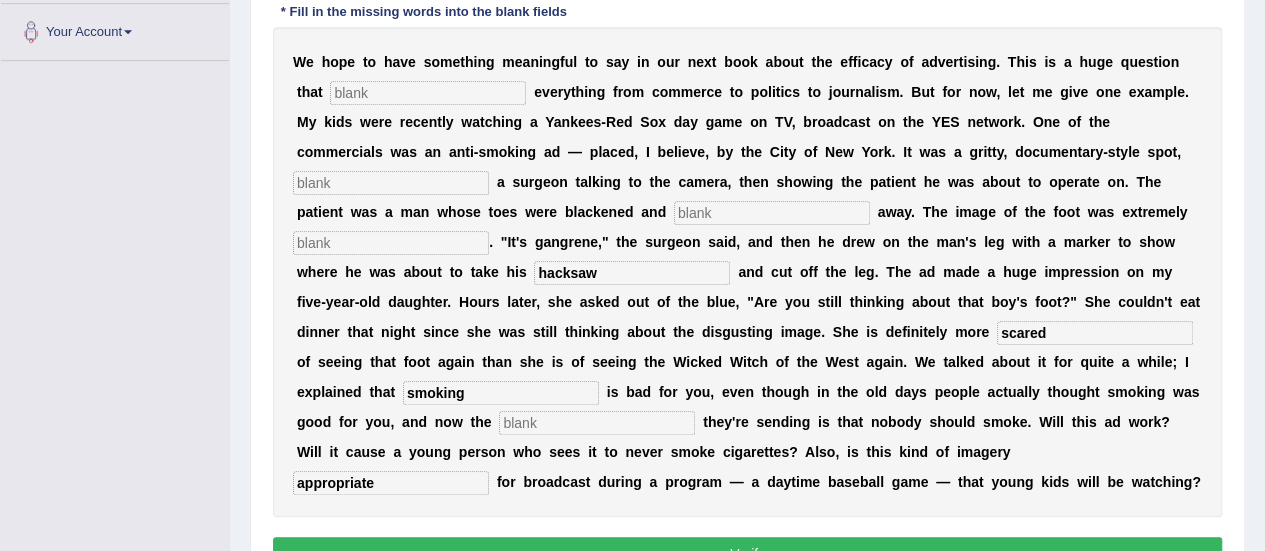 type on "hacksaw" 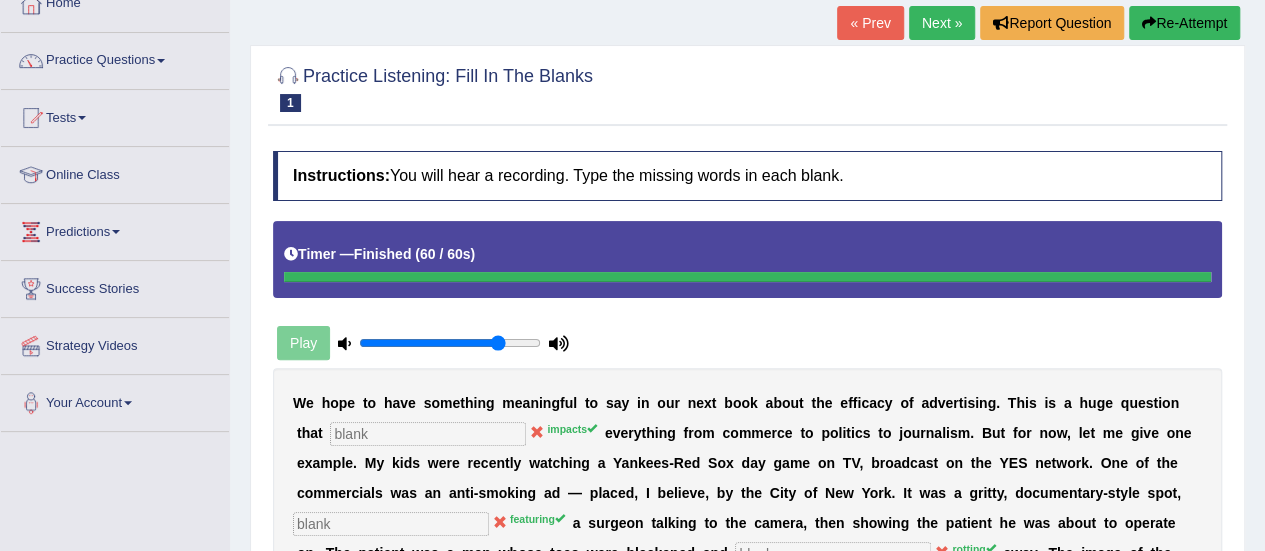 scroll, scrollTop: 122, scrollLeft: 0, axis: vertical 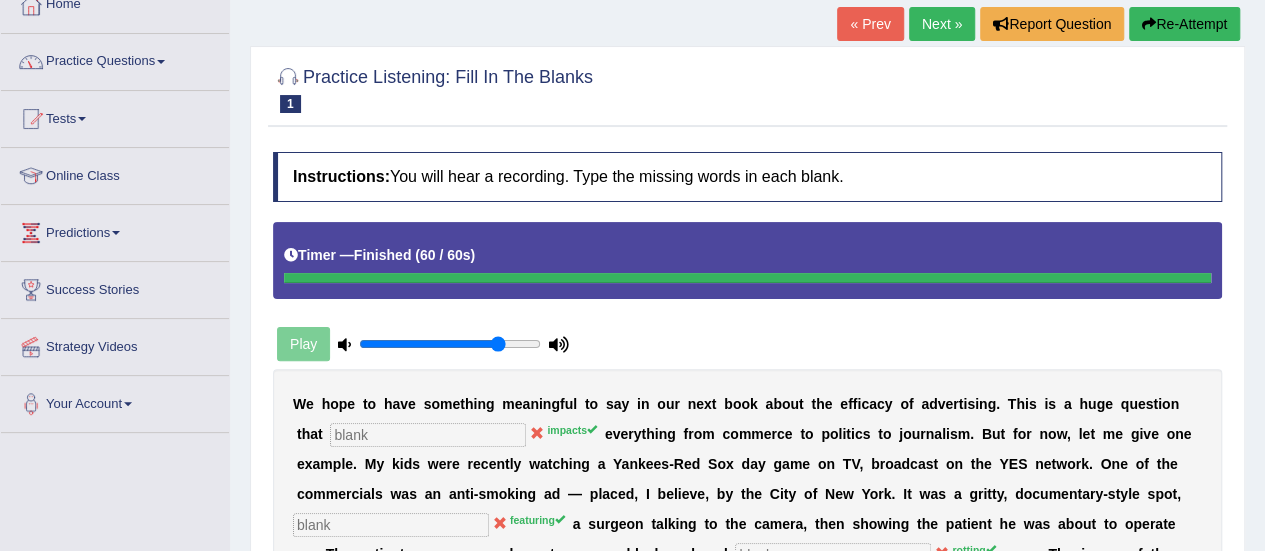 click on "« Prev" at bounding box center [870, 24] 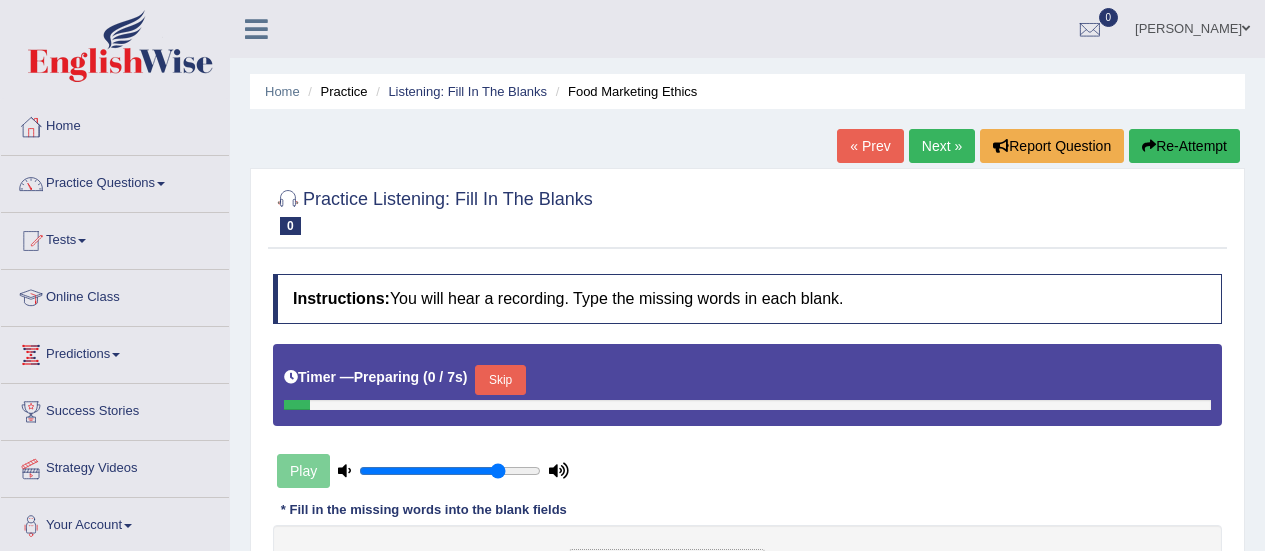 scroll, scrollTop: 0, scrollLeft: 0, axis: both 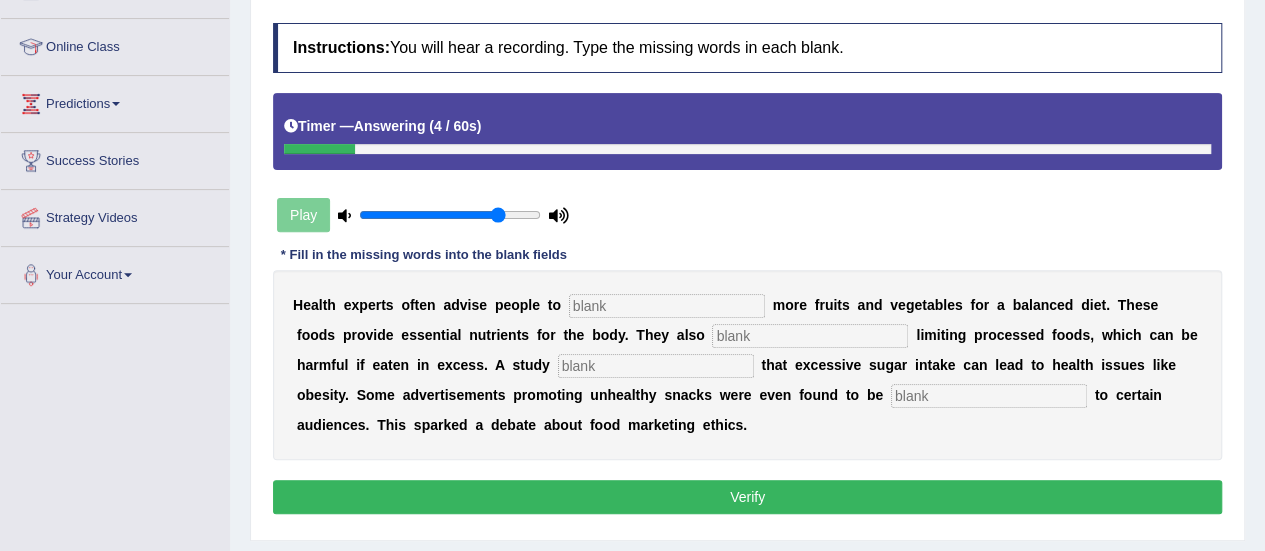 click at bounding box center (667, 306) 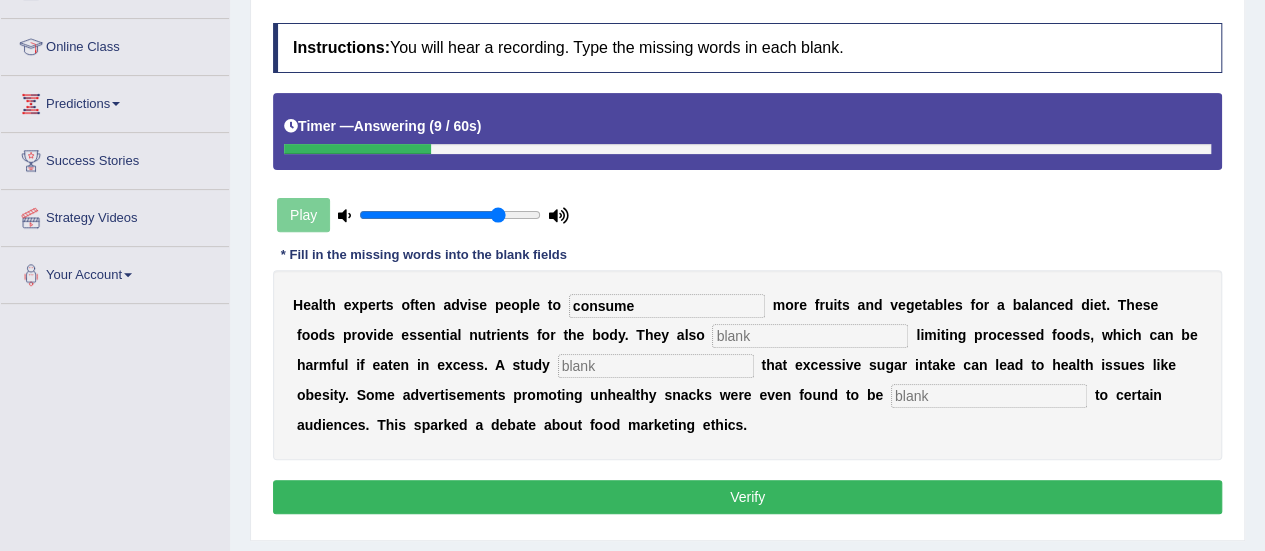 type on "consume" 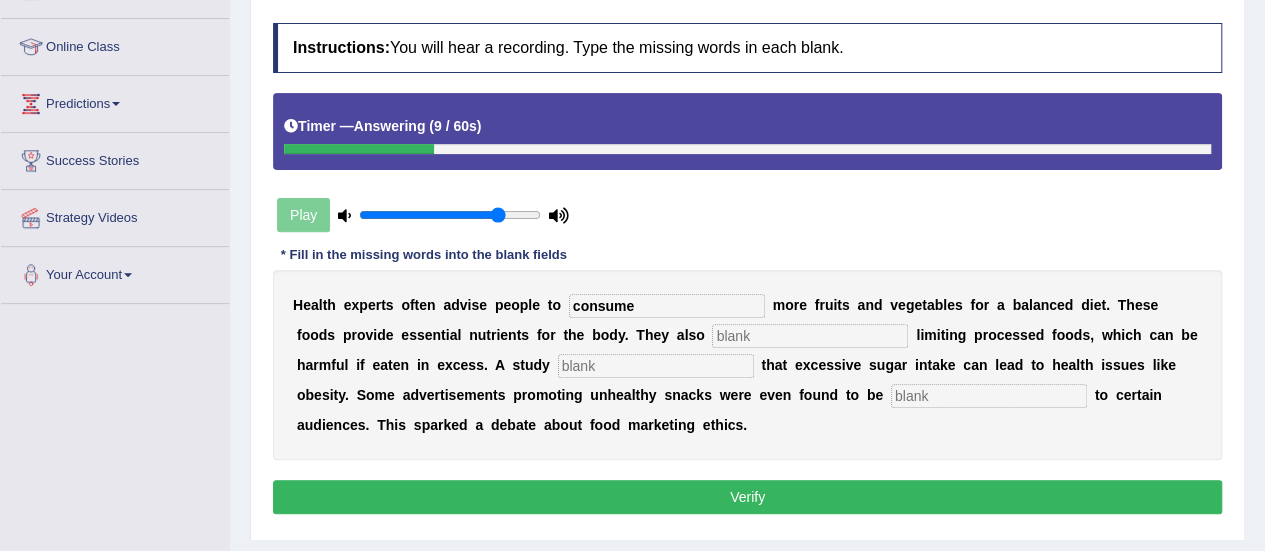 click at bounding box center [810, 336] 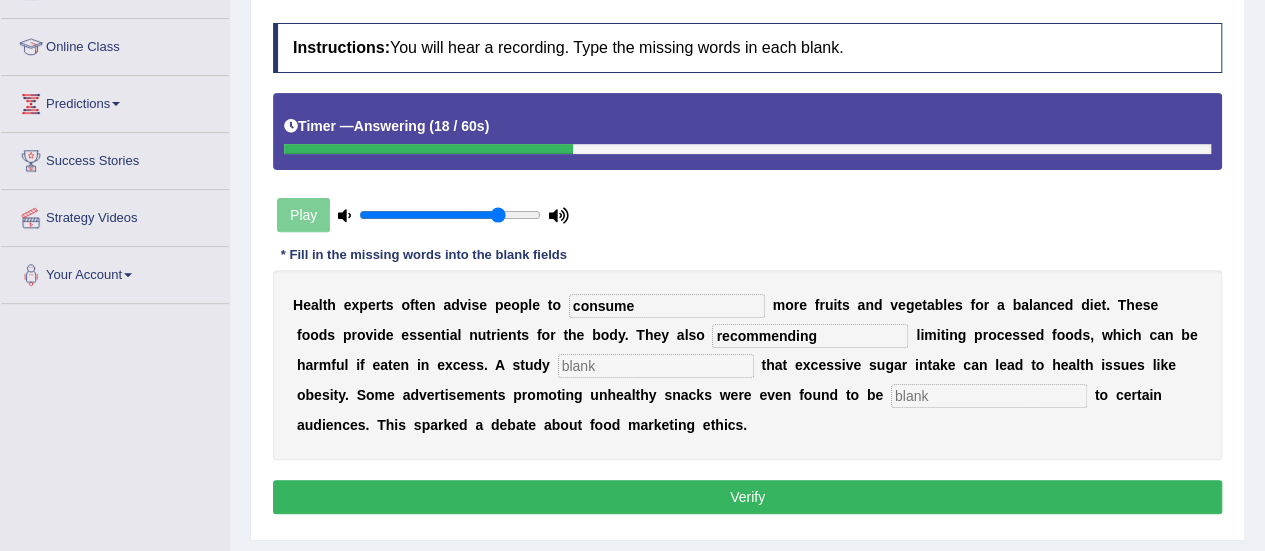 type on "recommending" 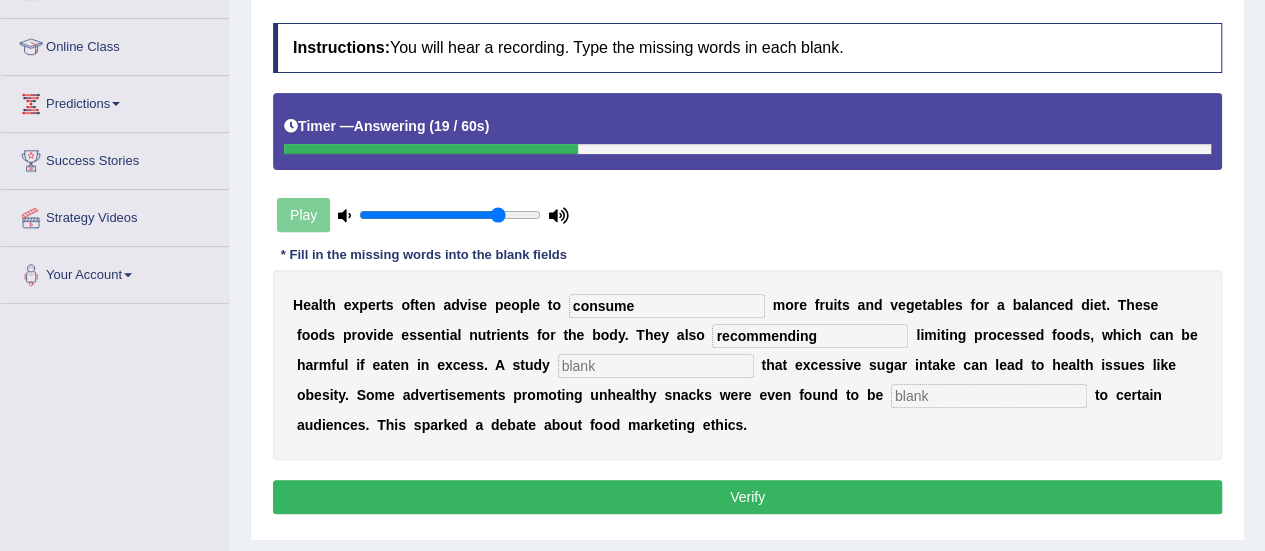 click at bounding box center [656, 366] 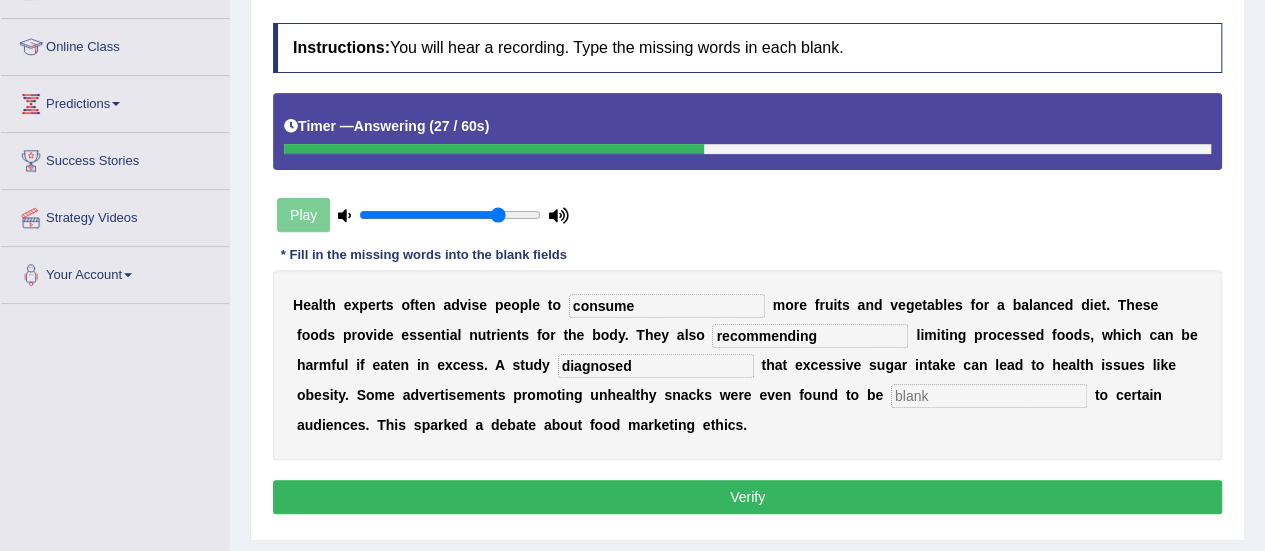 type on "diagnosed" 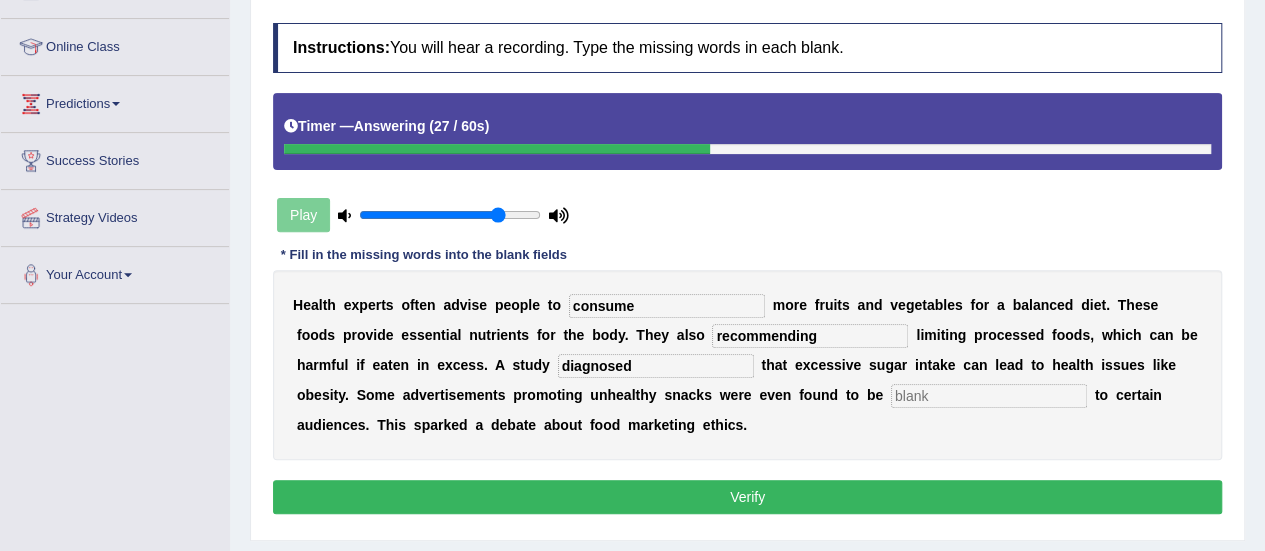 click at bounding box center (989, 396) 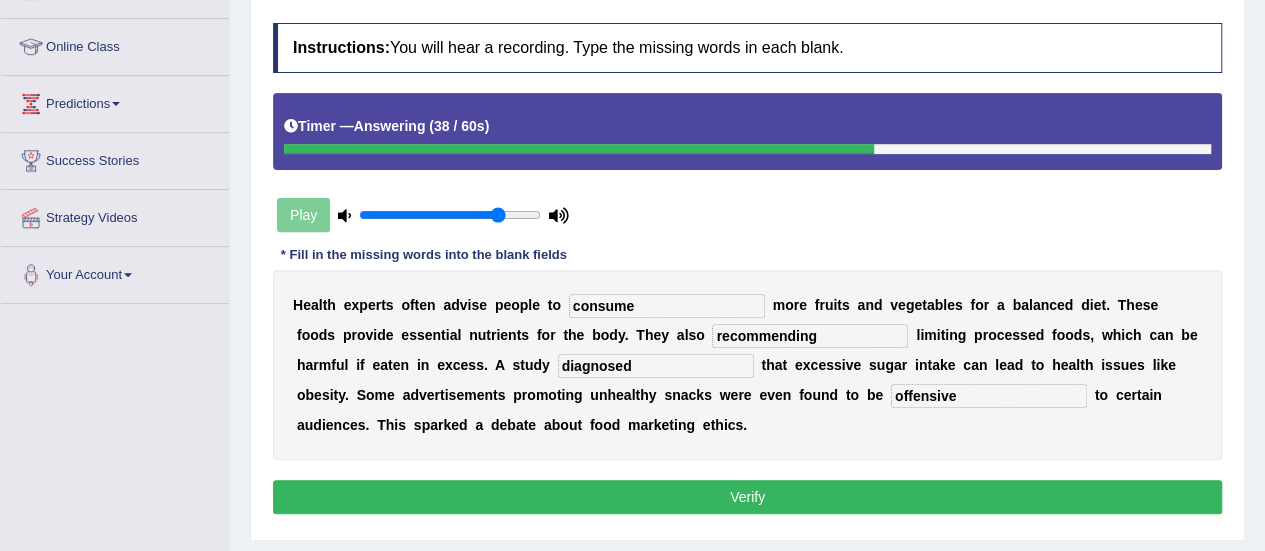 type on "offensive" 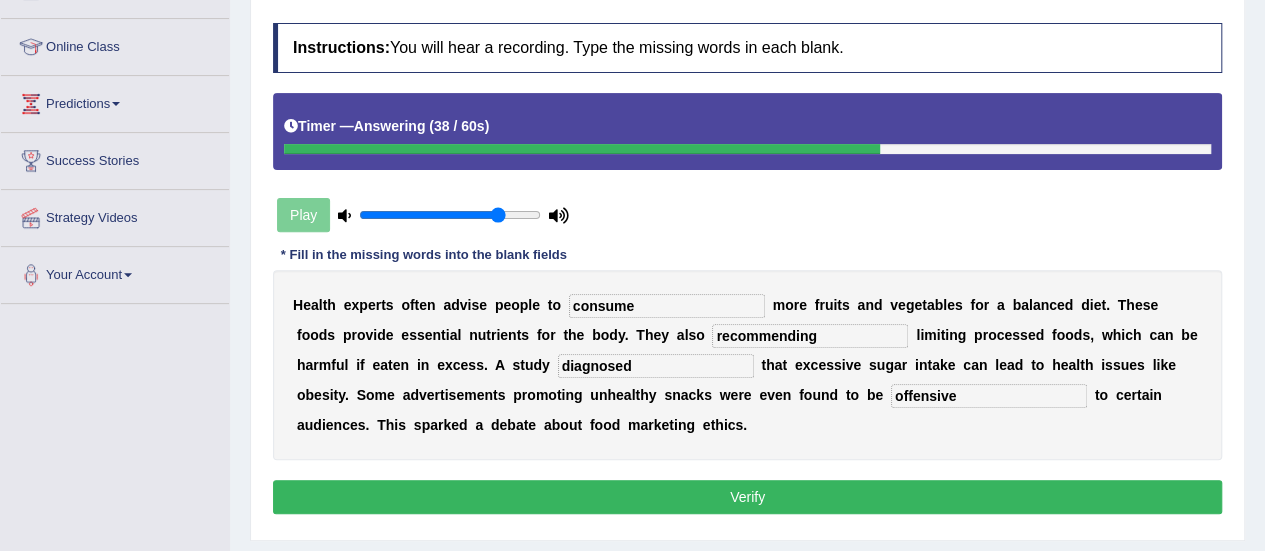 click on "Verify" at bounding box center (747, 497) 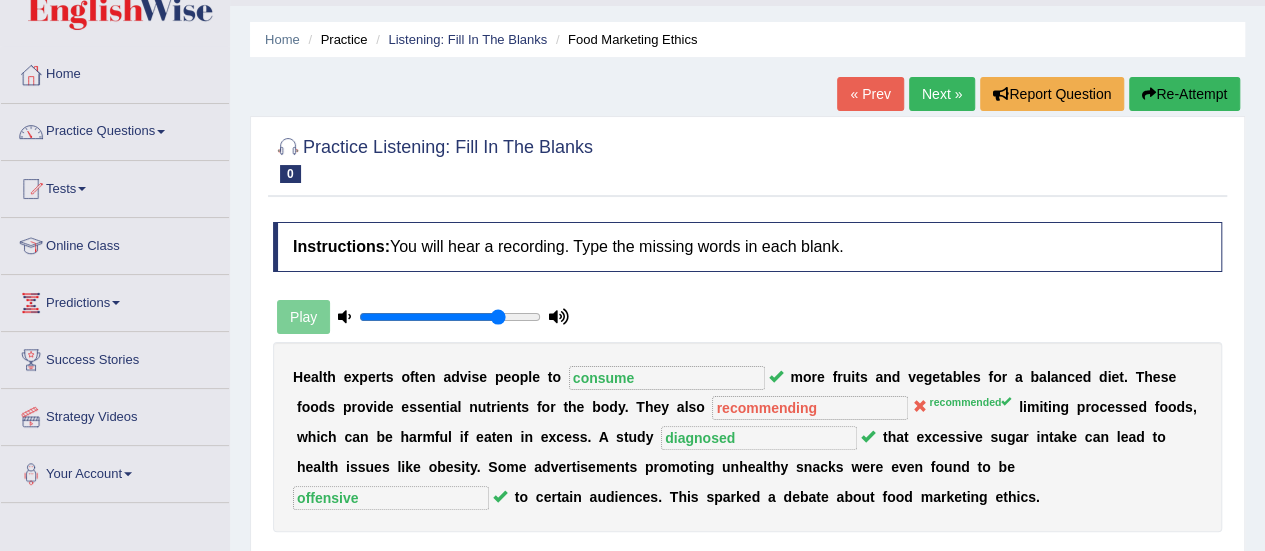 scroll, scrollTop: 51, scrollLeft: 0, axis: vertical 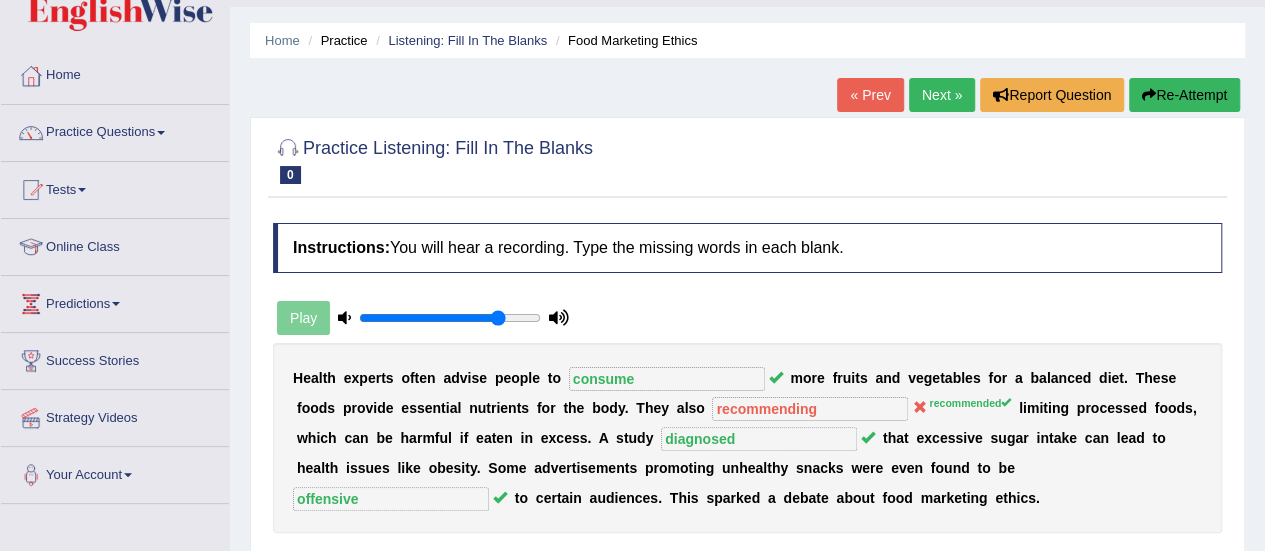 click on "Next »" at bounding box center [942, 95] 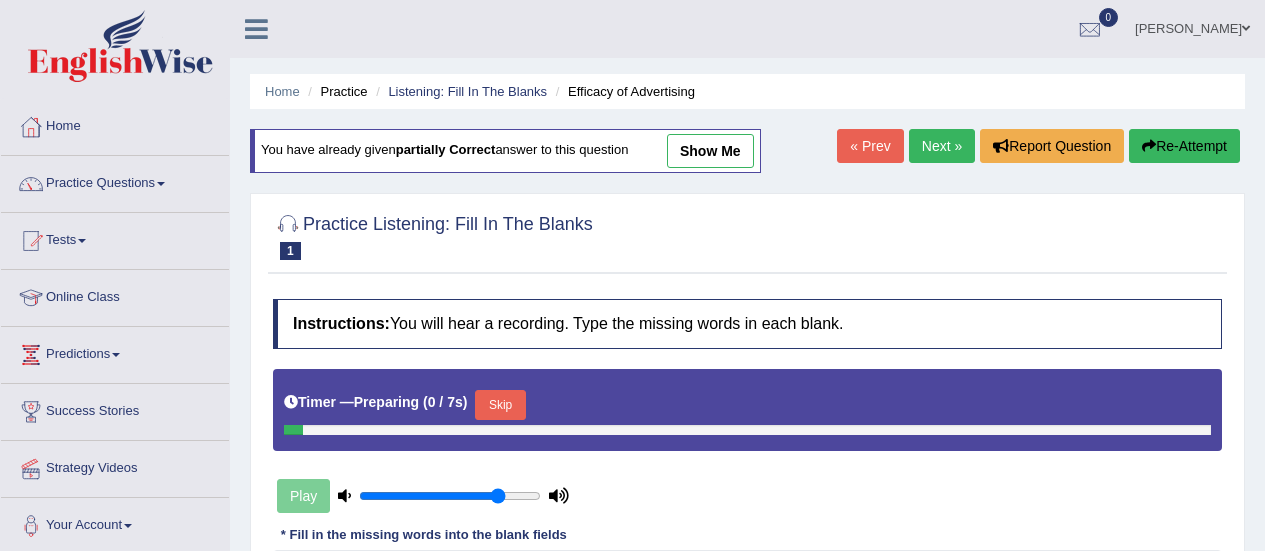 scroll, scrollTop: 0, scrollLeft: 0, axis: both 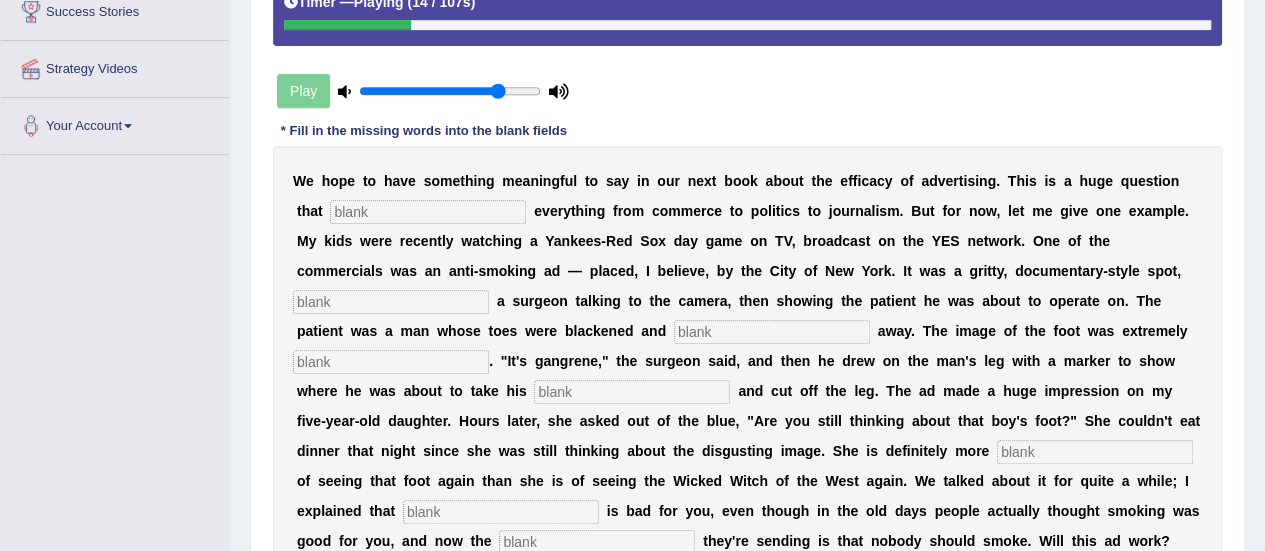 click at bounding box center [428, 212] 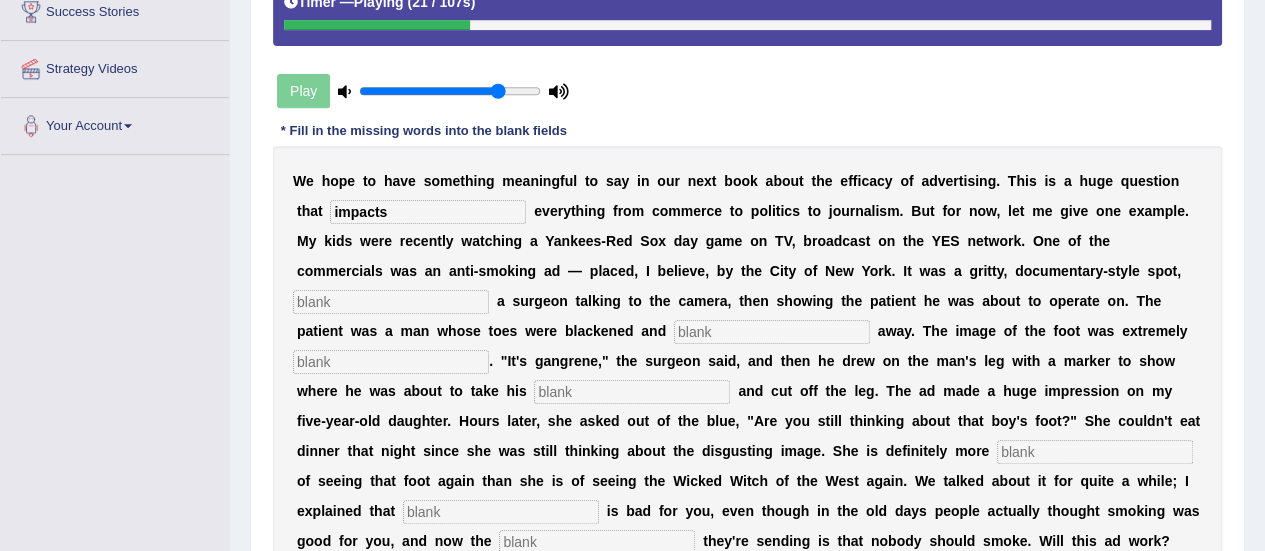 type on "impacts" 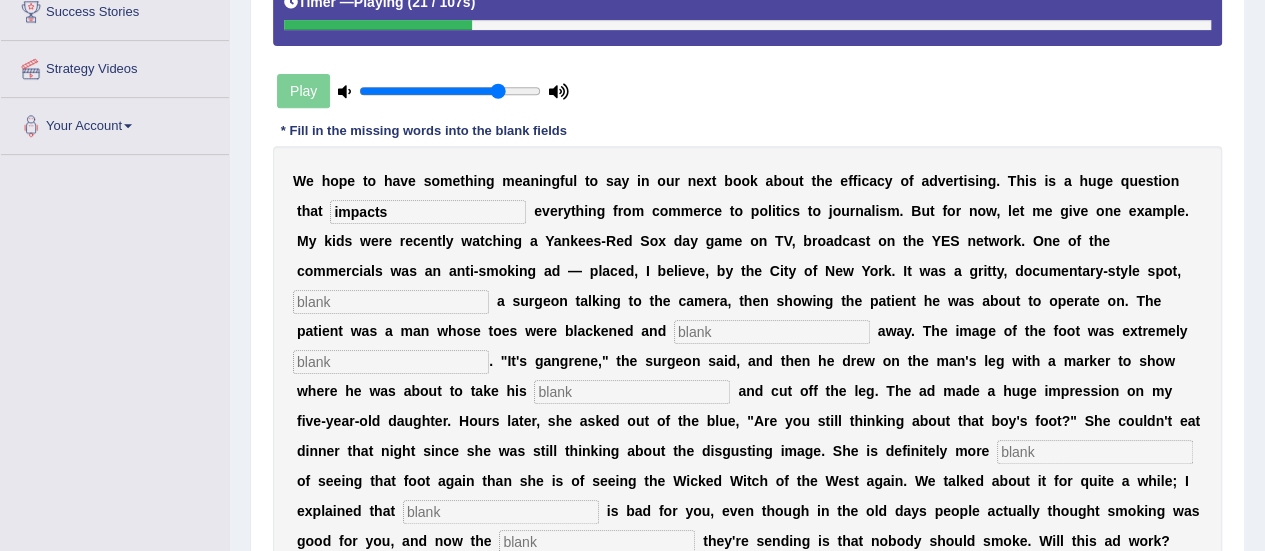 click at bounding box center [391, 302] 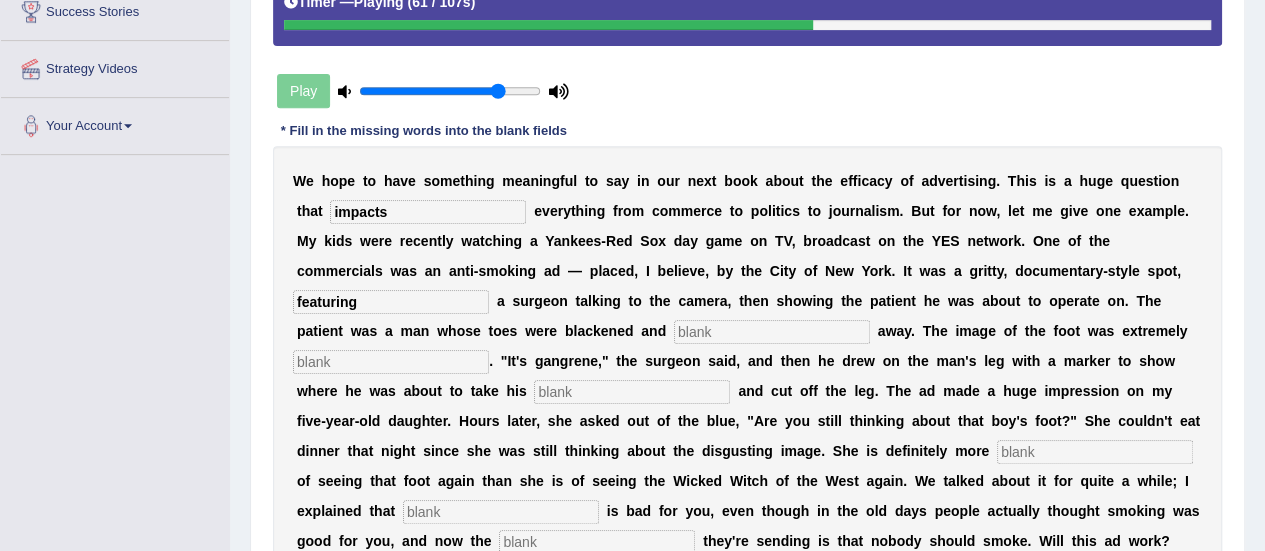 type on "featuring" 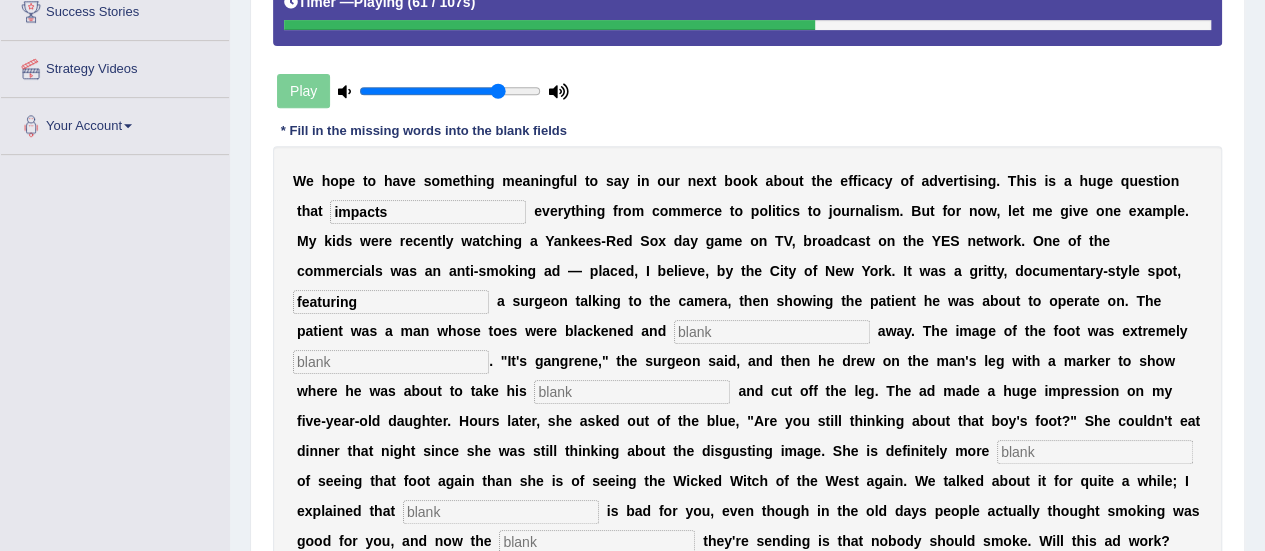 click at bounding box center (772, 332) 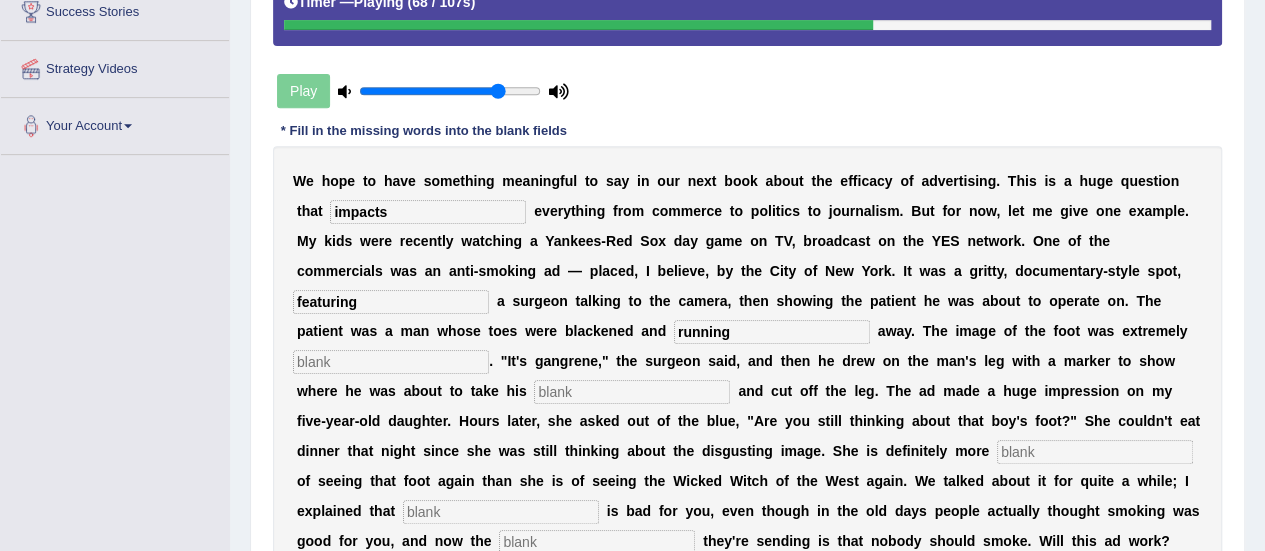 type on "running" 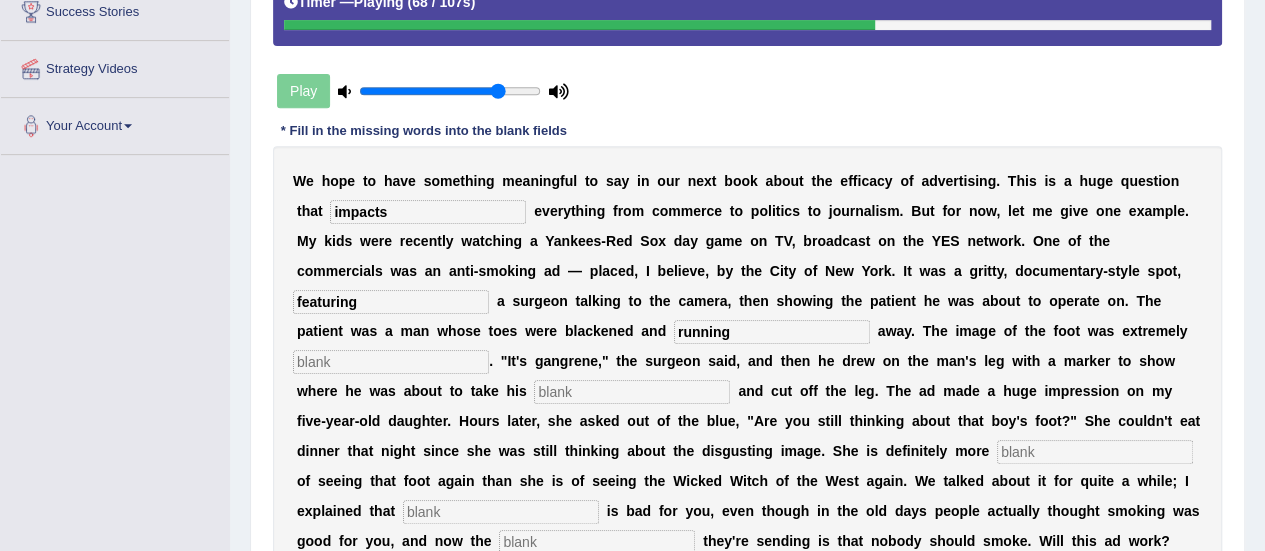 click at bounding box center (391, 362) 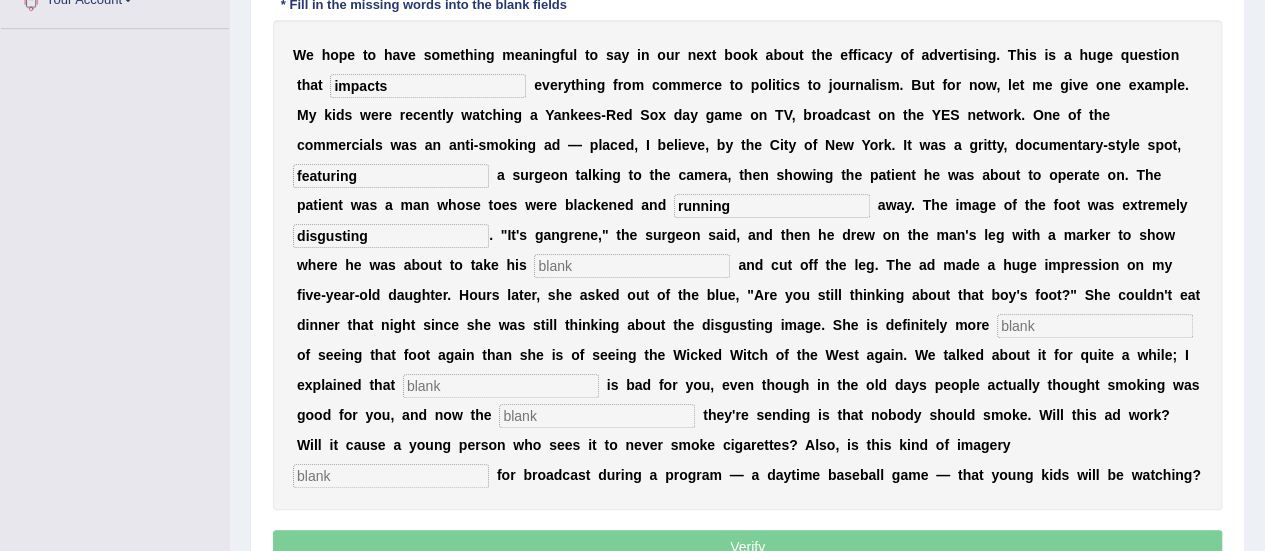 scroll, scrollTop: 529, scrollLeft: 0, axis: vertical 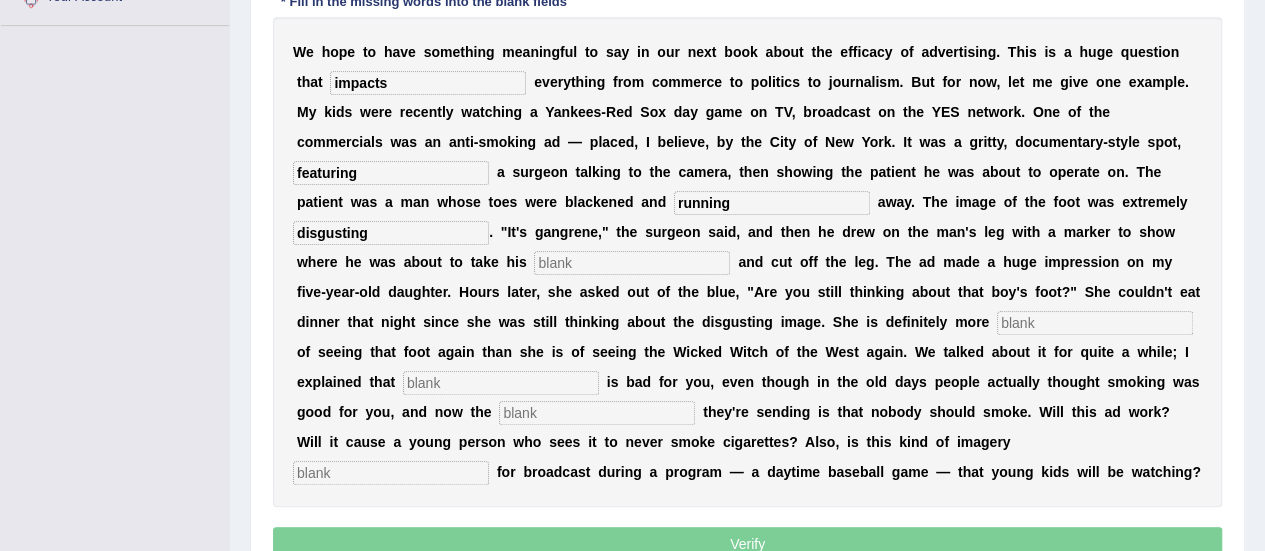 type on "disgusting" 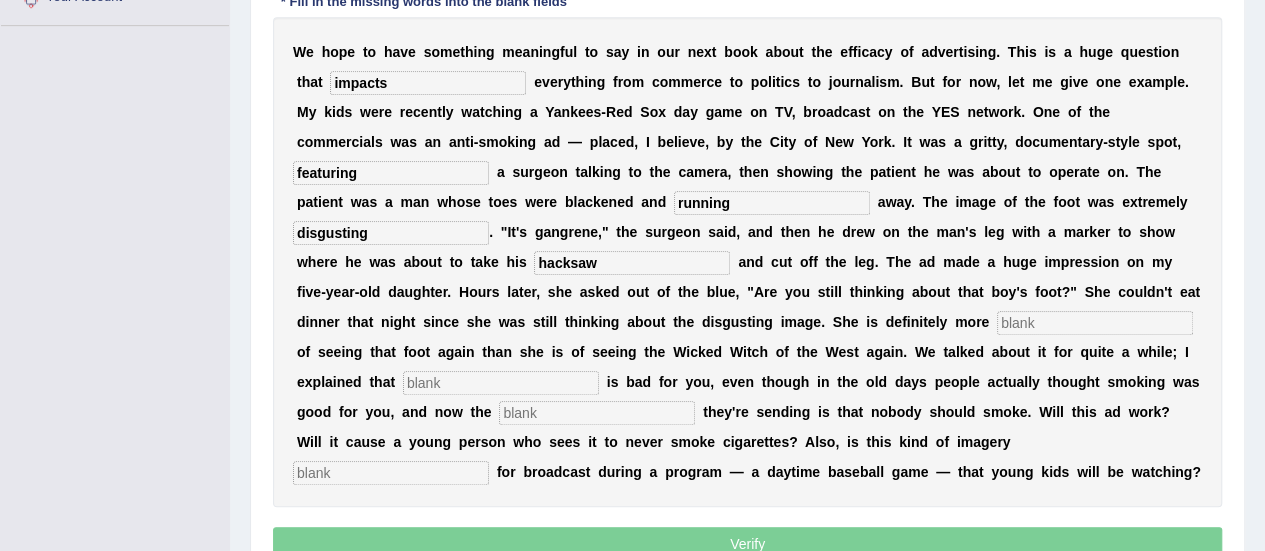 type on "hacksaw" 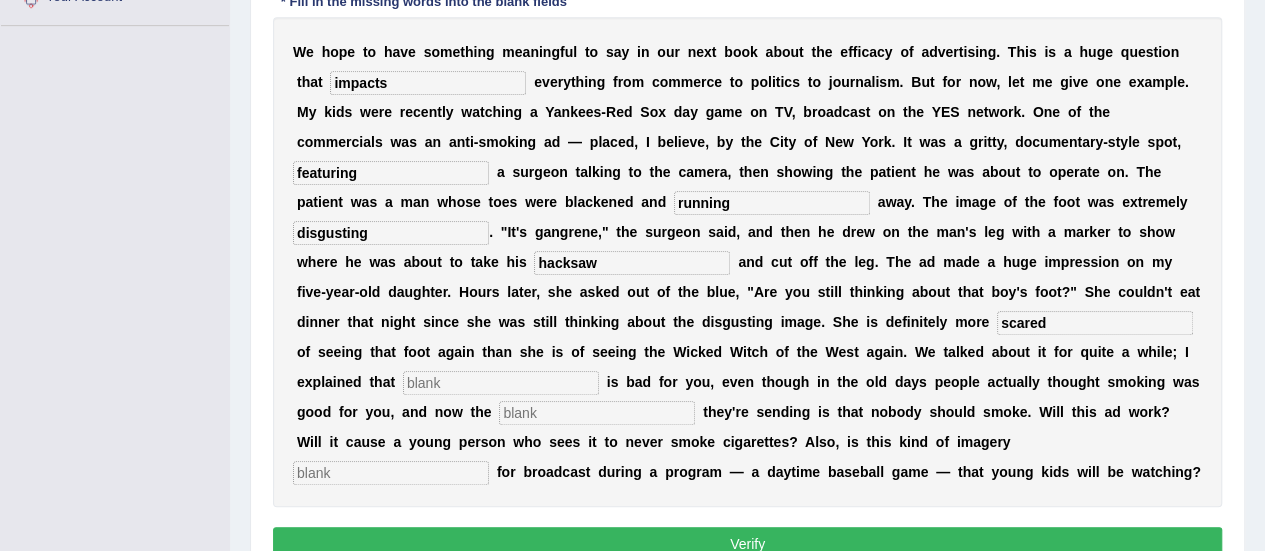type on "scared" 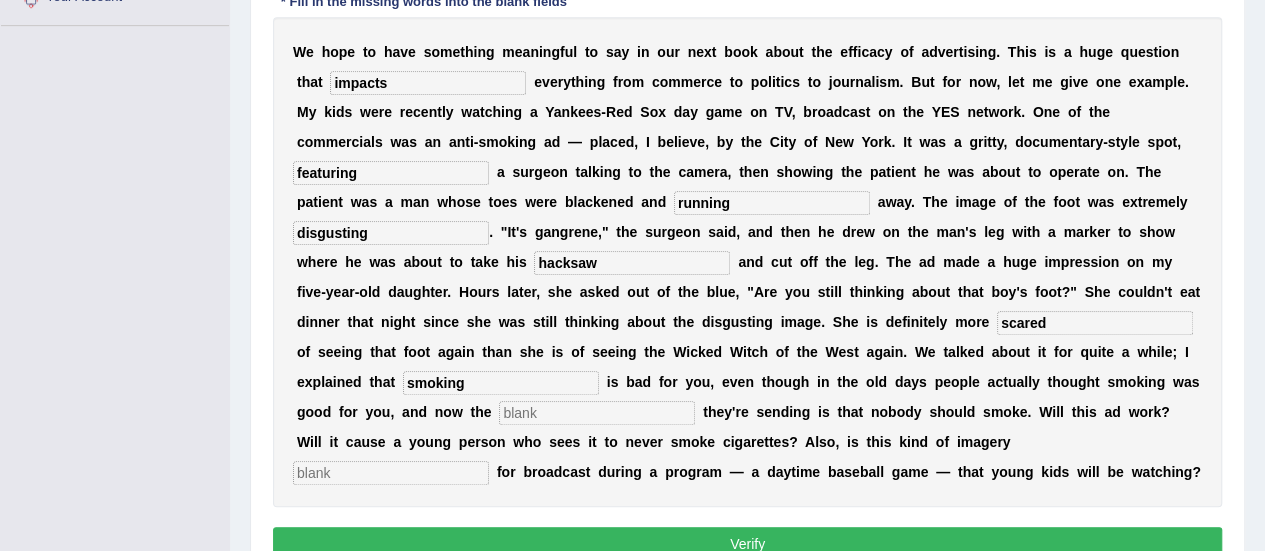 type on "smoking" 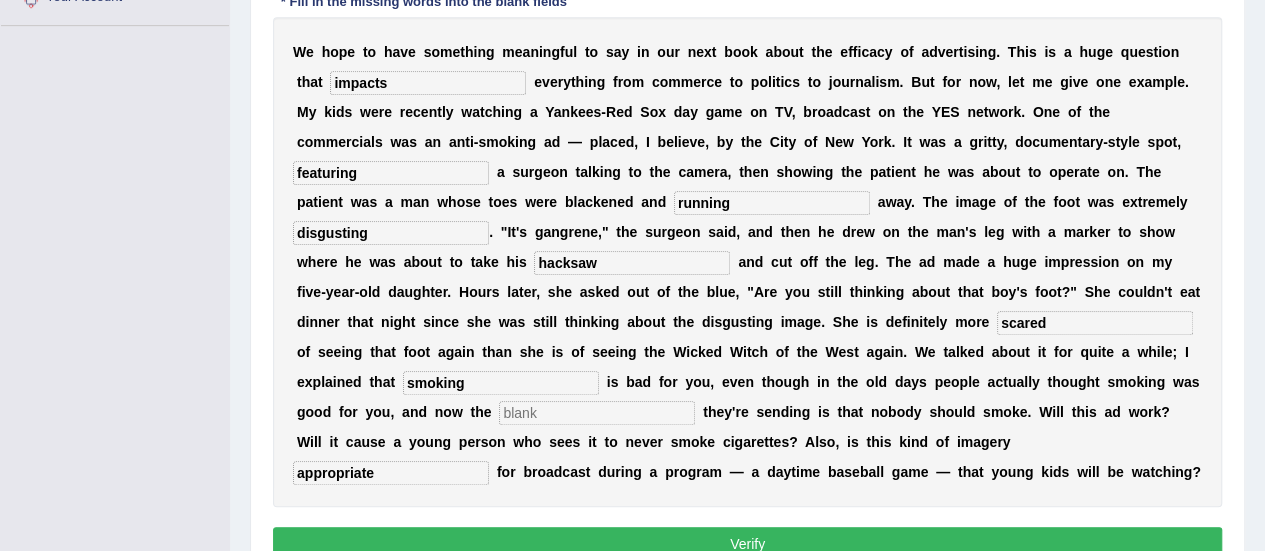 type on "appropriate" 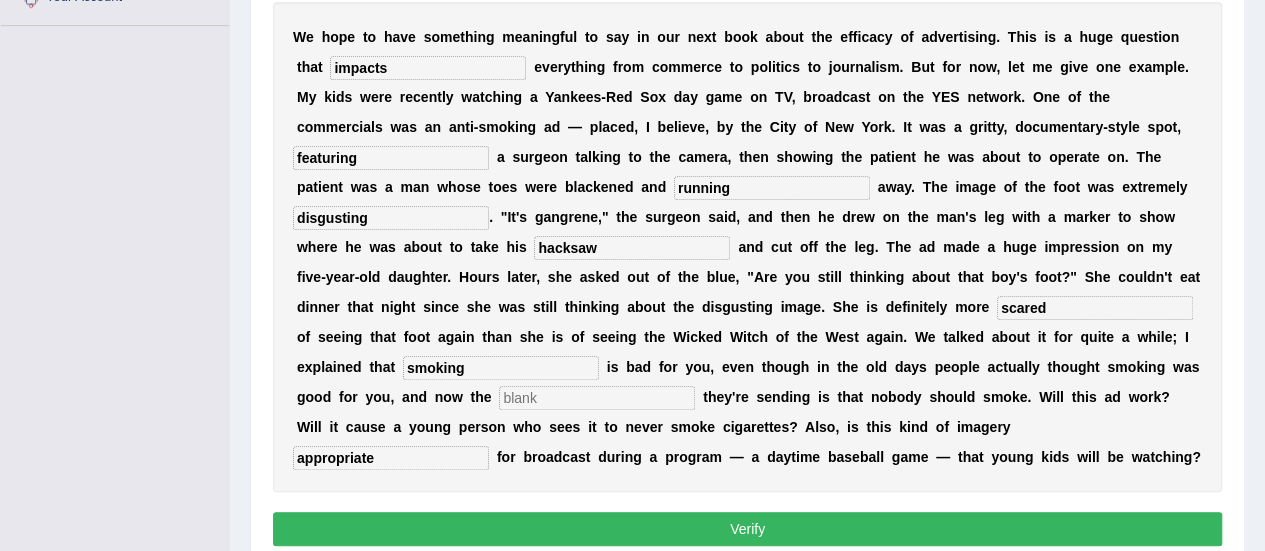 click on "Verify" at bounding box center (747, 529) 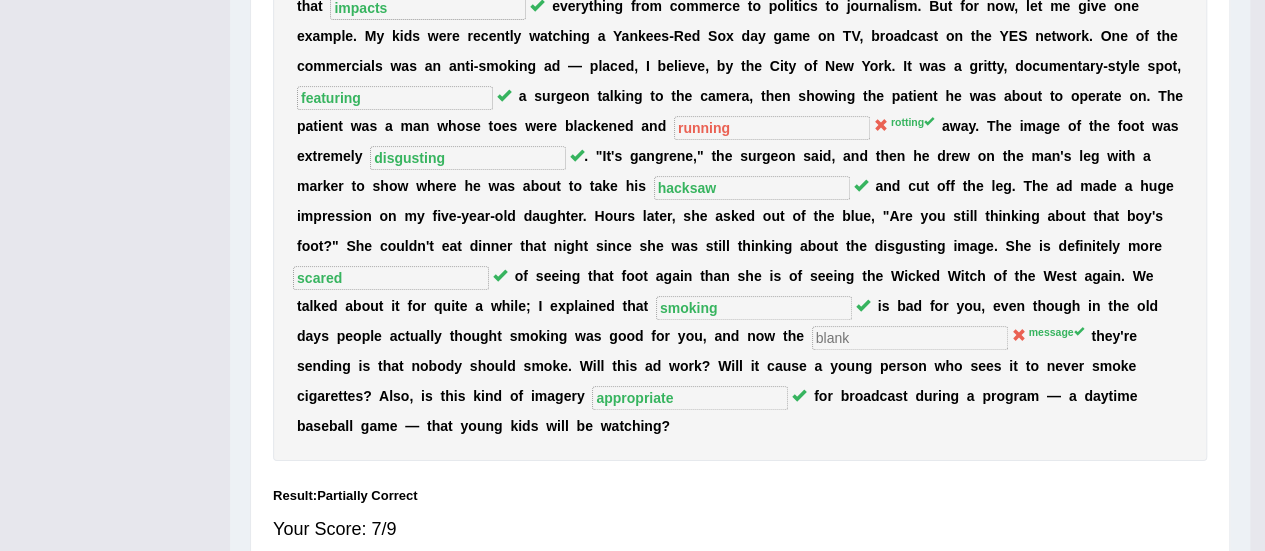 scroll, scrollTop: 530, scrollLeft: 0, axis: vertical 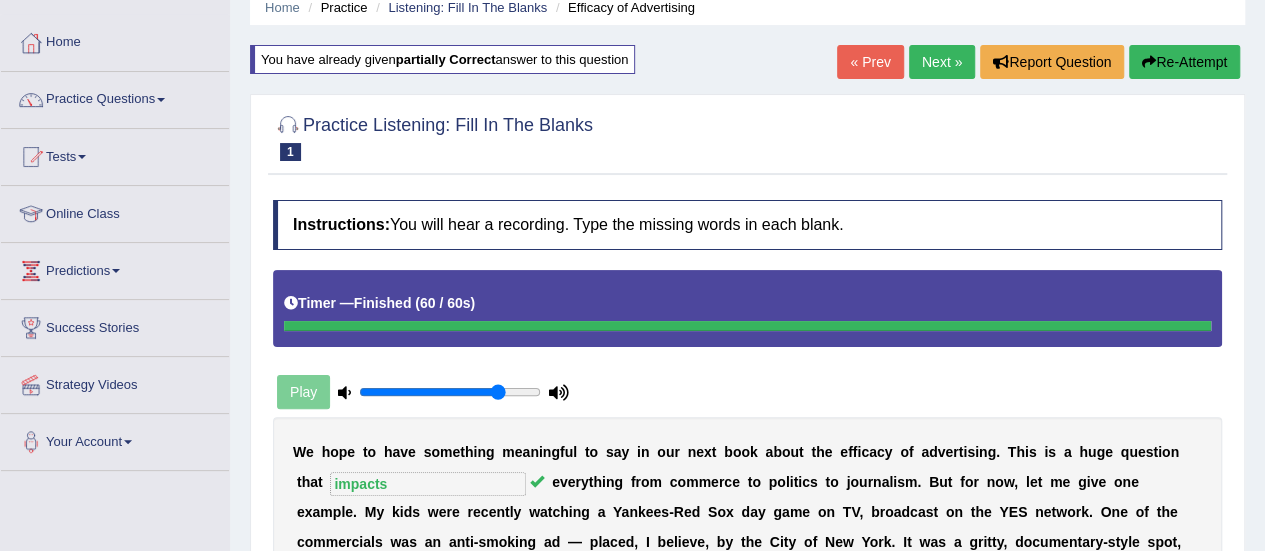 click on "Next »" at bounding box center [942, 62] 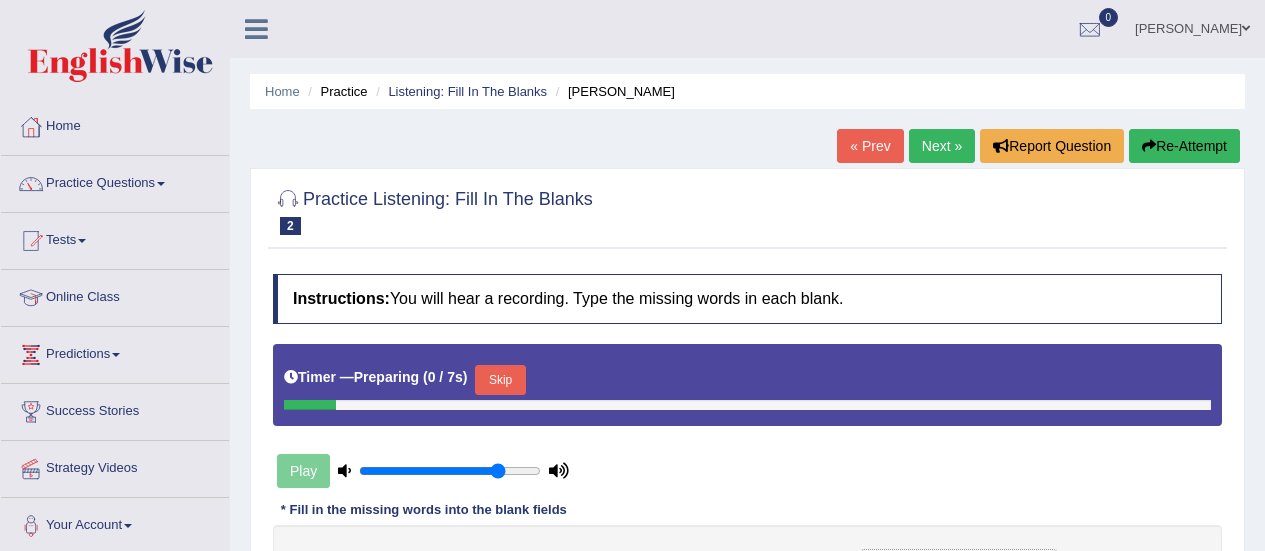 scroll, scrollTop: 0, scrollLeft: 0, axis: both 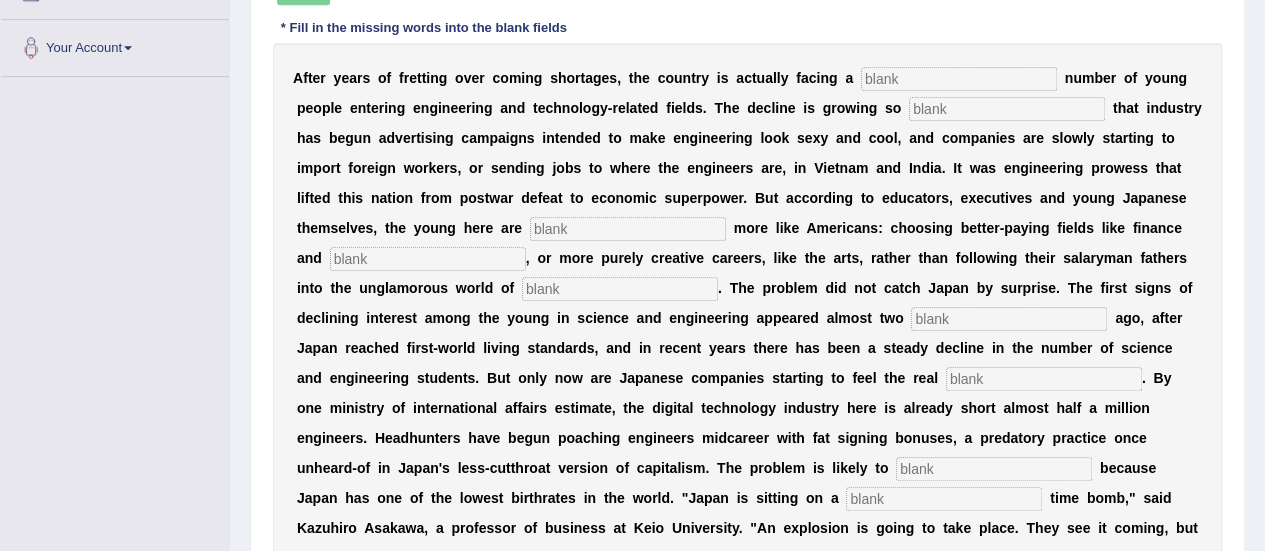 click at bounding box center (959, 79) 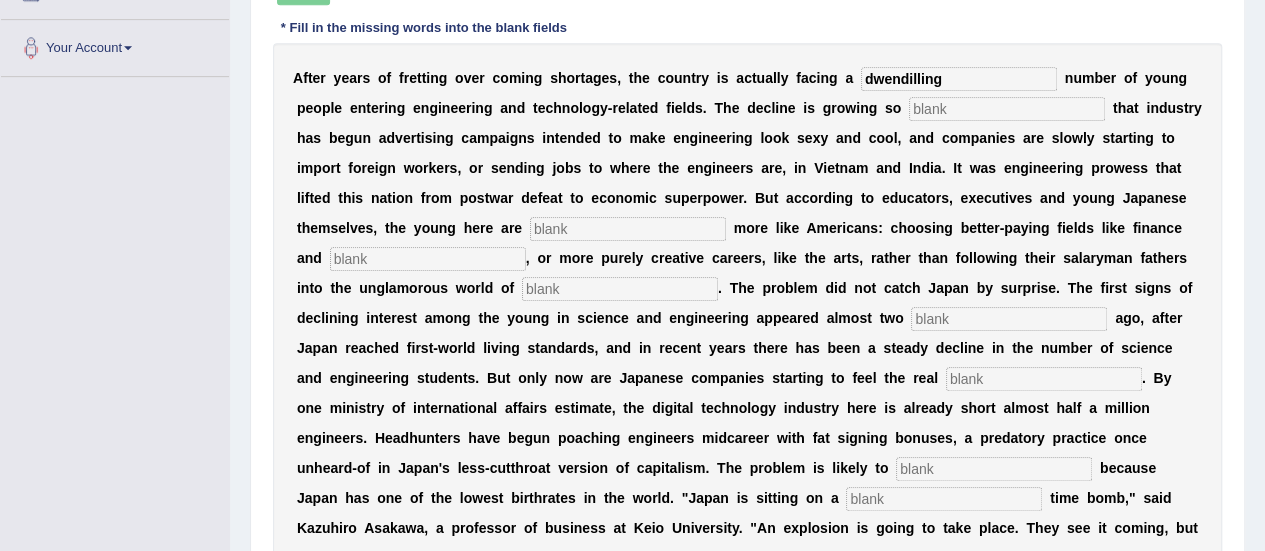 type on "dwendilling" 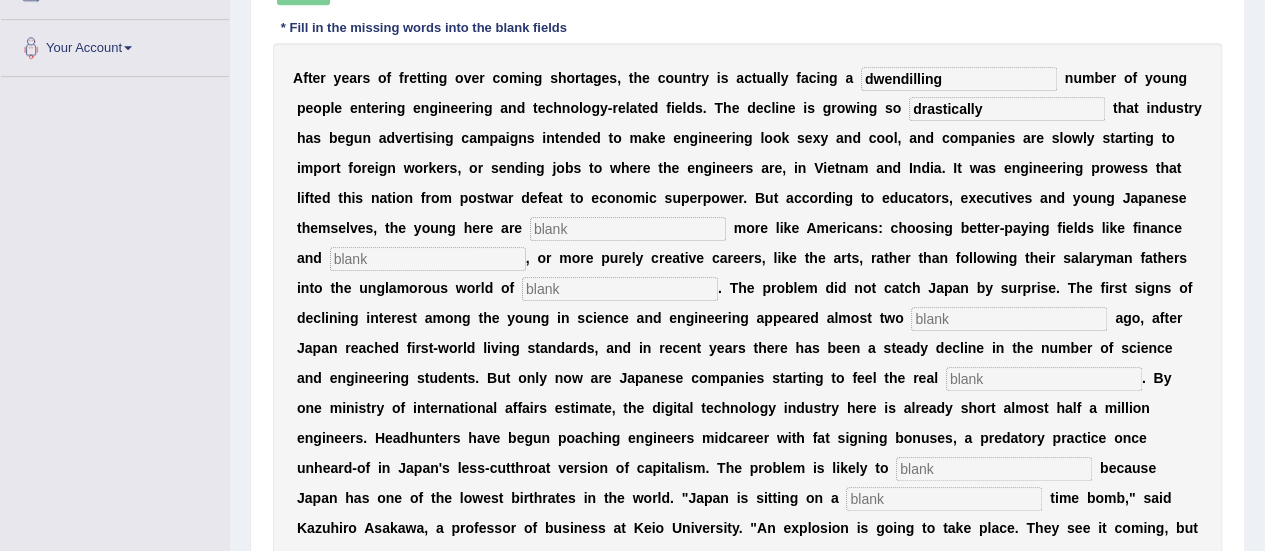 type on "drastically" 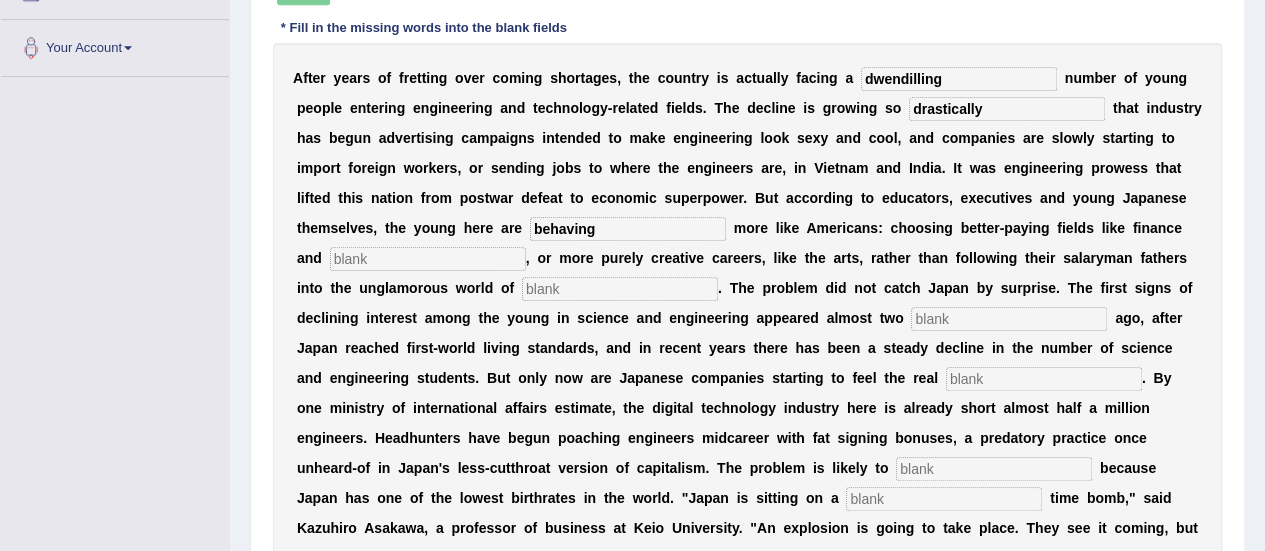type on "behaving" 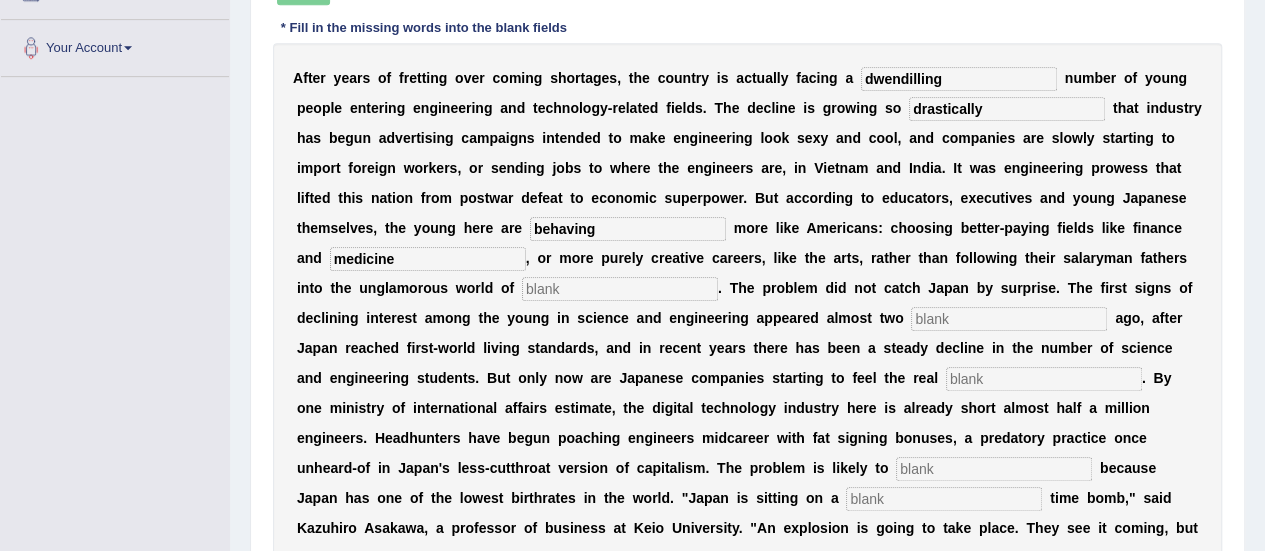 type on "medicine" 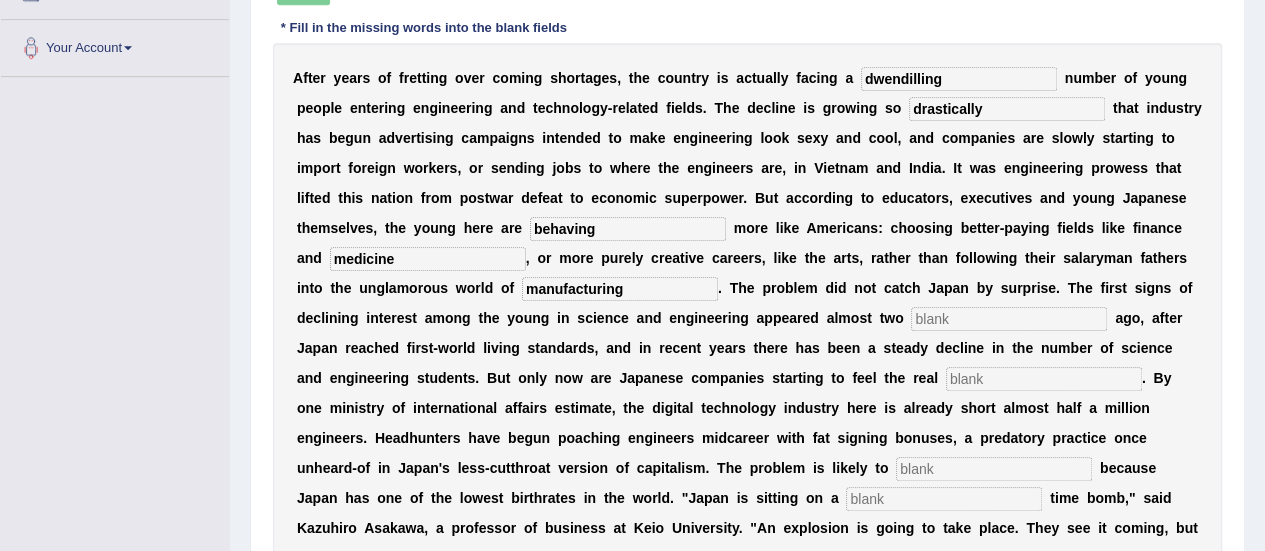 type on "manufacturing" 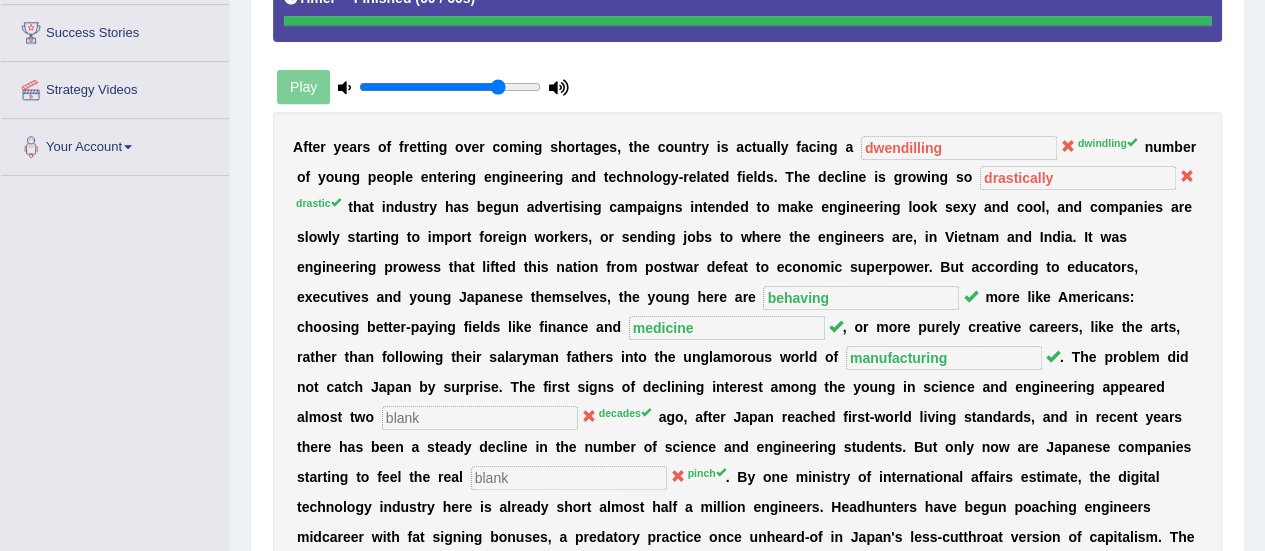 scroll, scrollTop: 374, scrollLeft: 0, axis: vertical 